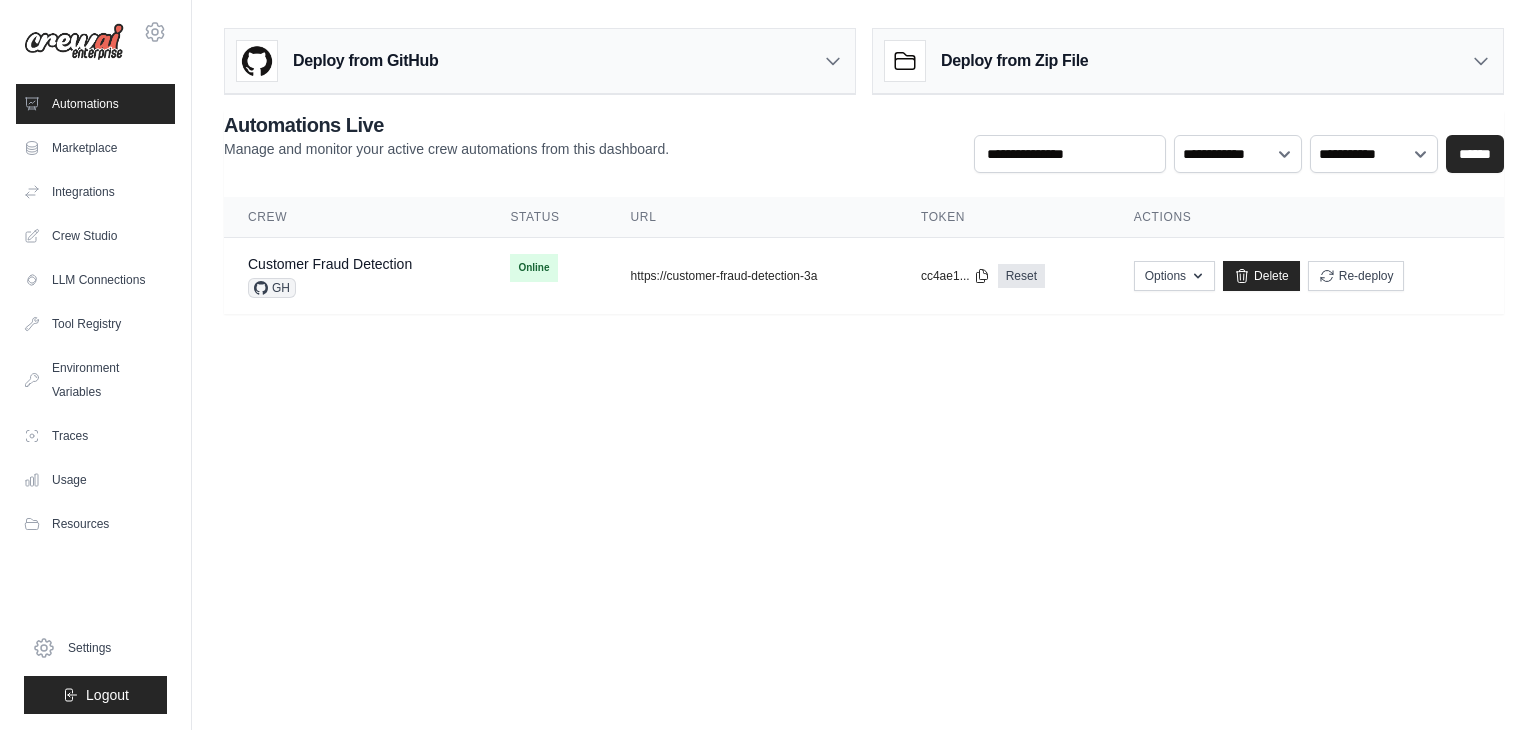 scroll, scrollTop: 0, scrollLeft: 0, axis: both 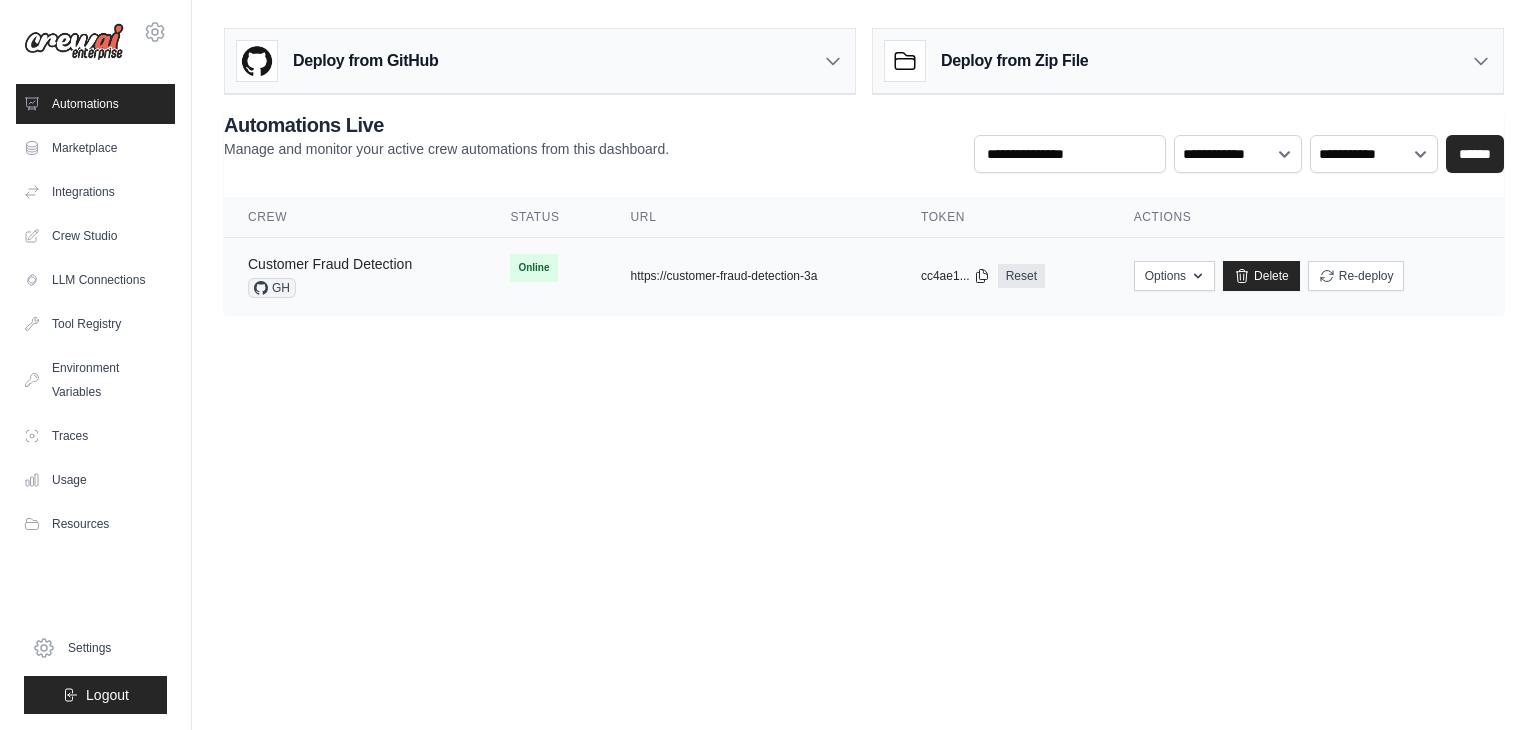 click on "Customer Fraud Detection" at bounding box center [330, 264] 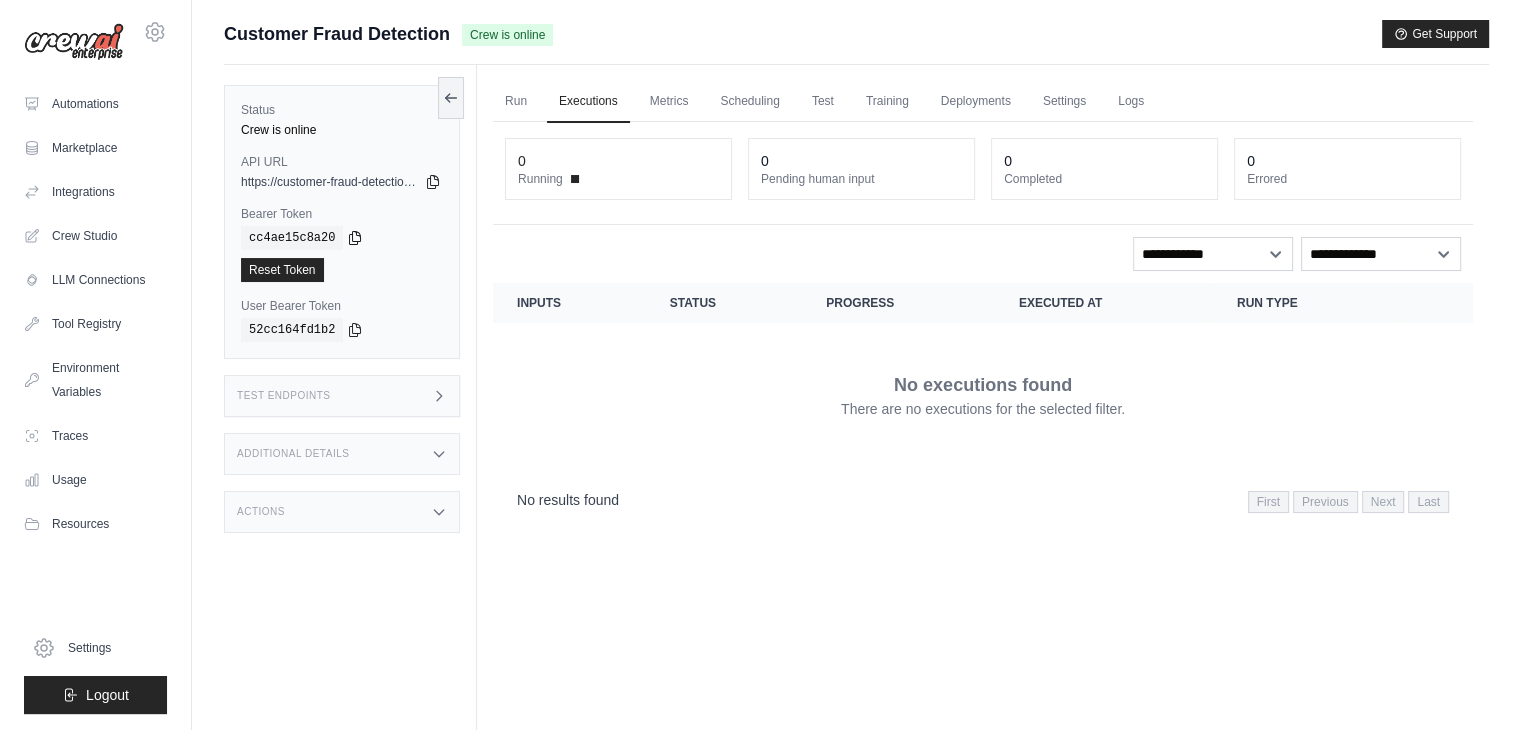 click 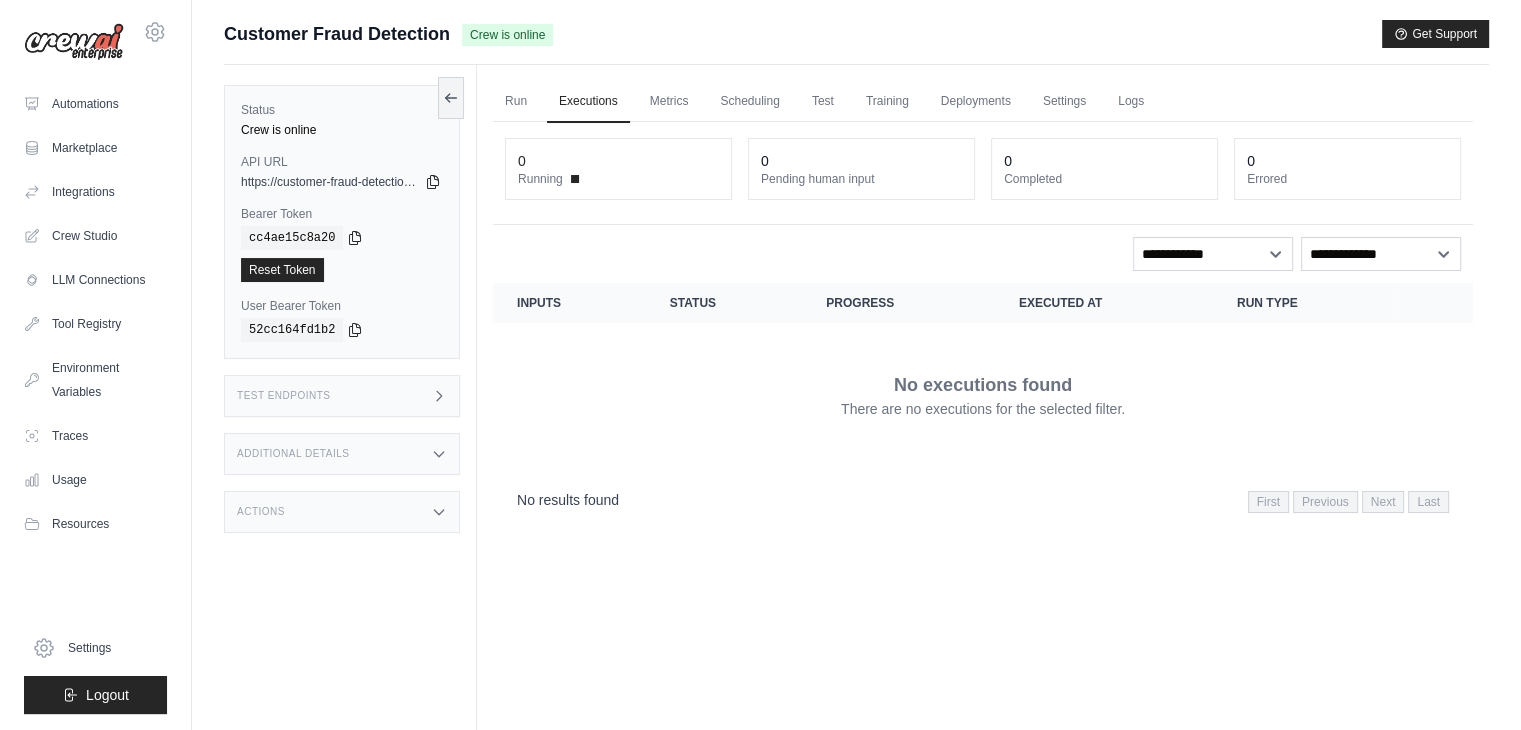 click 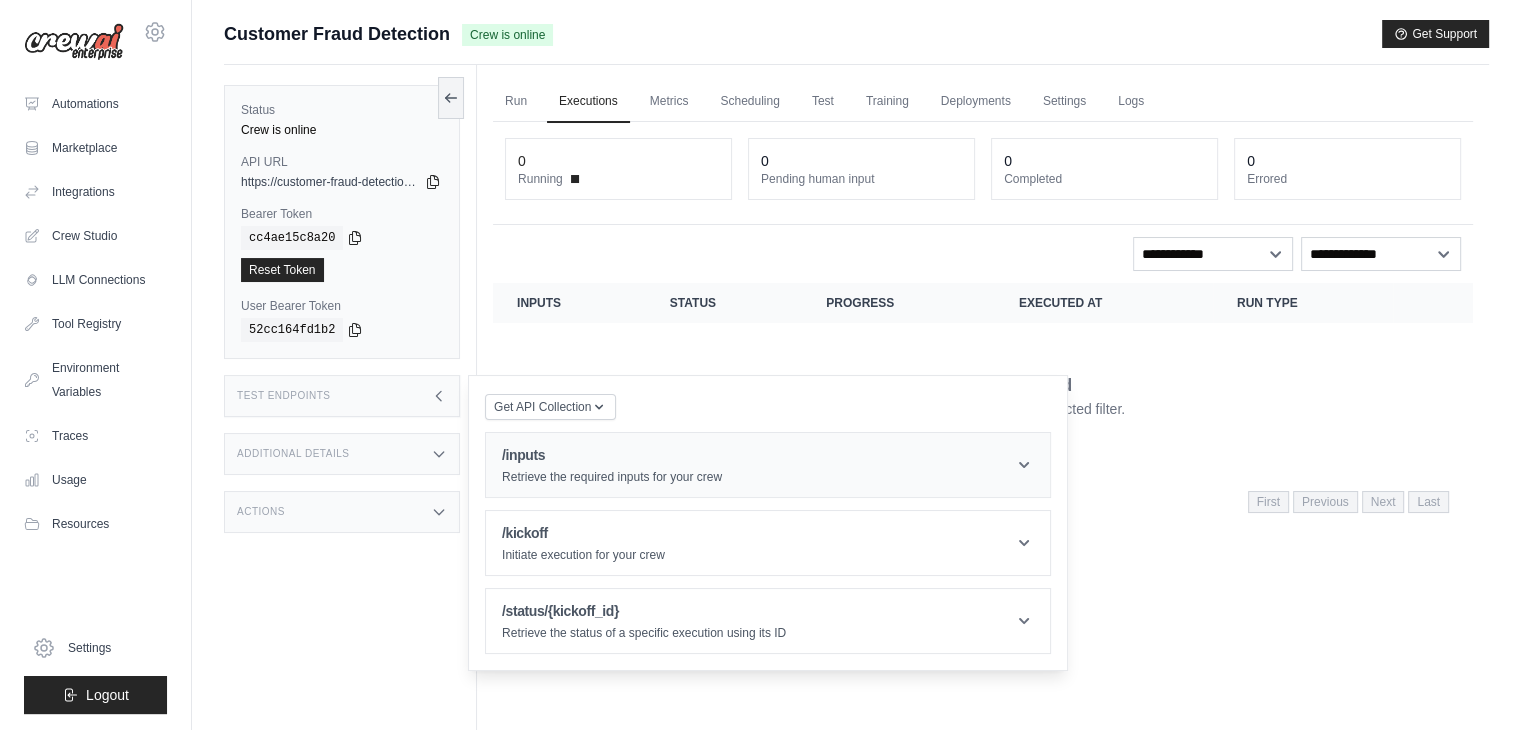 click 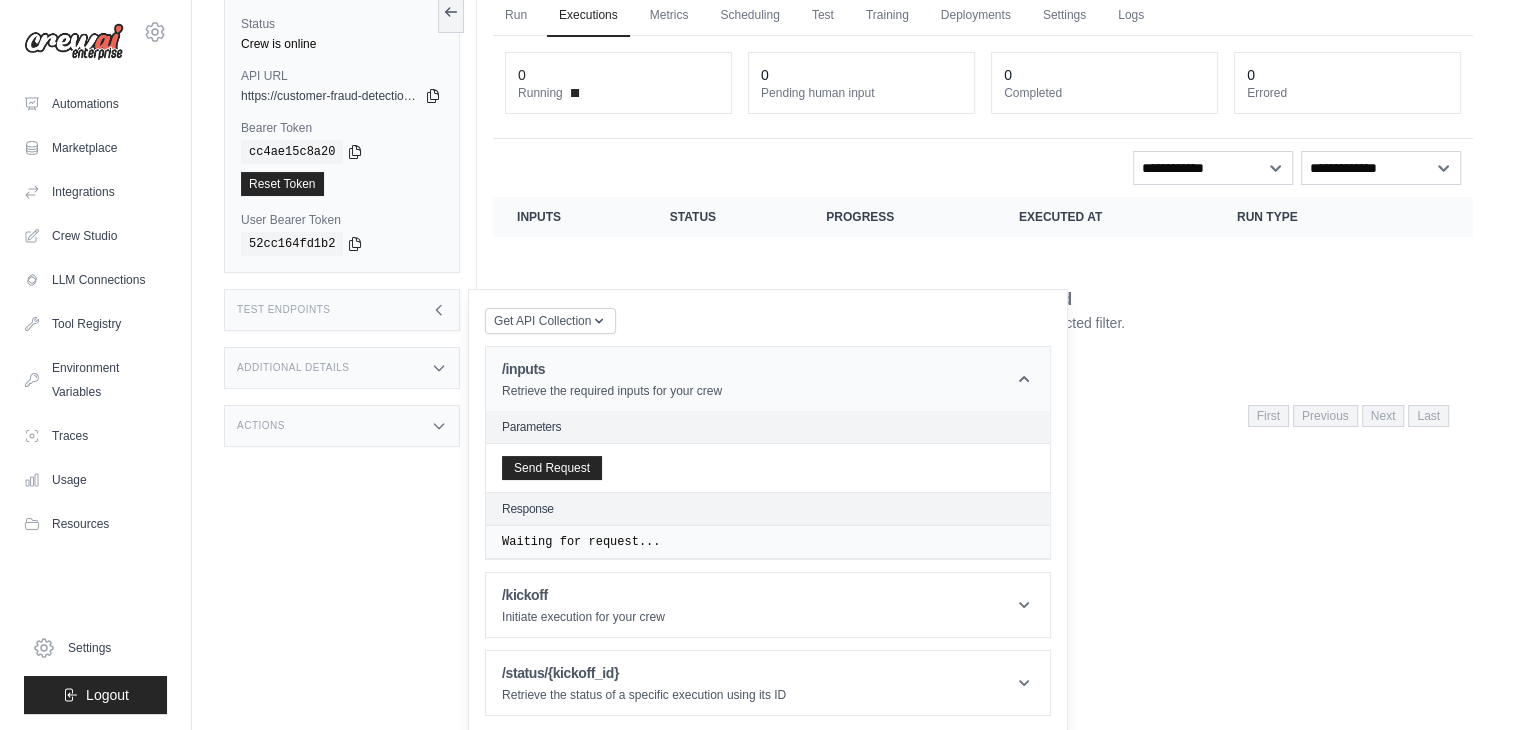 click on "Retrieve the required inputs for your crew" at bounding box center [612, 391] 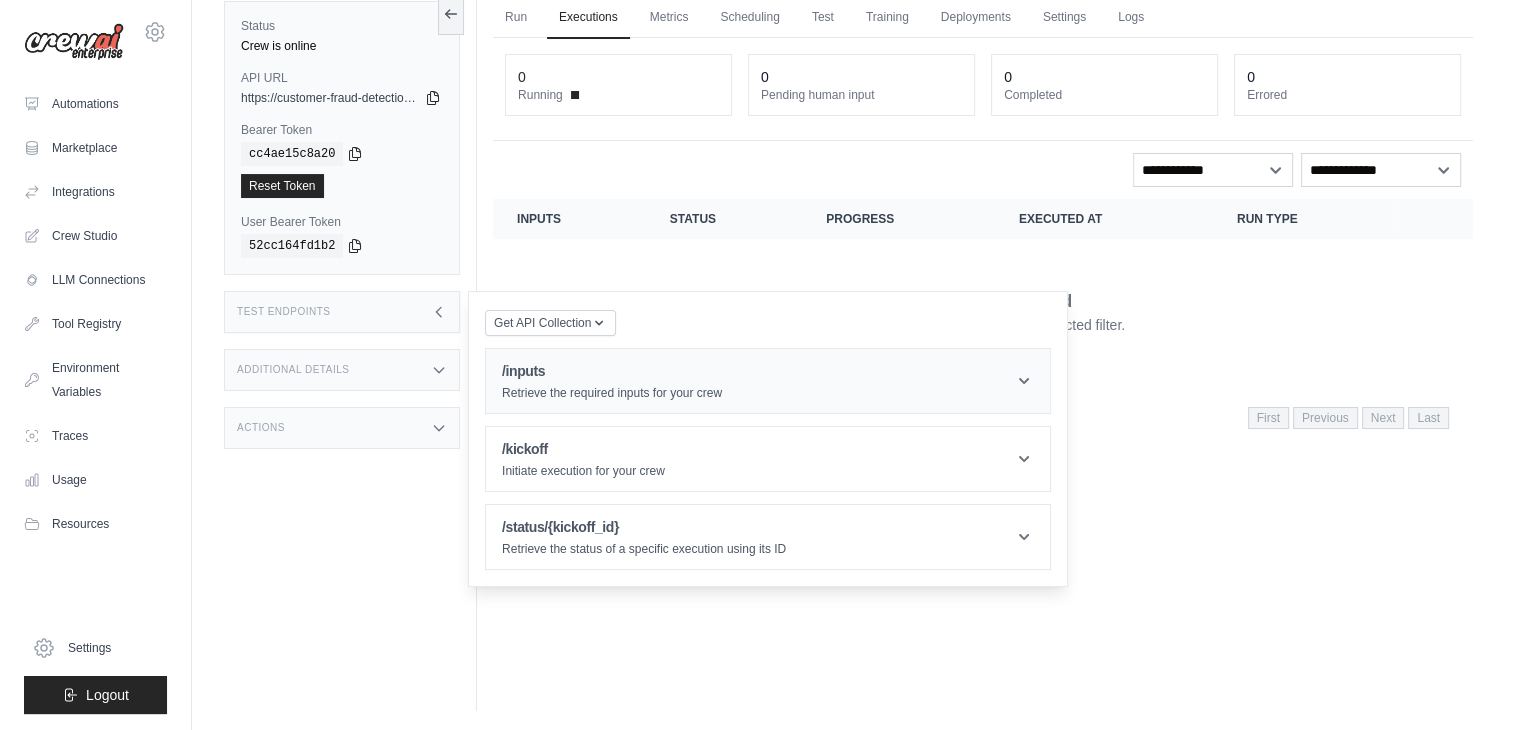 click on "Retrieve the required inputs for your crew" at bounding box center [612, 393] 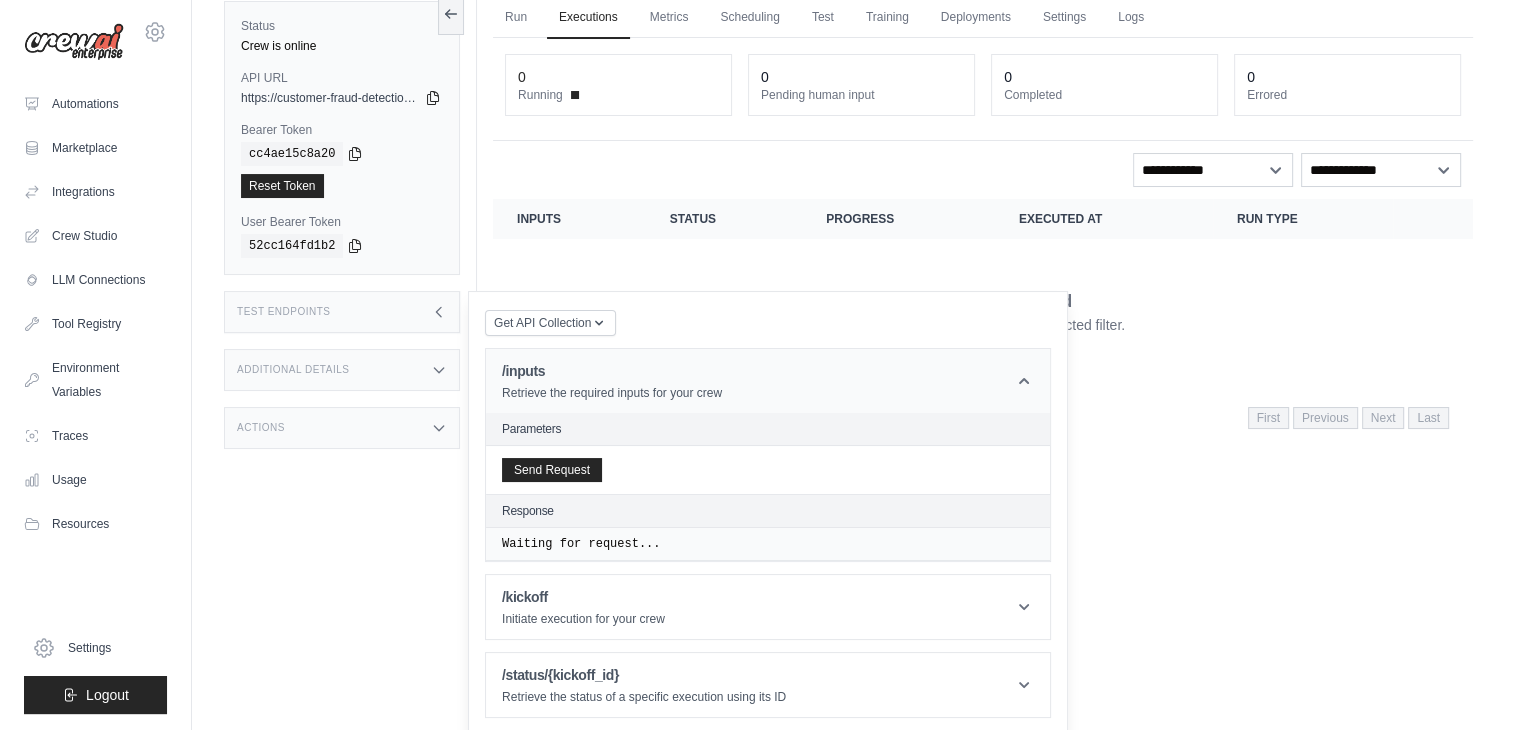 scroll, scrollTop: 86, scrollLeft: 0, axis: vertical 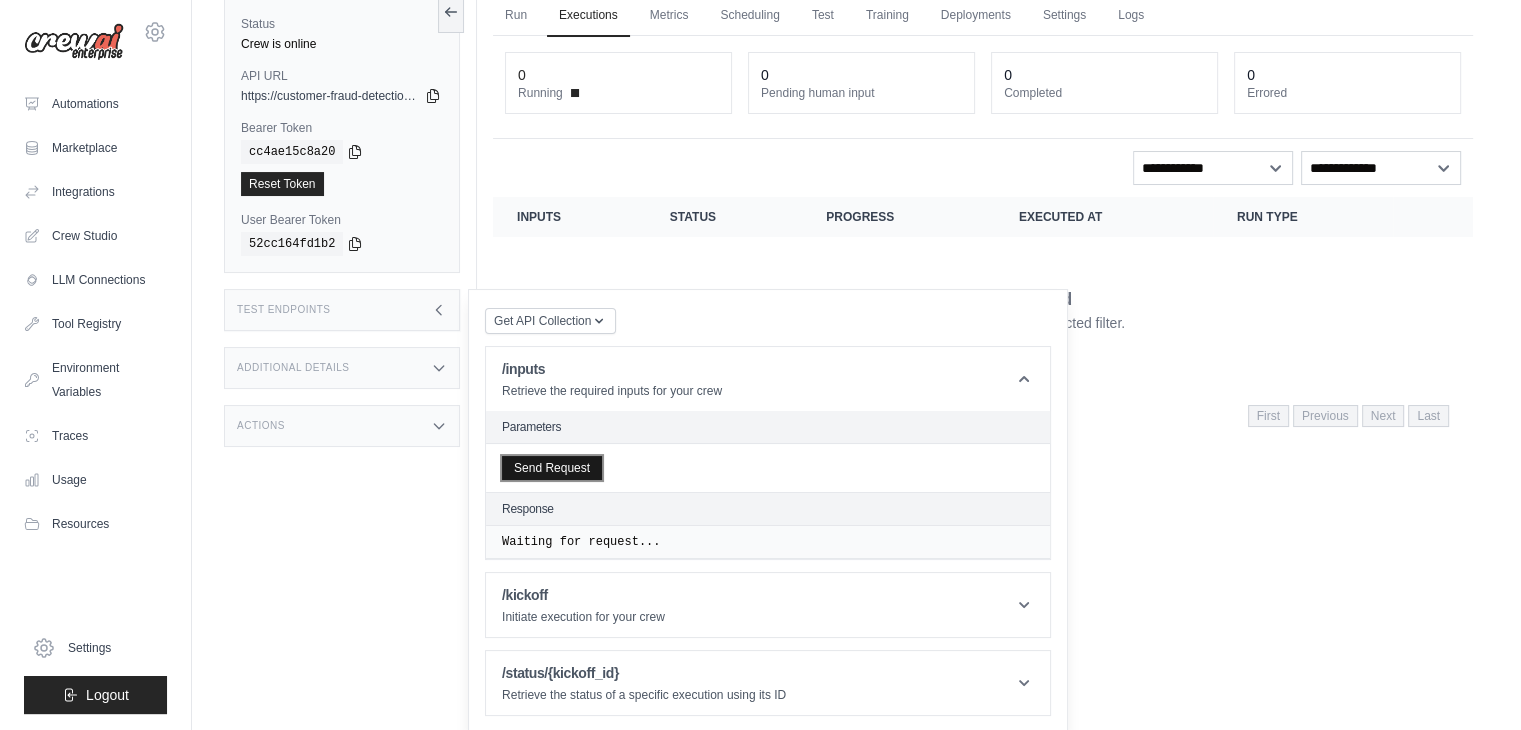 click on "Send Request" at bounding box center [552, 468] 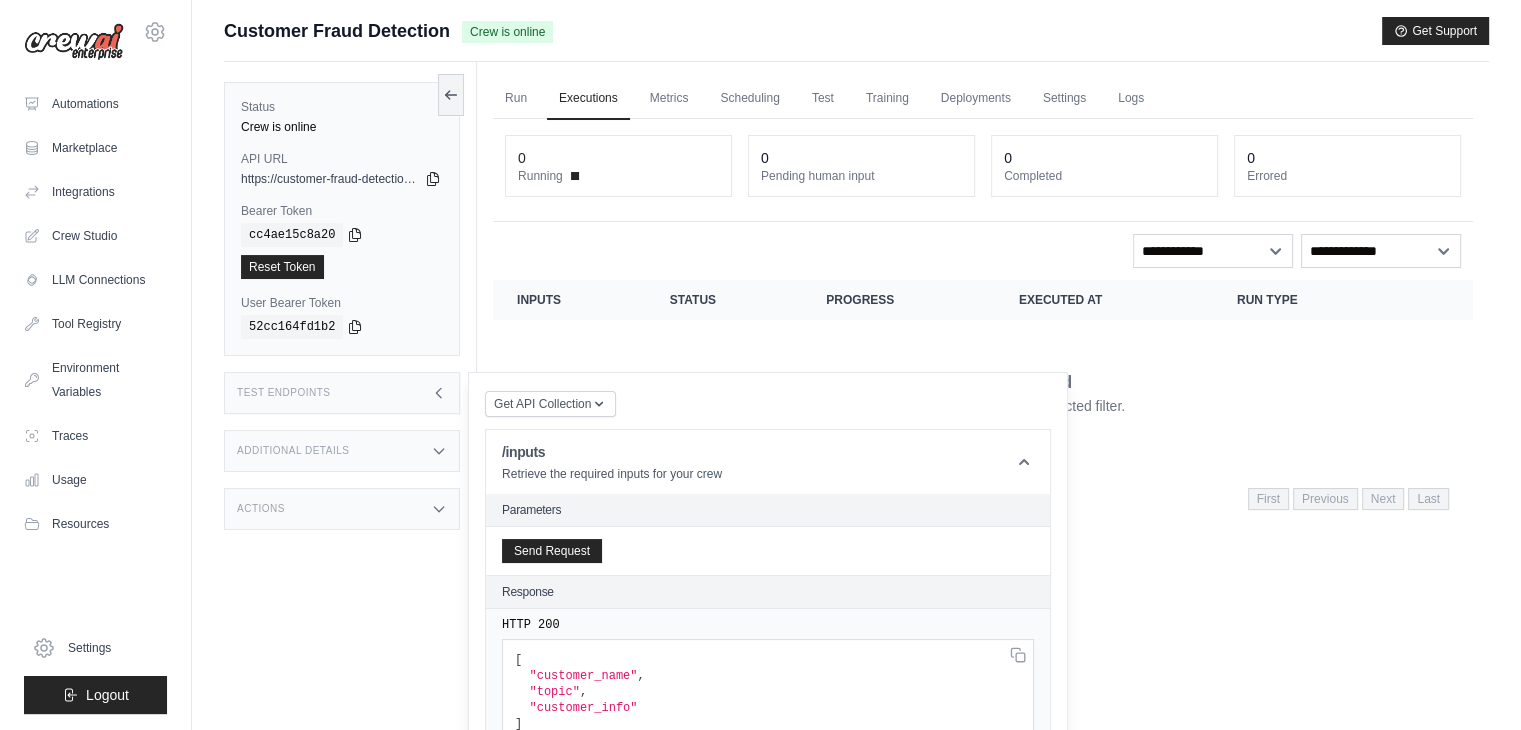 scroll, scrollTop: 0, scrollLeft: 0, axis: both 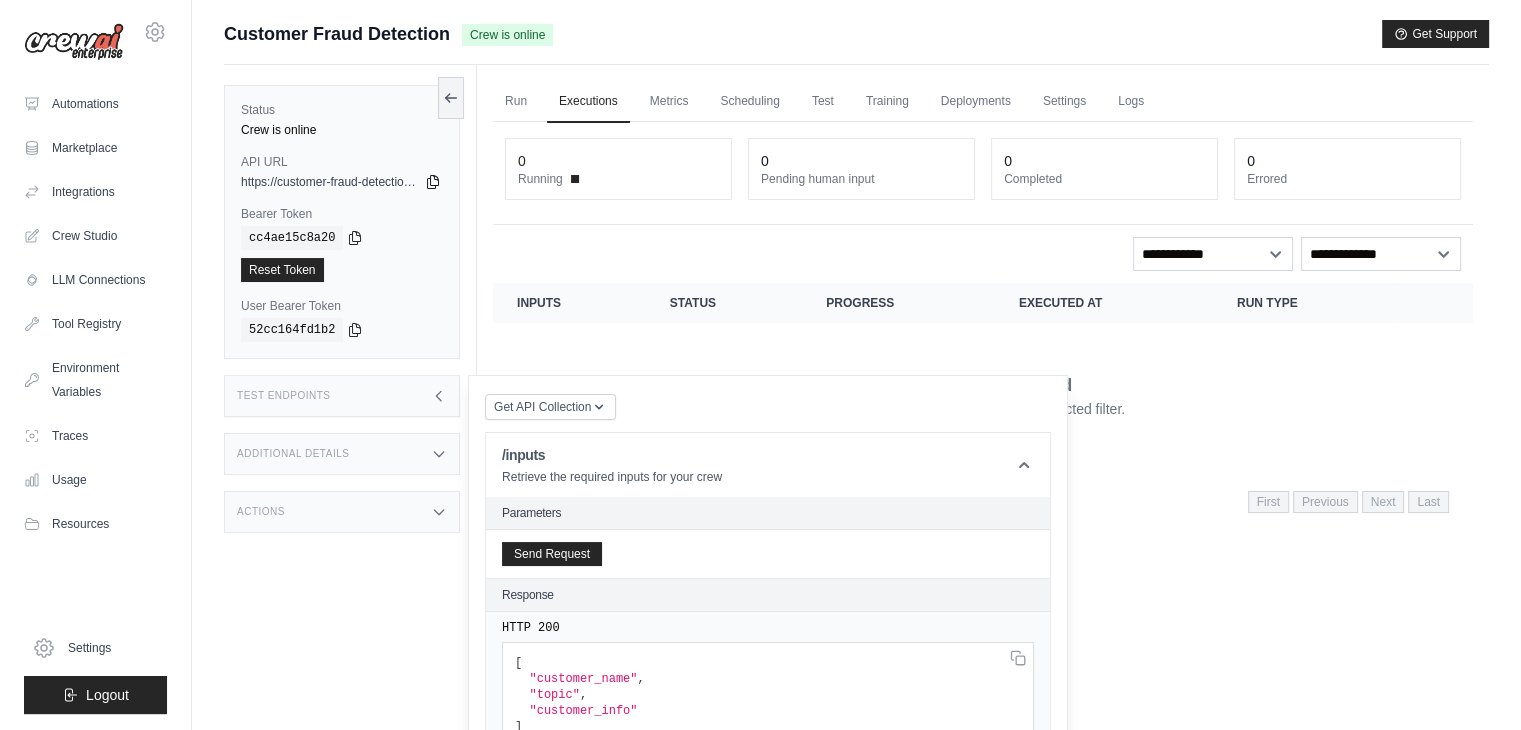 click 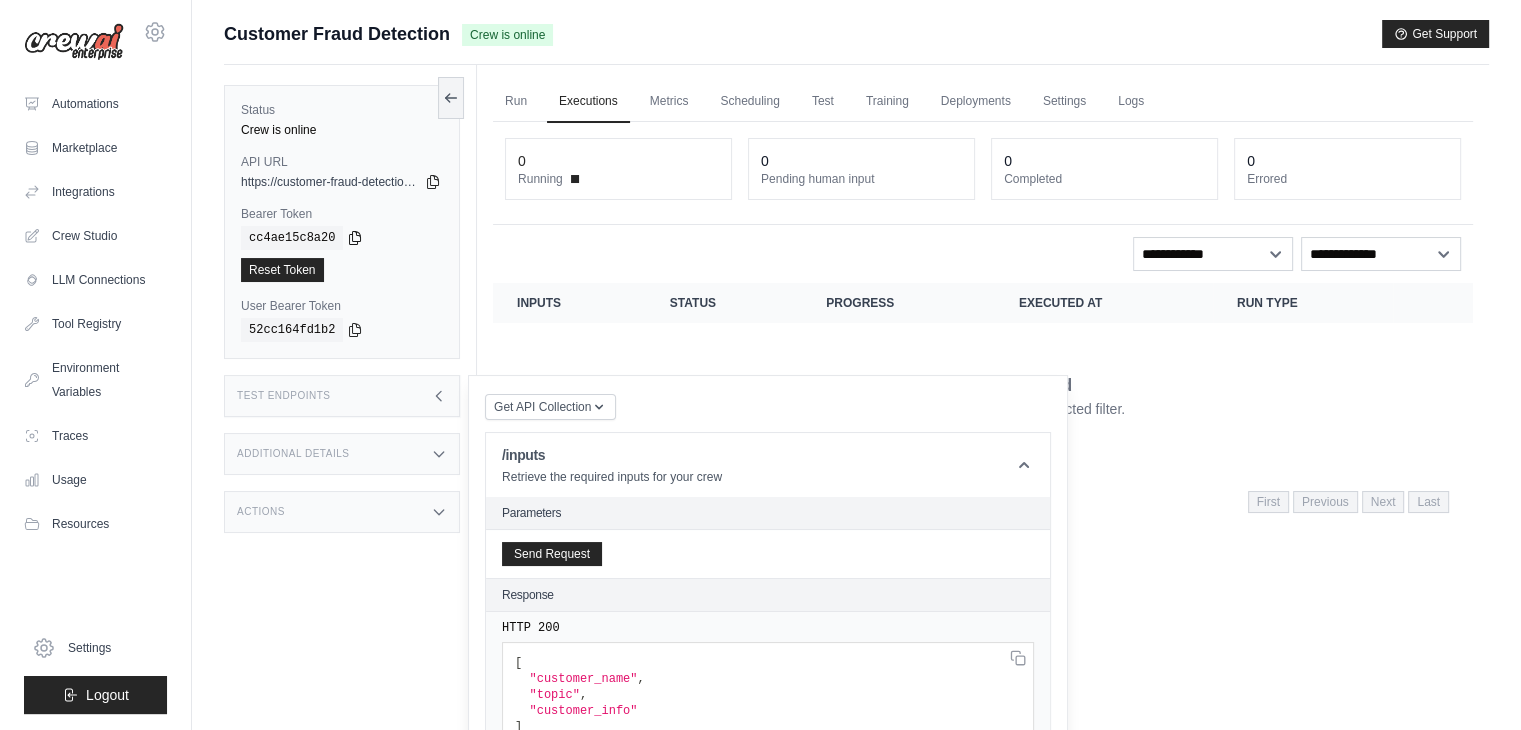 click 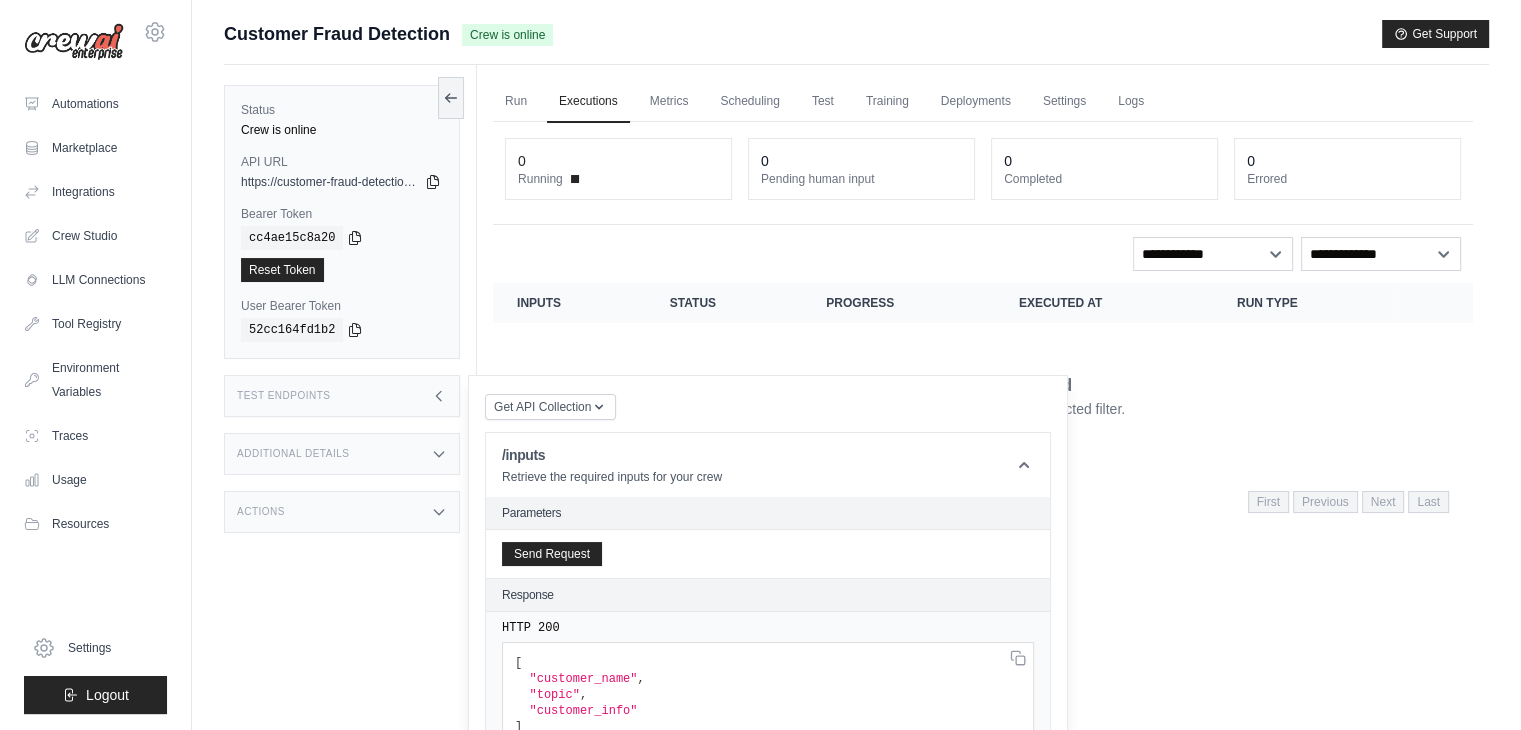 click on "Inputs" at bounding box center [569, 303] 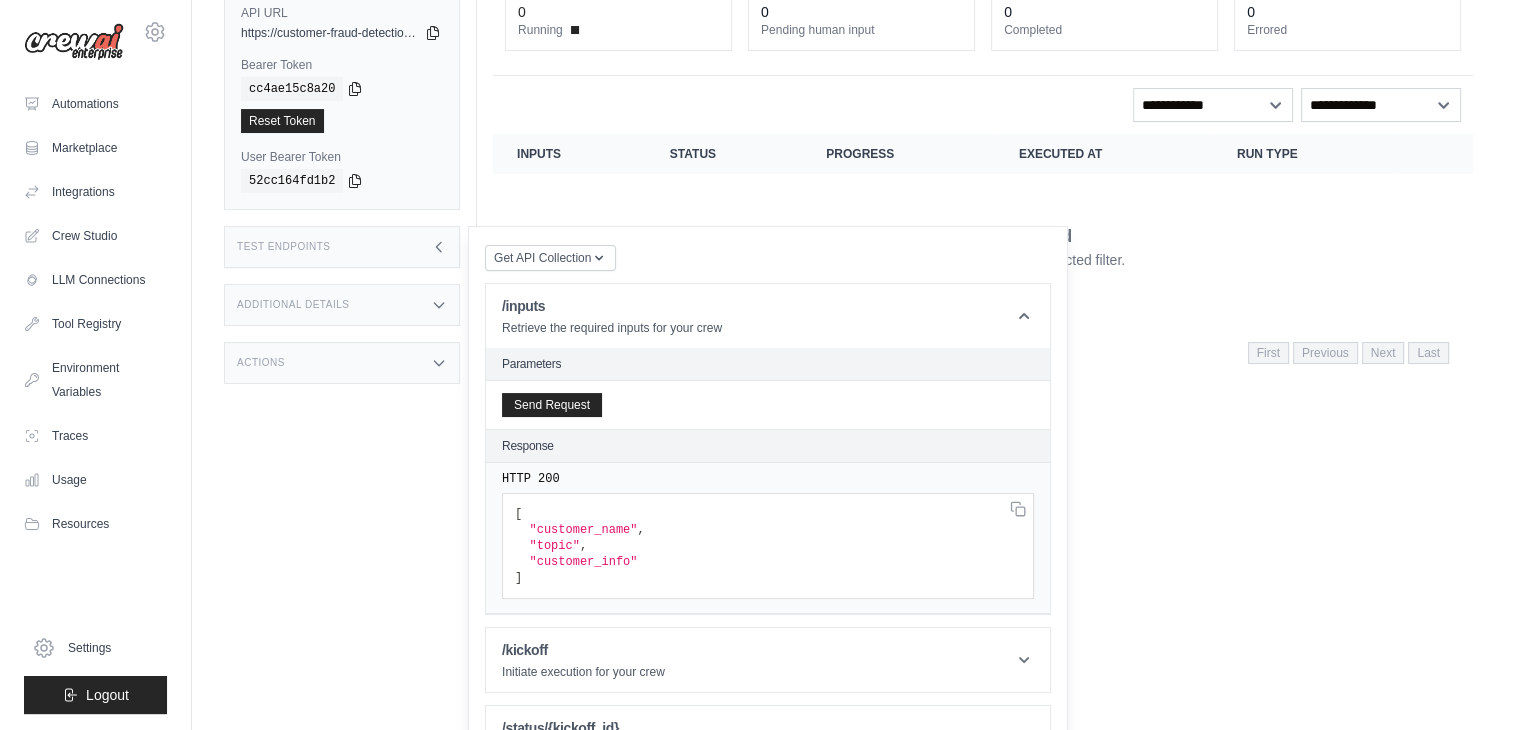 scroll, scrollTop: 200, scrollLeft: 0, axis: vertical 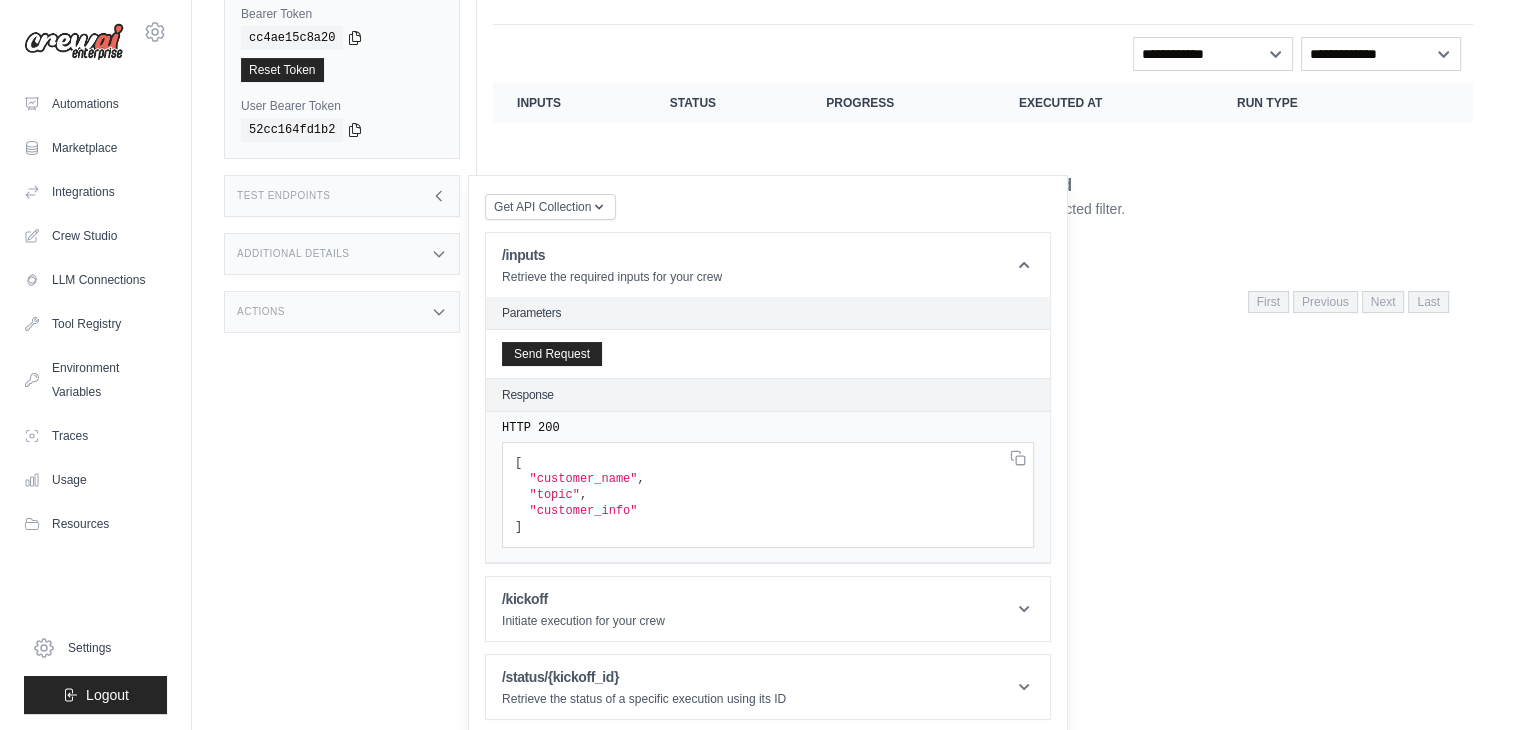 click on "Run
Executions
Metrics
Scheduling
Test
Training
Deployments
Settings
Logs
0
Running
0
Pending human input
0" at bounding box center [983, 230] 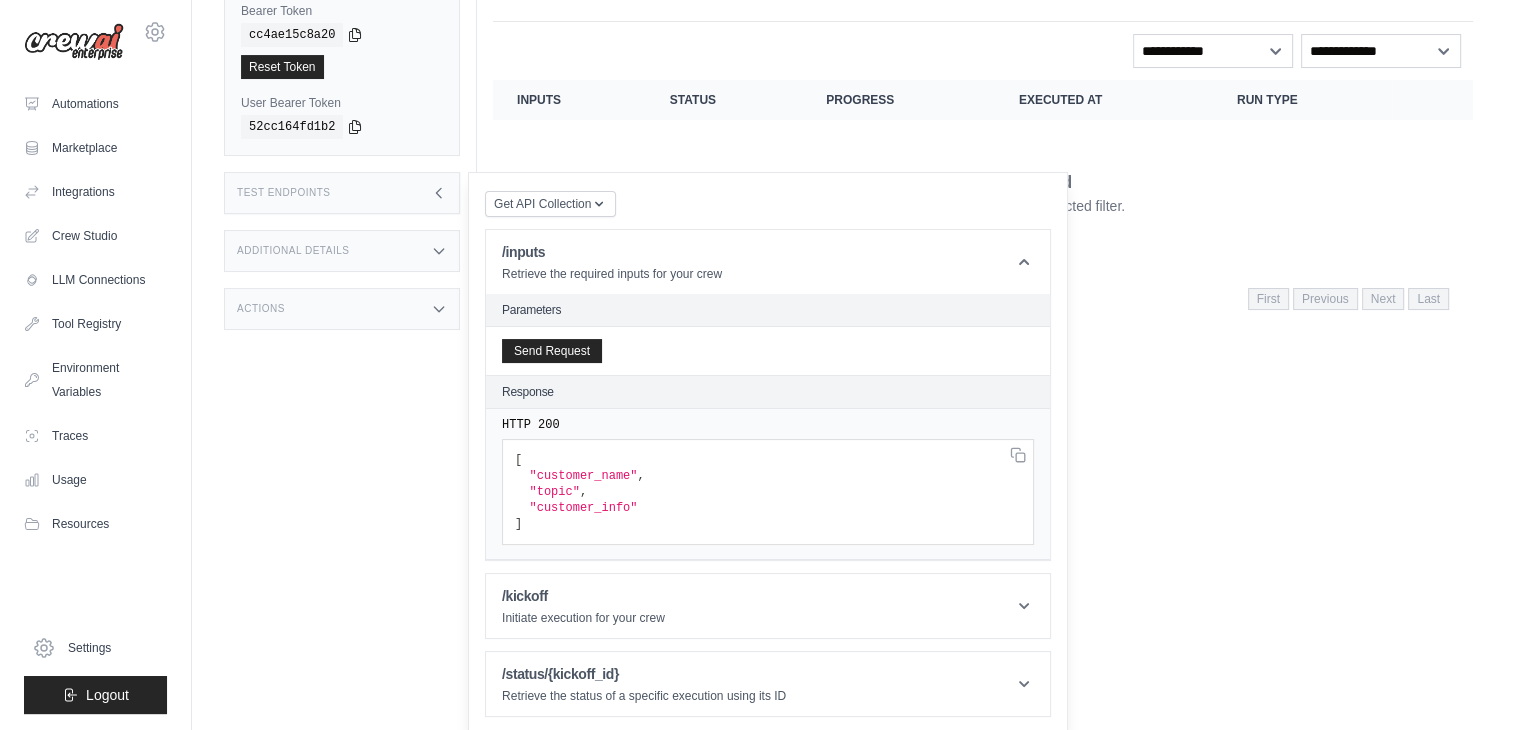scroll, scrollTop: 204, scrollLeft: 0, axis: vertical 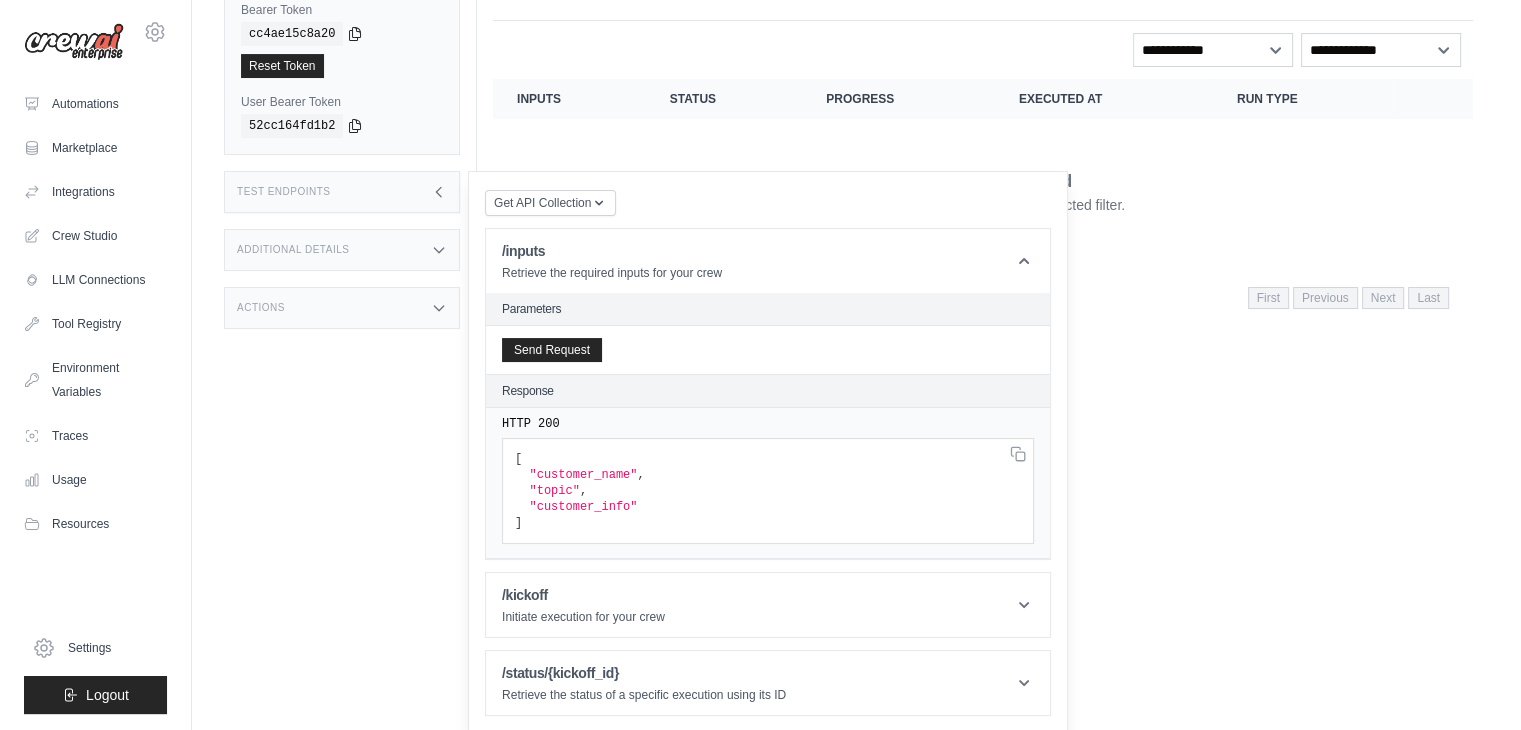 click on "Run
Executions
Metrics
Scheduling
Test
Training
Deployments
Settings
Logs
0
Running
0
Pending human input
0" at bounding box center (983, 226) 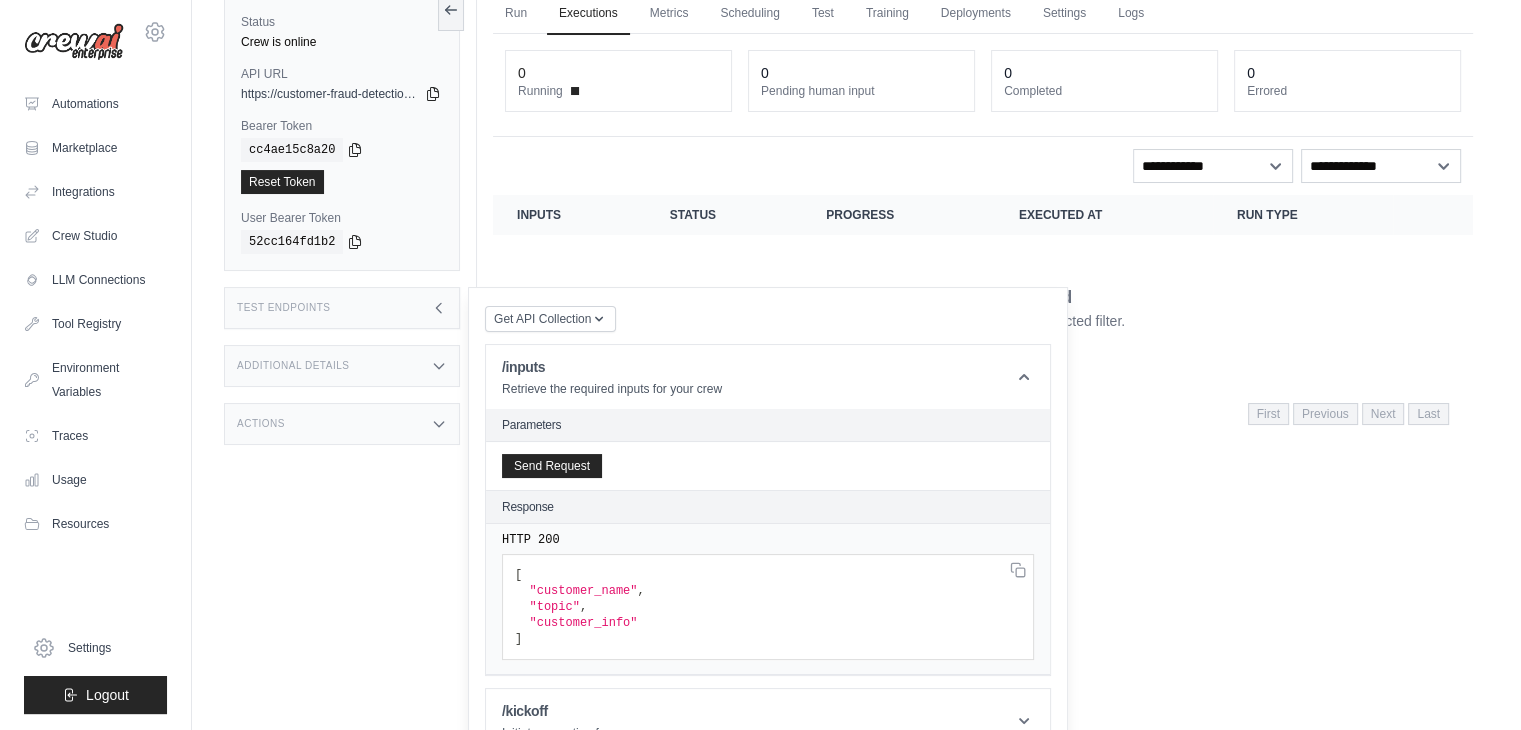 scroll, scrollTop: 0, scrollLeft: 0, axis: both 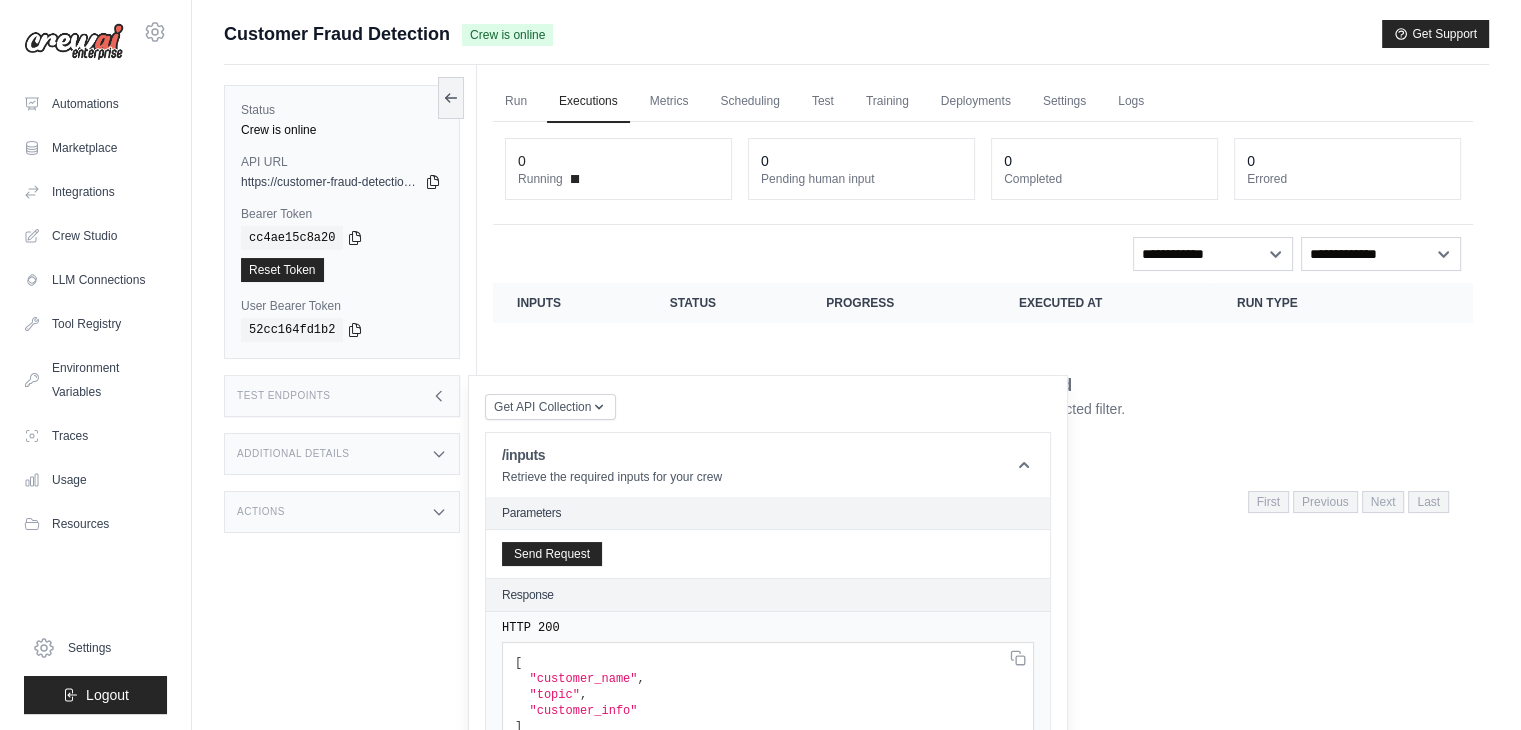 click on "**********" at bounding box center [983, 324] 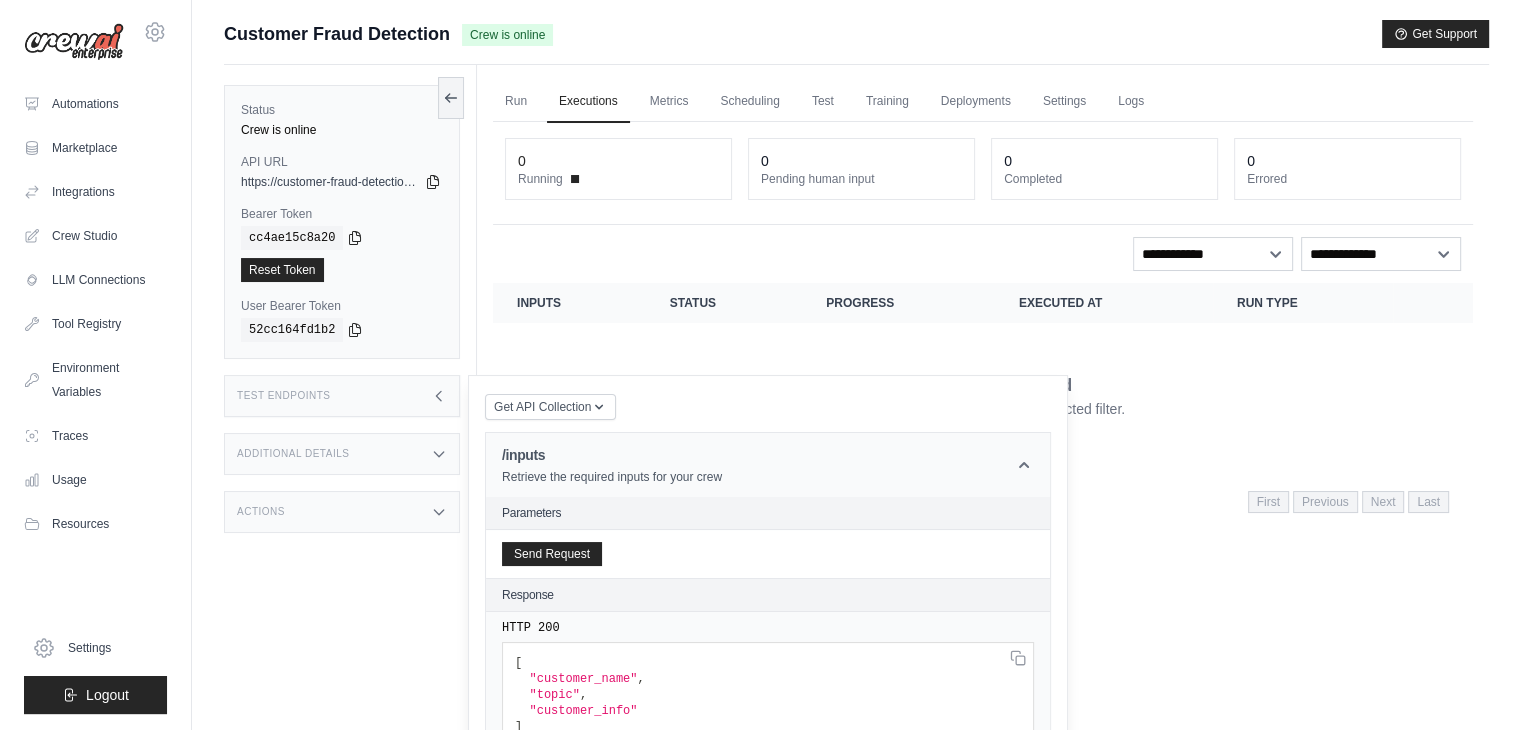 click 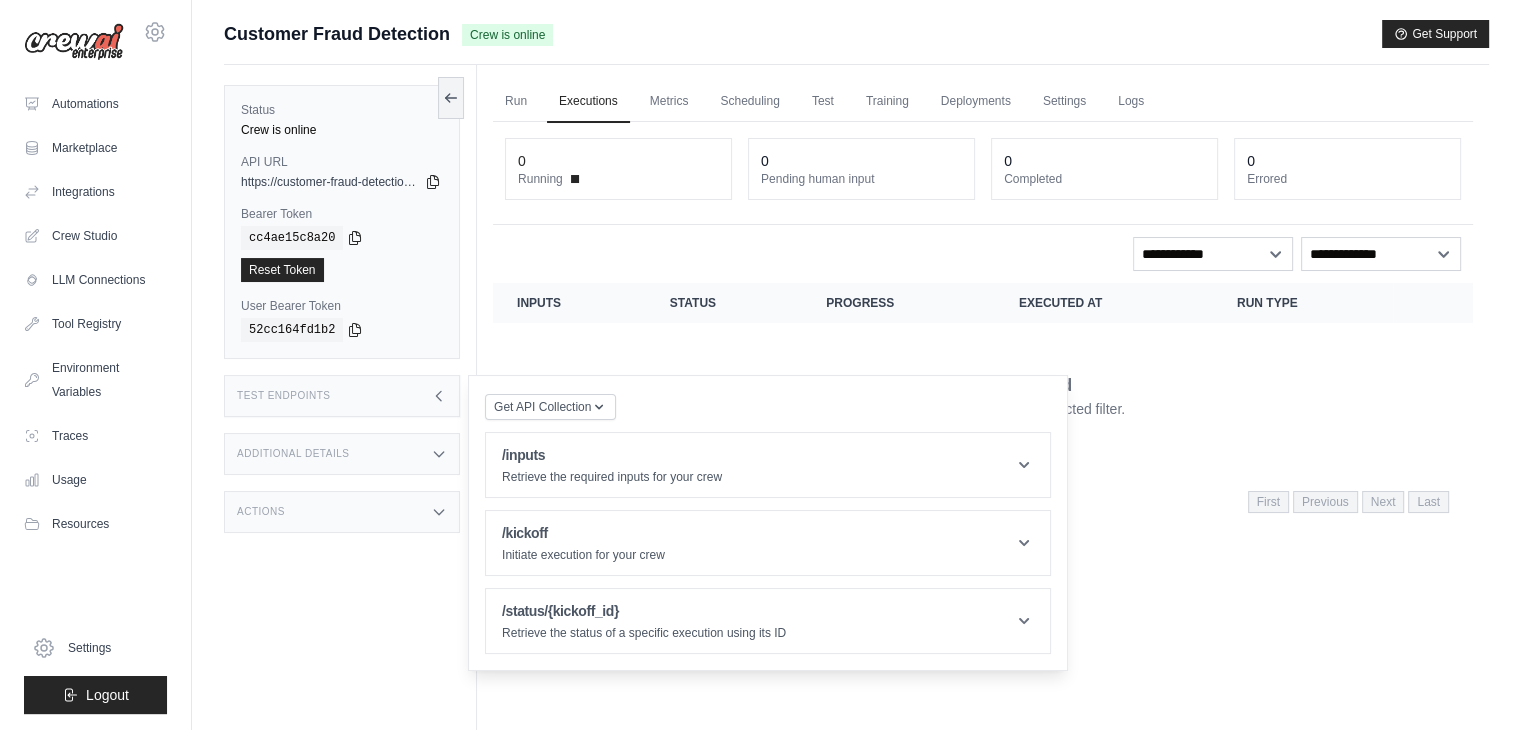 click on "No executions found
There are no executions for the selected filter." at bounding box center [983, 395] 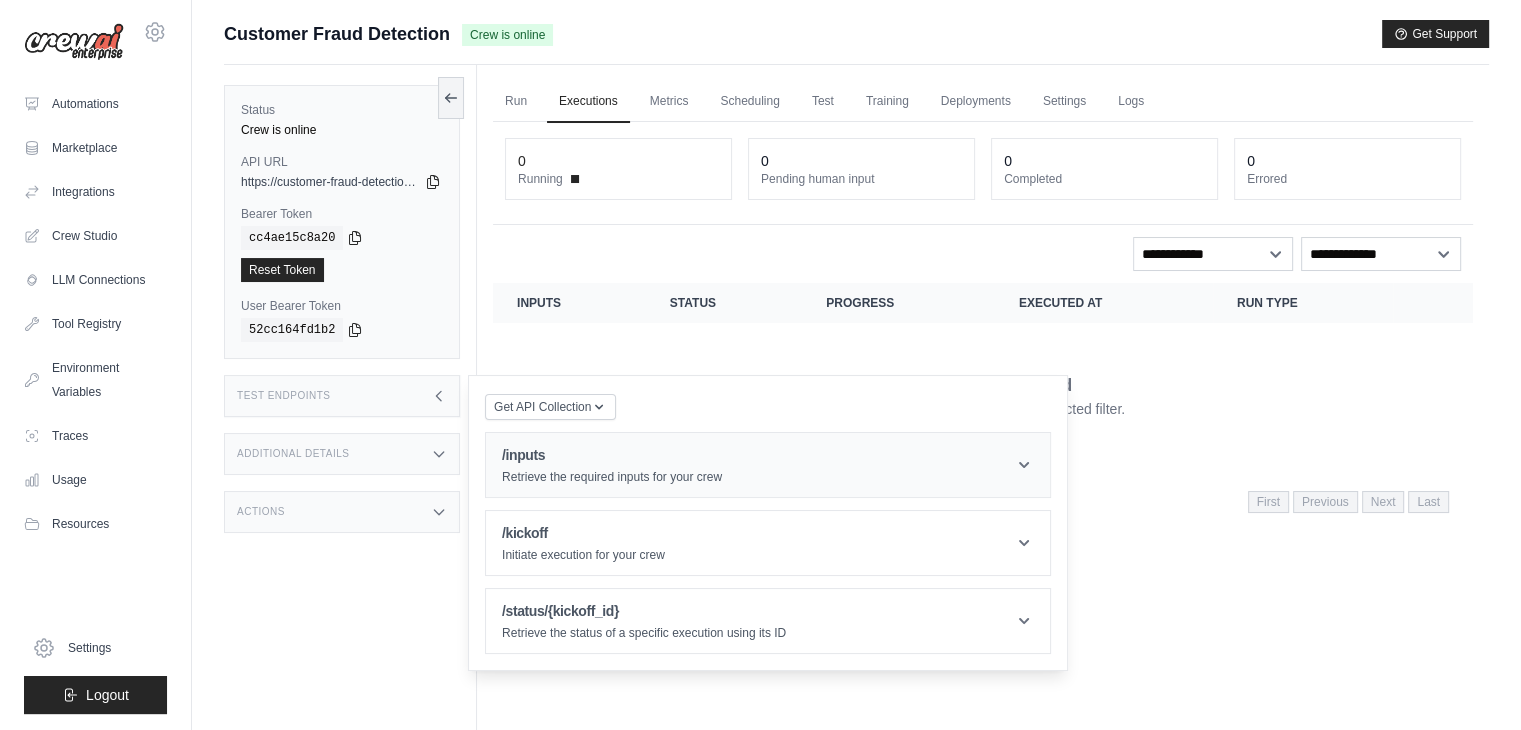 click 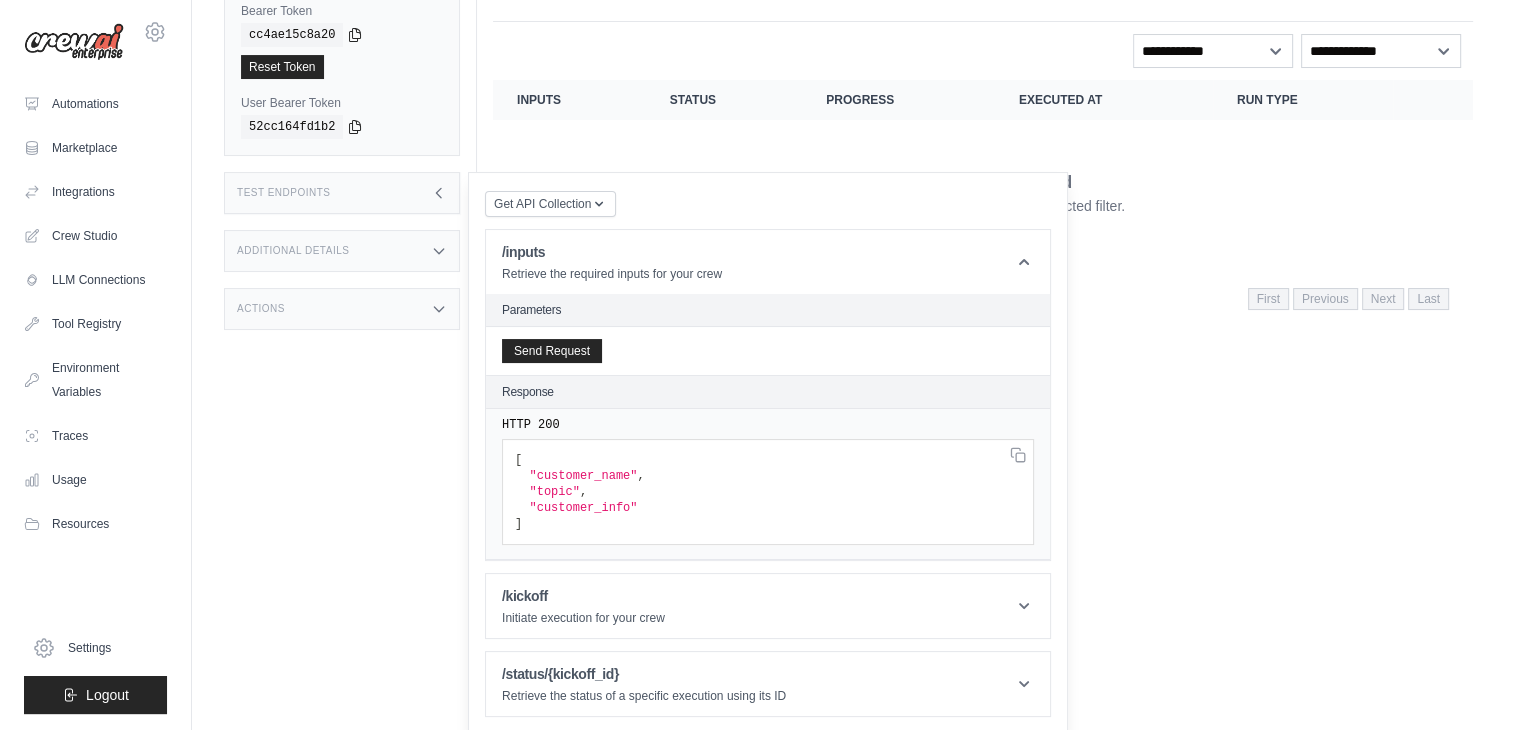 scroll, scrollTop: 204, scrollLeft: 0, axis: vertical 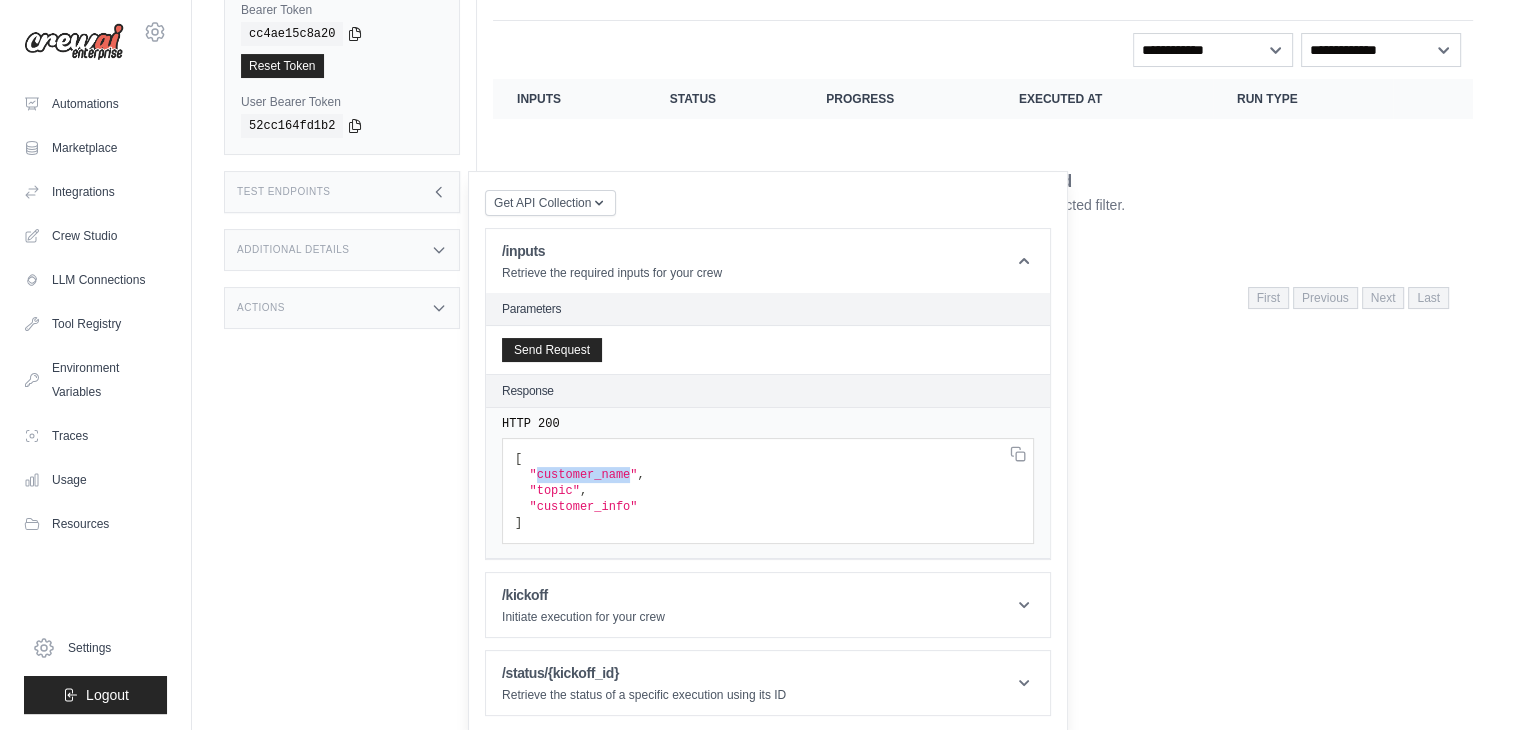 drag, startPoint x: 534, startPoint y: 476, endPoint x: 617, endPoint y: 476, distance: 83 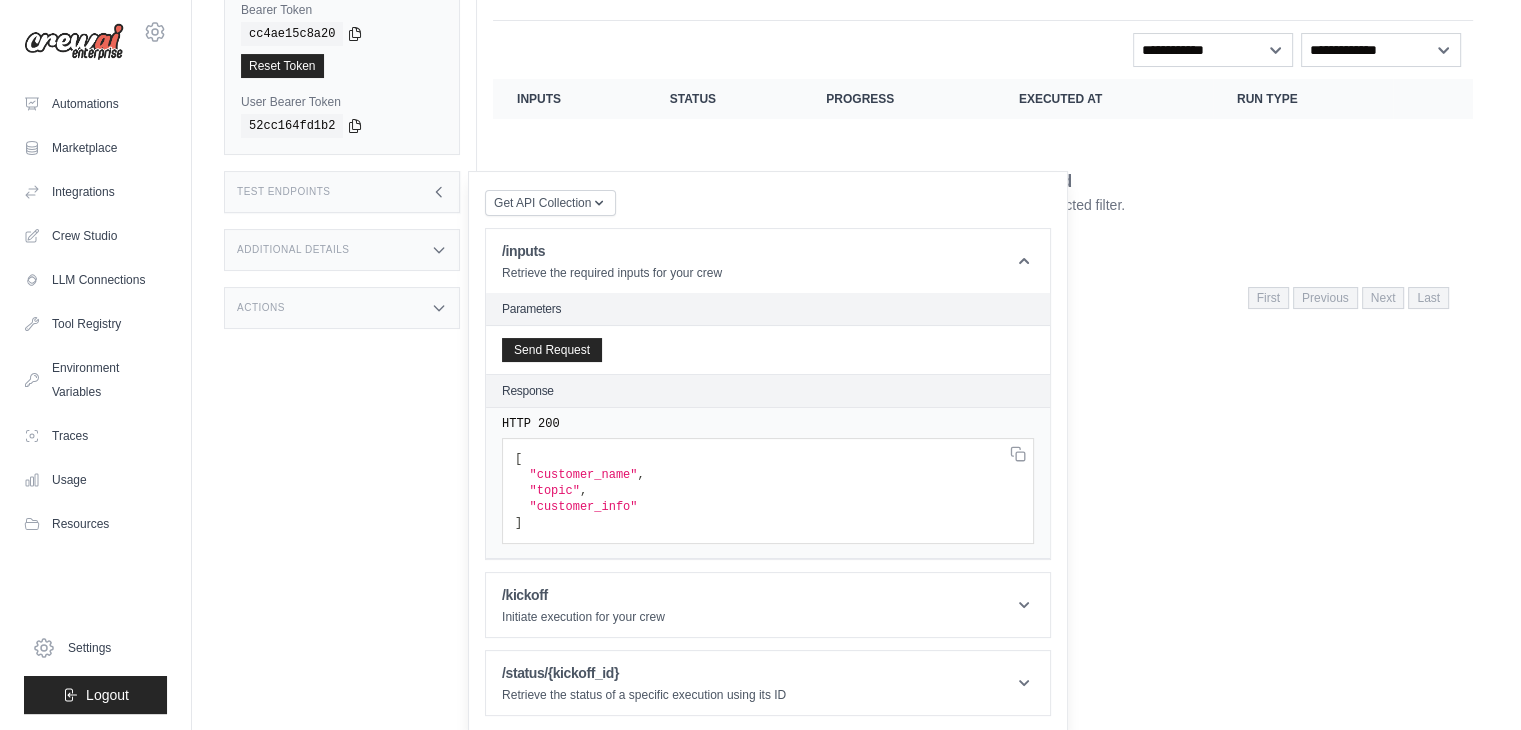 click on "Run
Executions
Metrics
Scheduling
Test
Training
Deployments
Settings
Logs
0
Running
0
Pending human input
0" at bounding box center [983, 226] 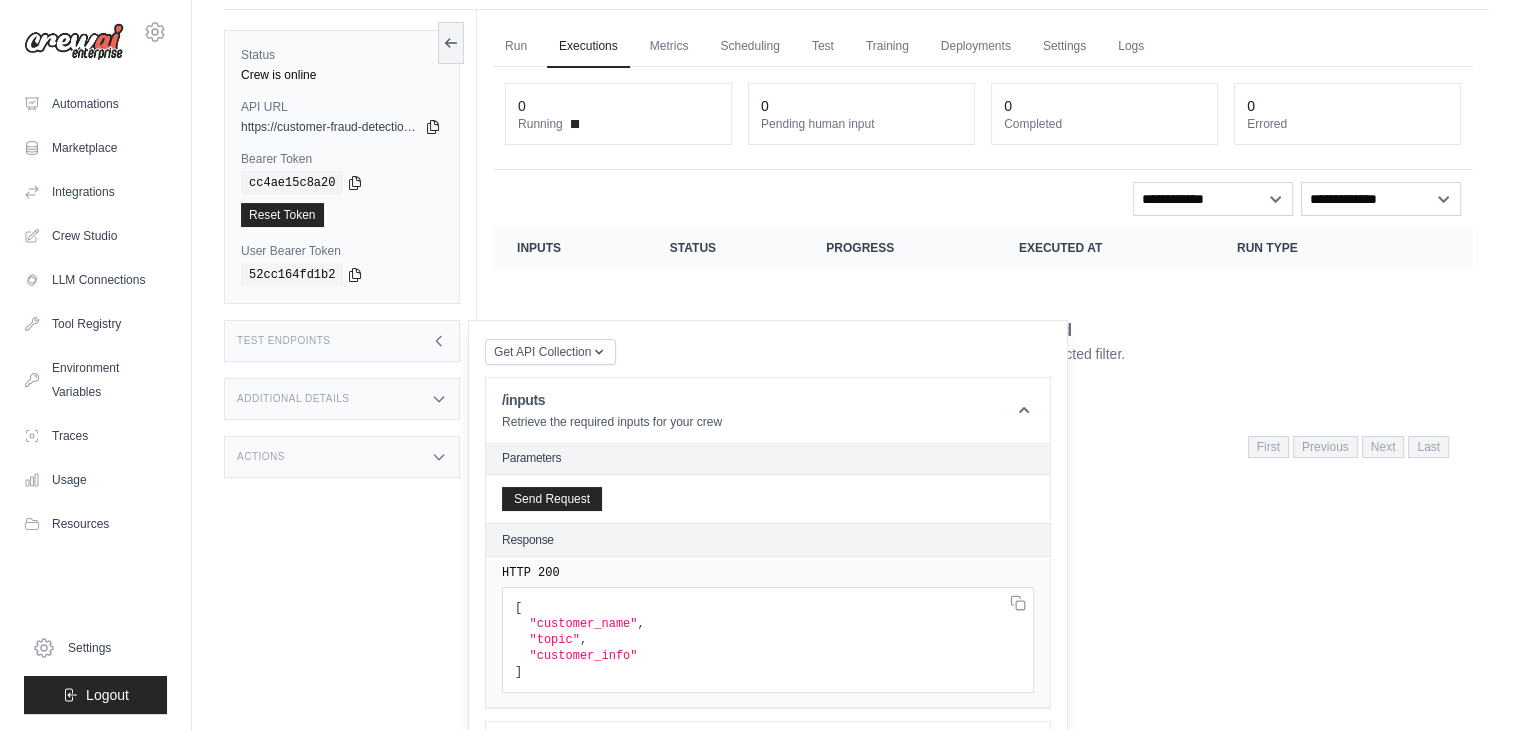 scroll, scrollTop: 0, scrollLeft: 0, axis: both 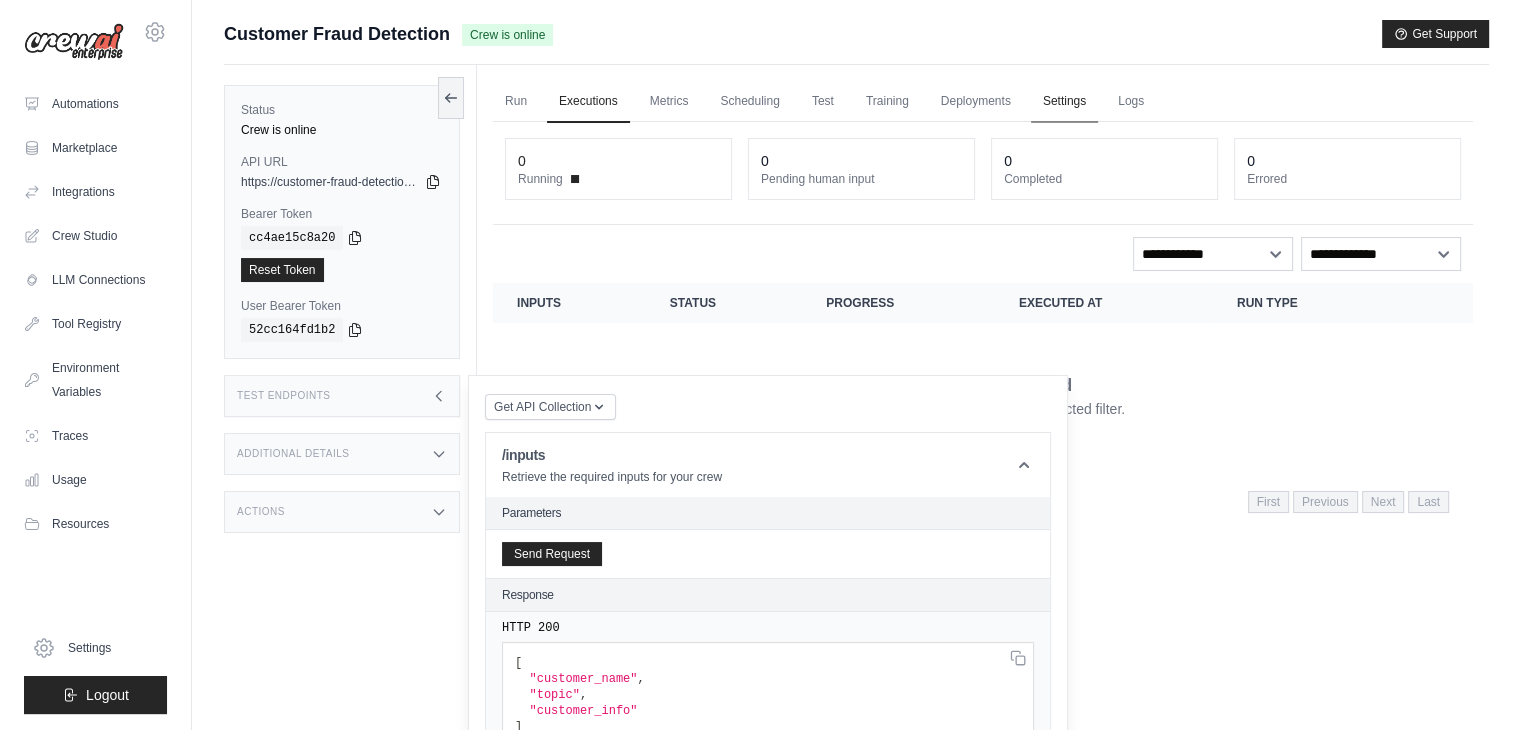 click on "Settings" at bounding box center [1064, 102] 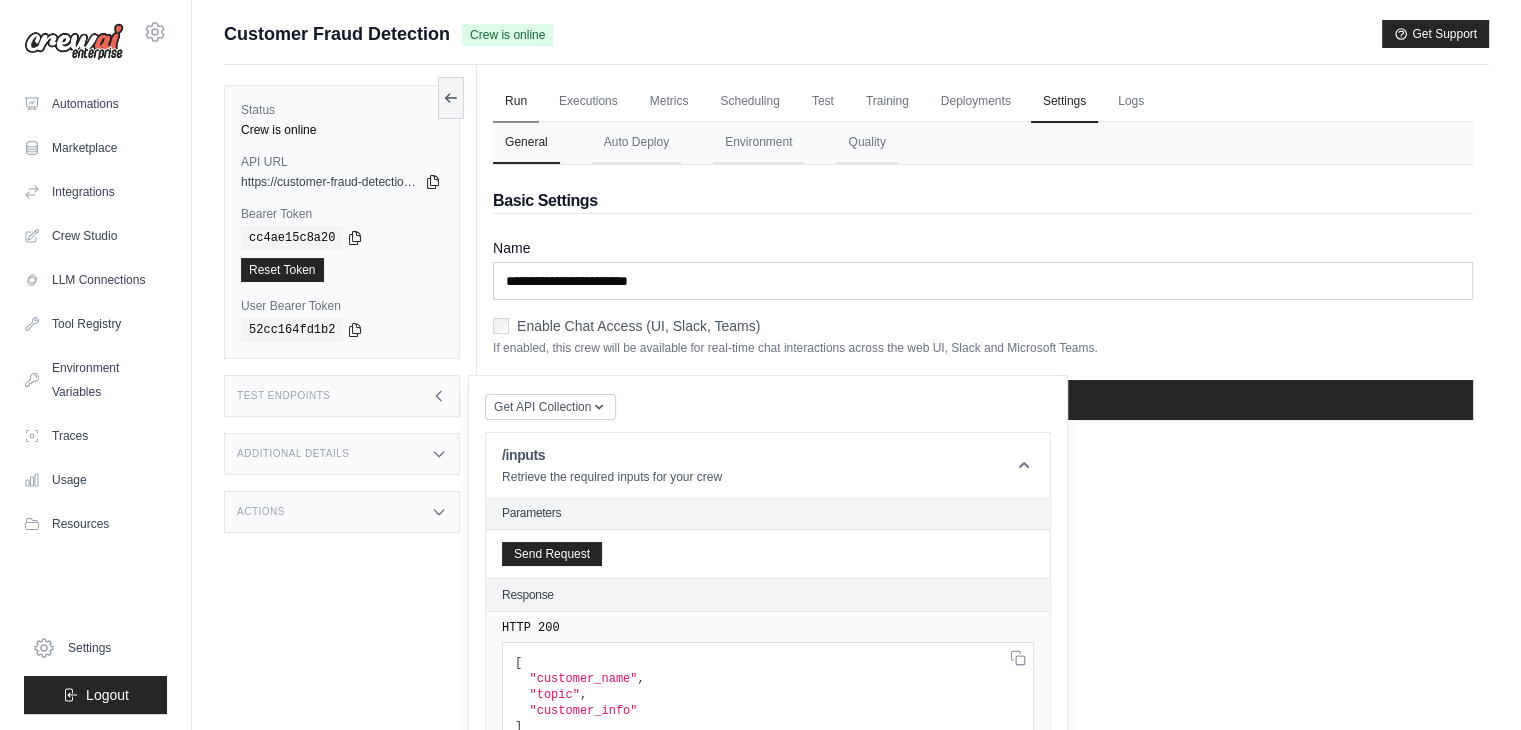 click on "Run" at bounding box center [516, 102] 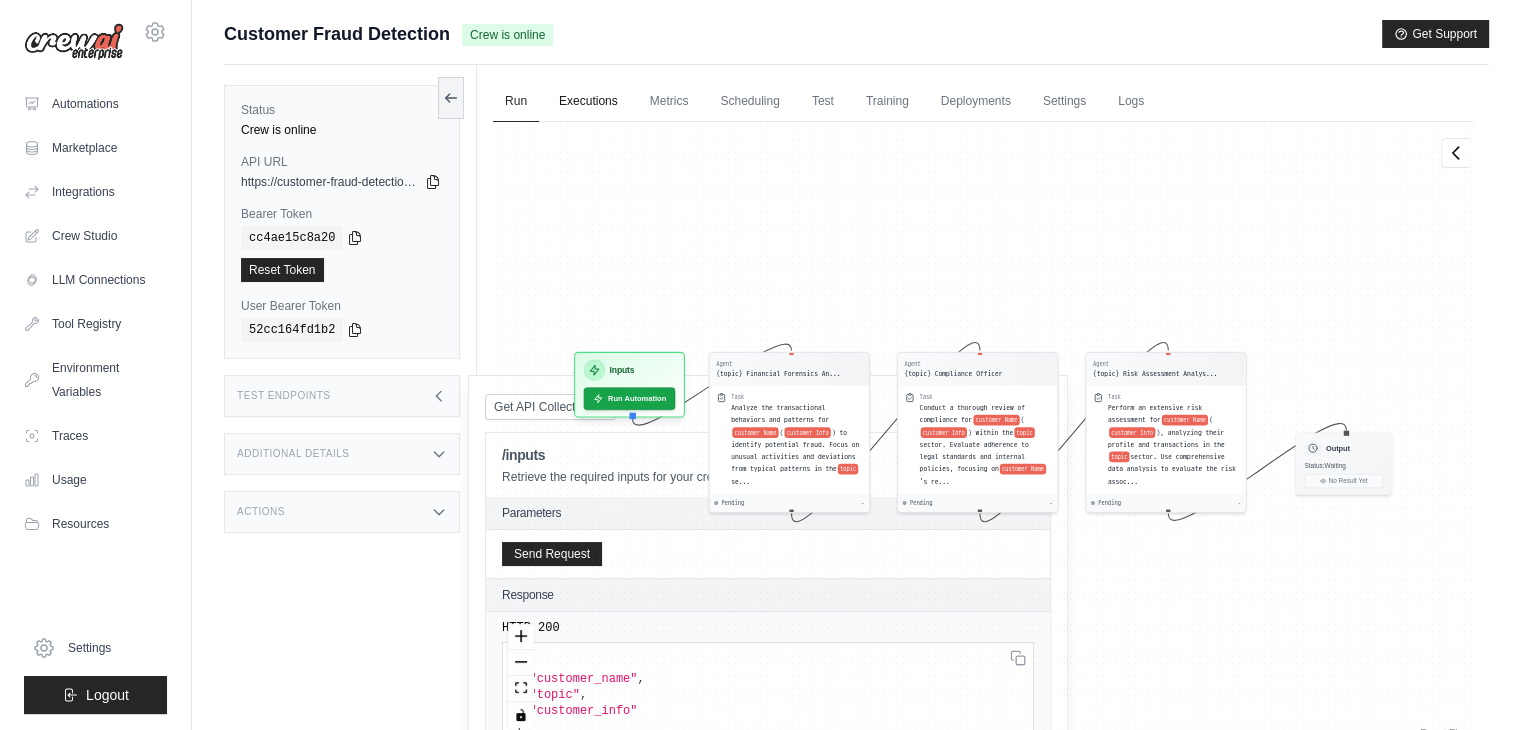 click on "Executions" at bounding box center (588, 102) 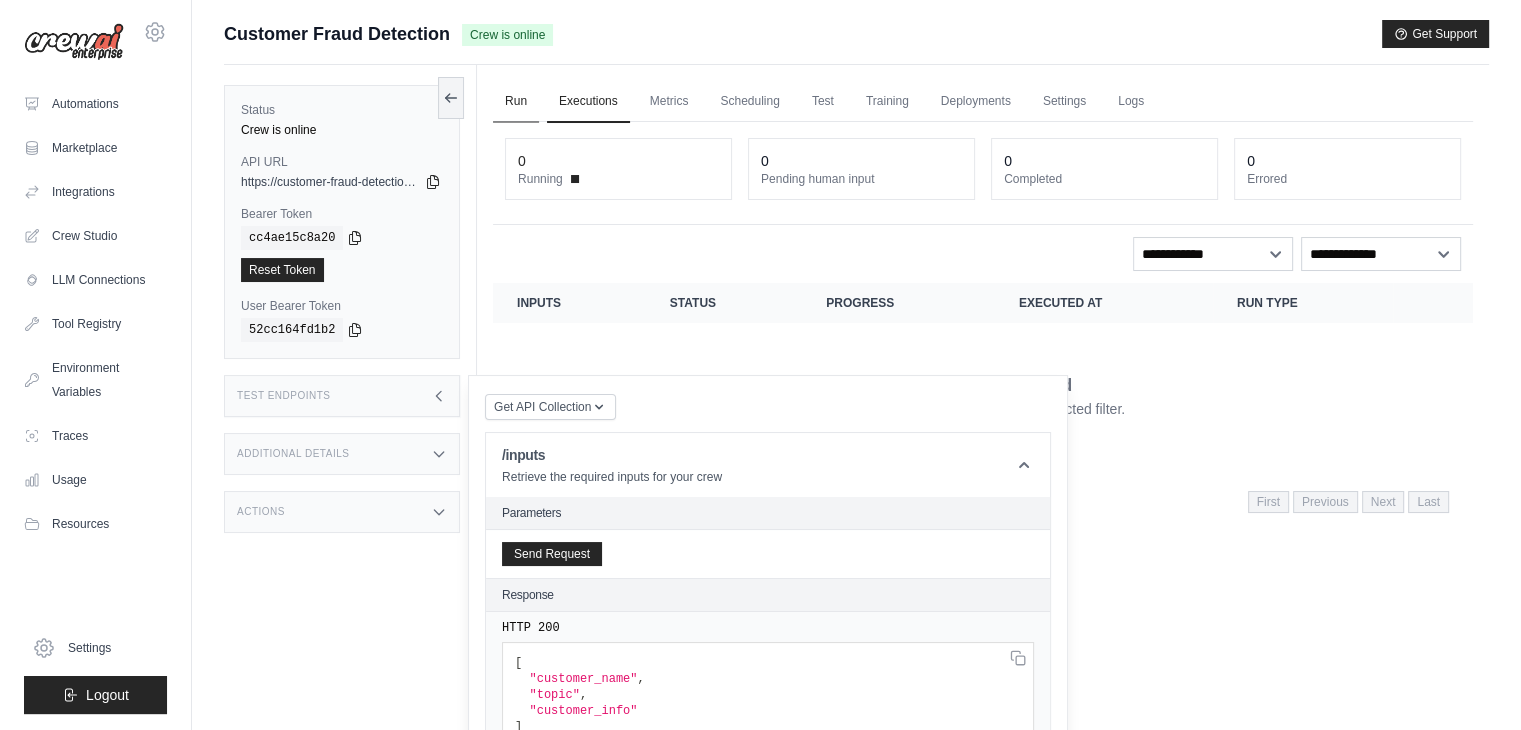 click on "Run" at bounding box center (516, 102) 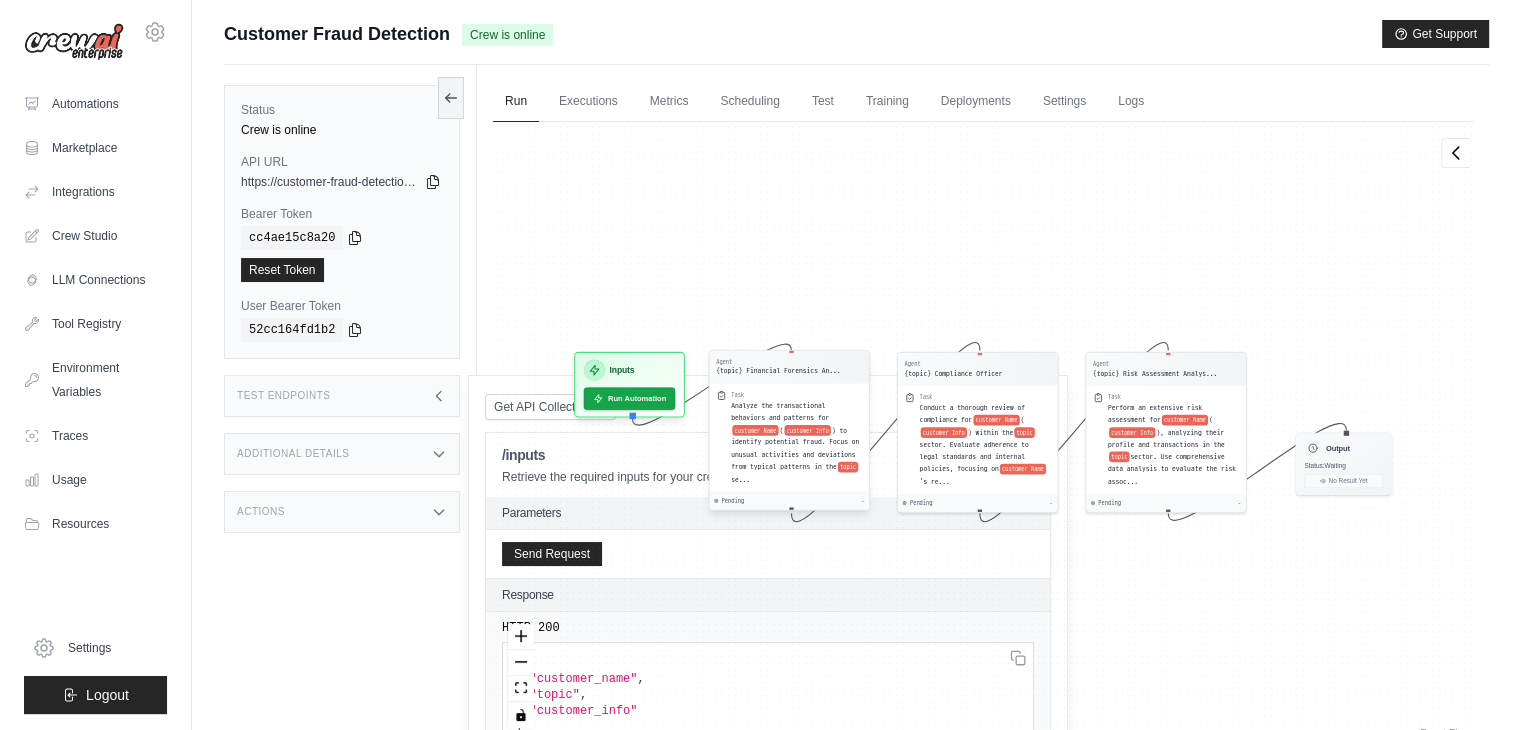 click on "Analyze the transactional behaviors and patterns for  customer Name  (  customer Info  ) to identify potential fraud. Focus on unusual activities and deviations from typical patterns in the  topic  se..." at bounding box center (796, 443) 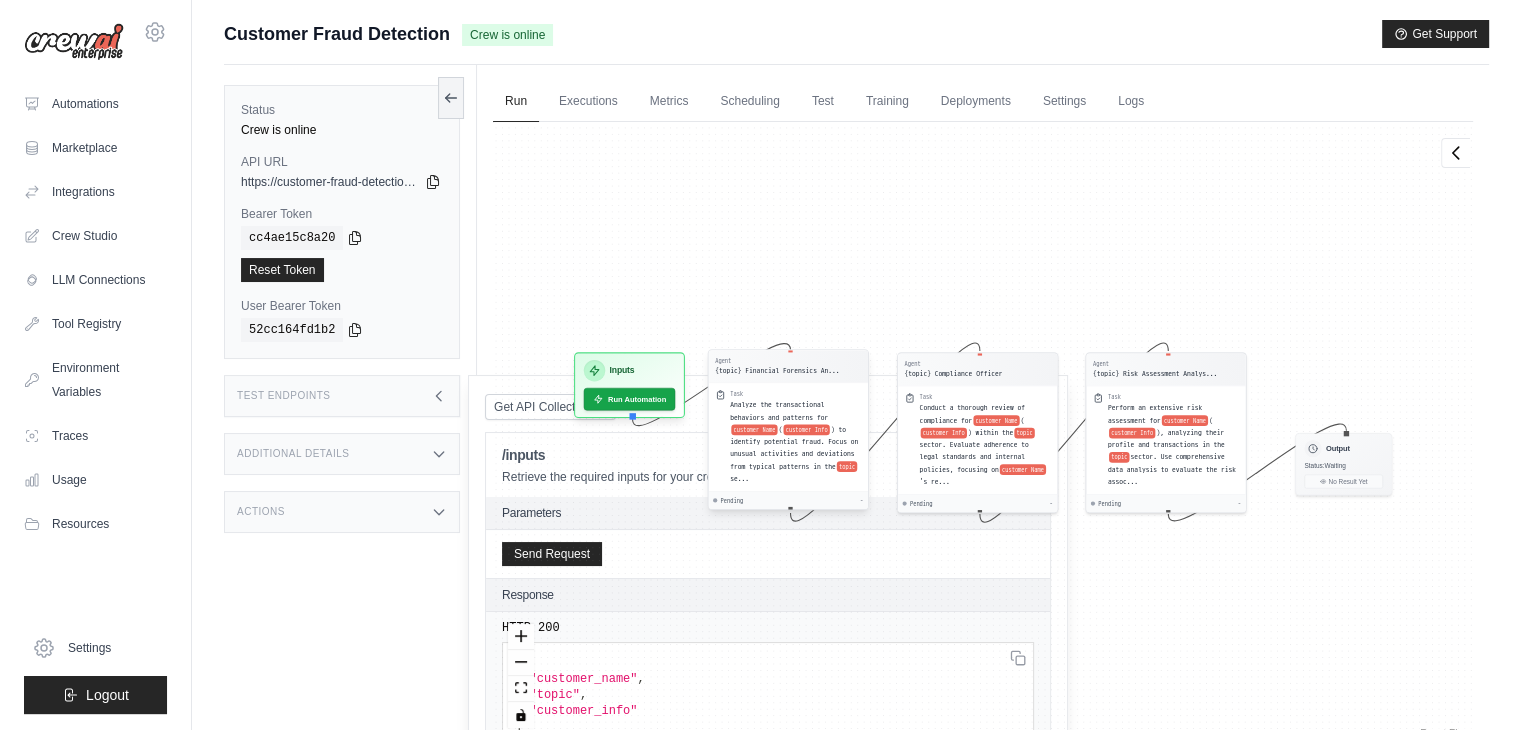 click on "{topic} Financial Forensics An..." at bounding box center [777, 370] 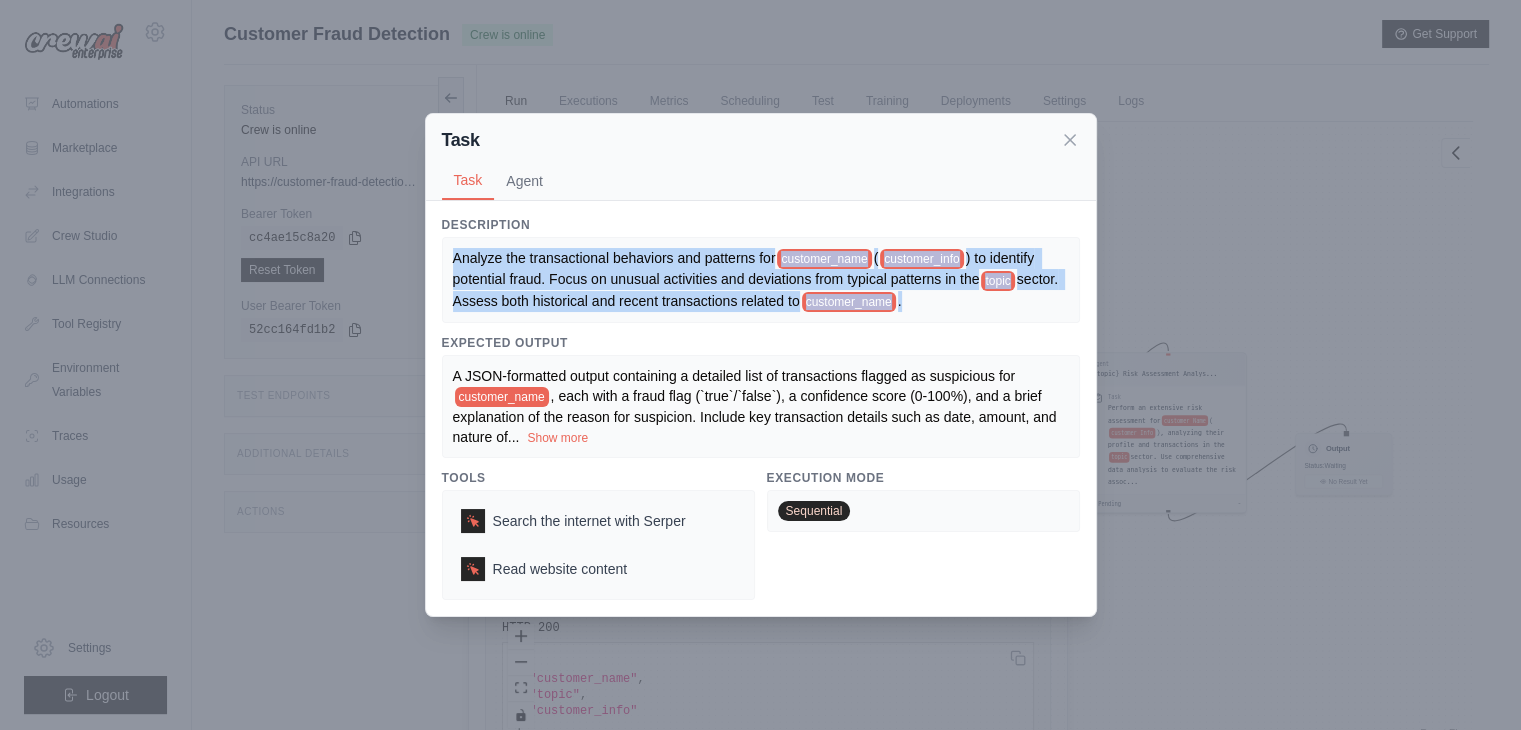 drag, startPoint x: 453, startPoint y: 258, endPoint x: 915, endPoint y: 305, distance: 464.38455 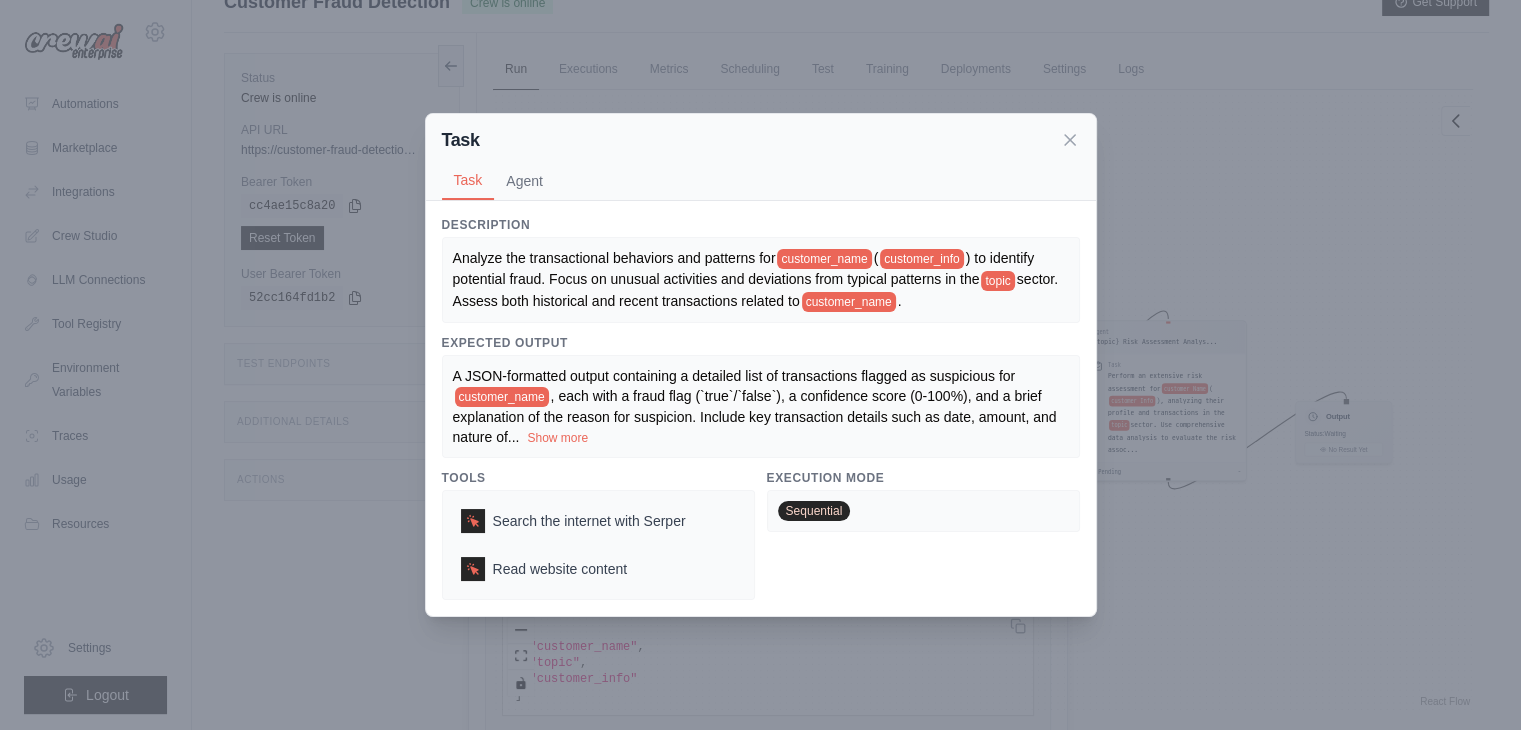scroll, scrollTop: 0, scrollLeft: 0, axis: both 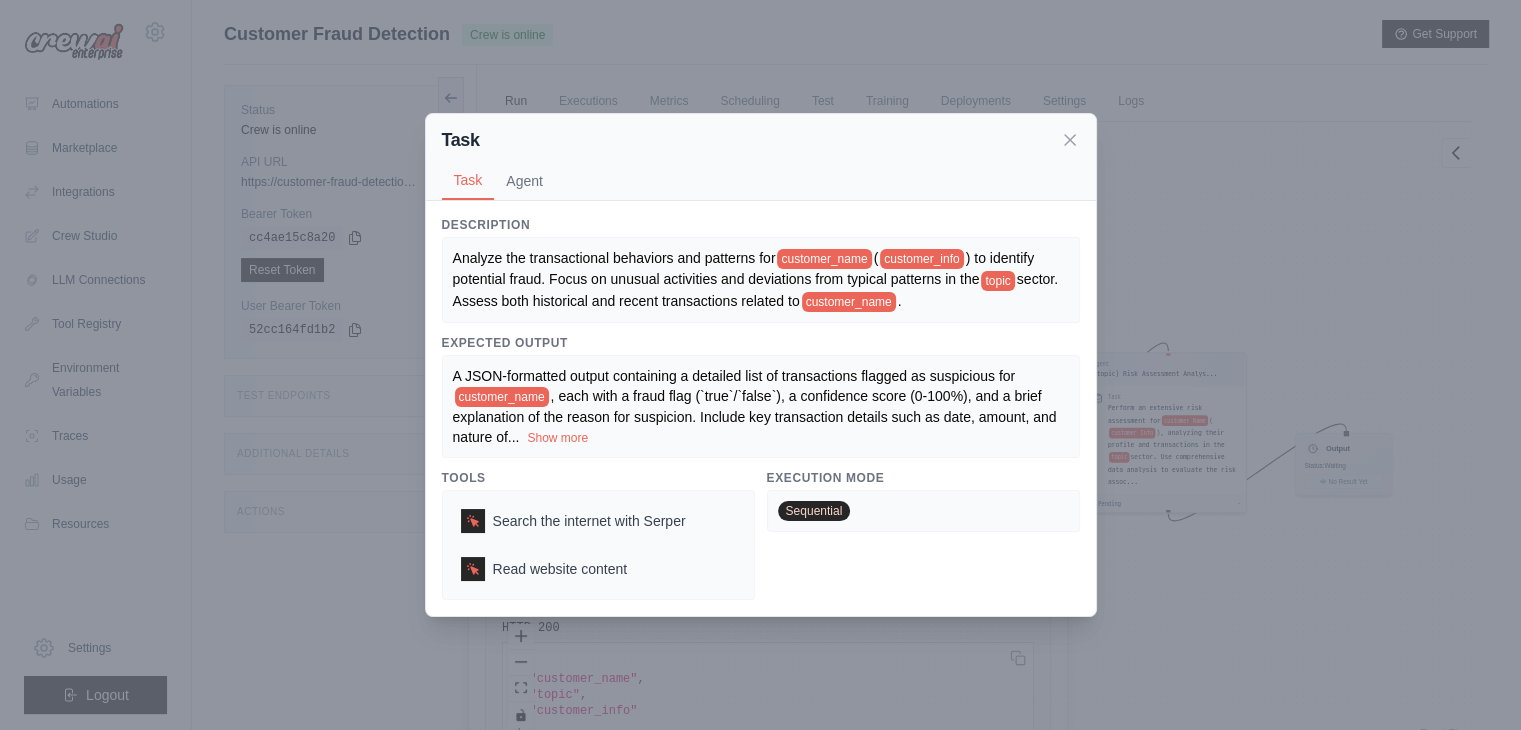 click on ") to identify potential fraud. Focus on unusual activities and deviations from typical patterns in the" at bounding box center [745, 268] 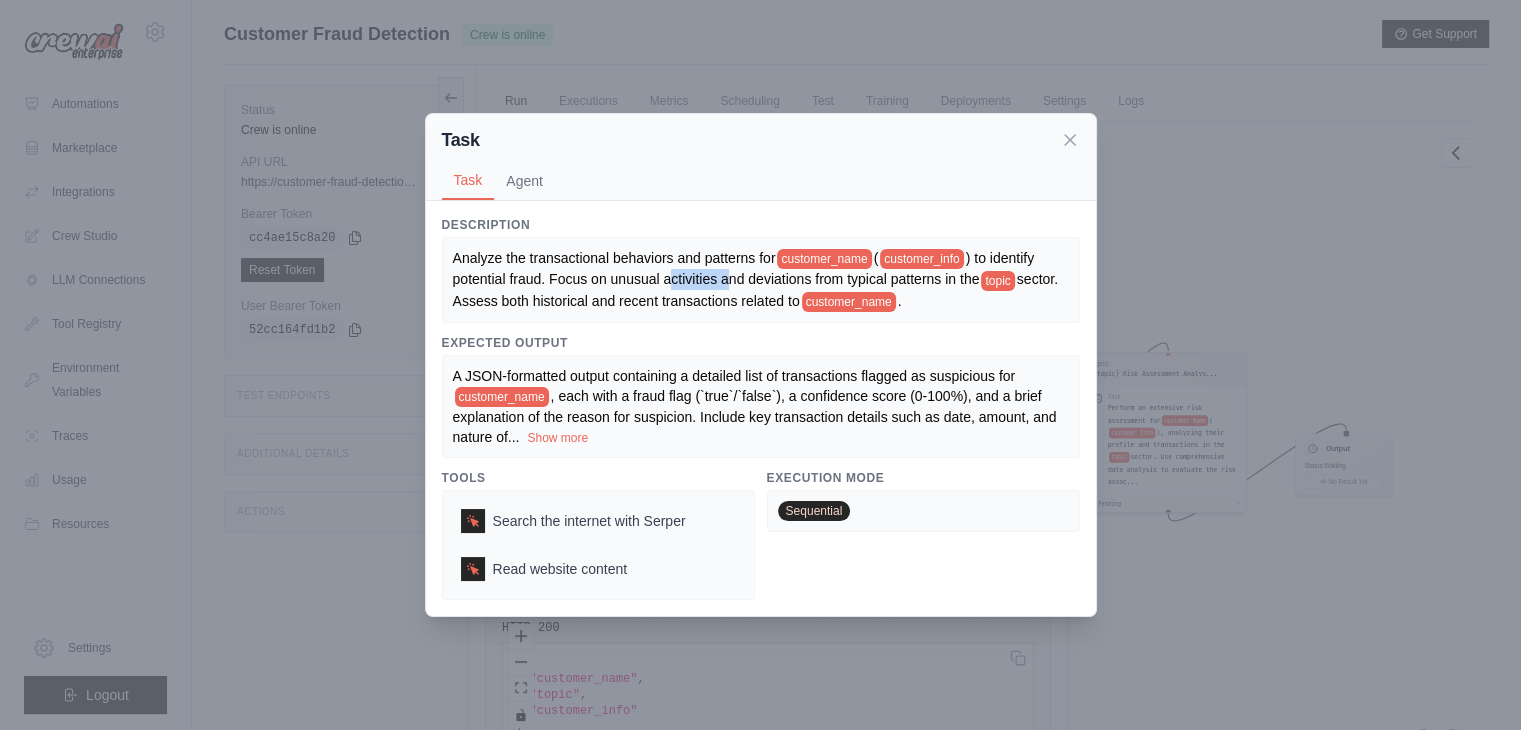 click on ") to identify potential fraud. Focus on unusual activities and deviations from typical patterns in the" at bounding box center (745, 268) 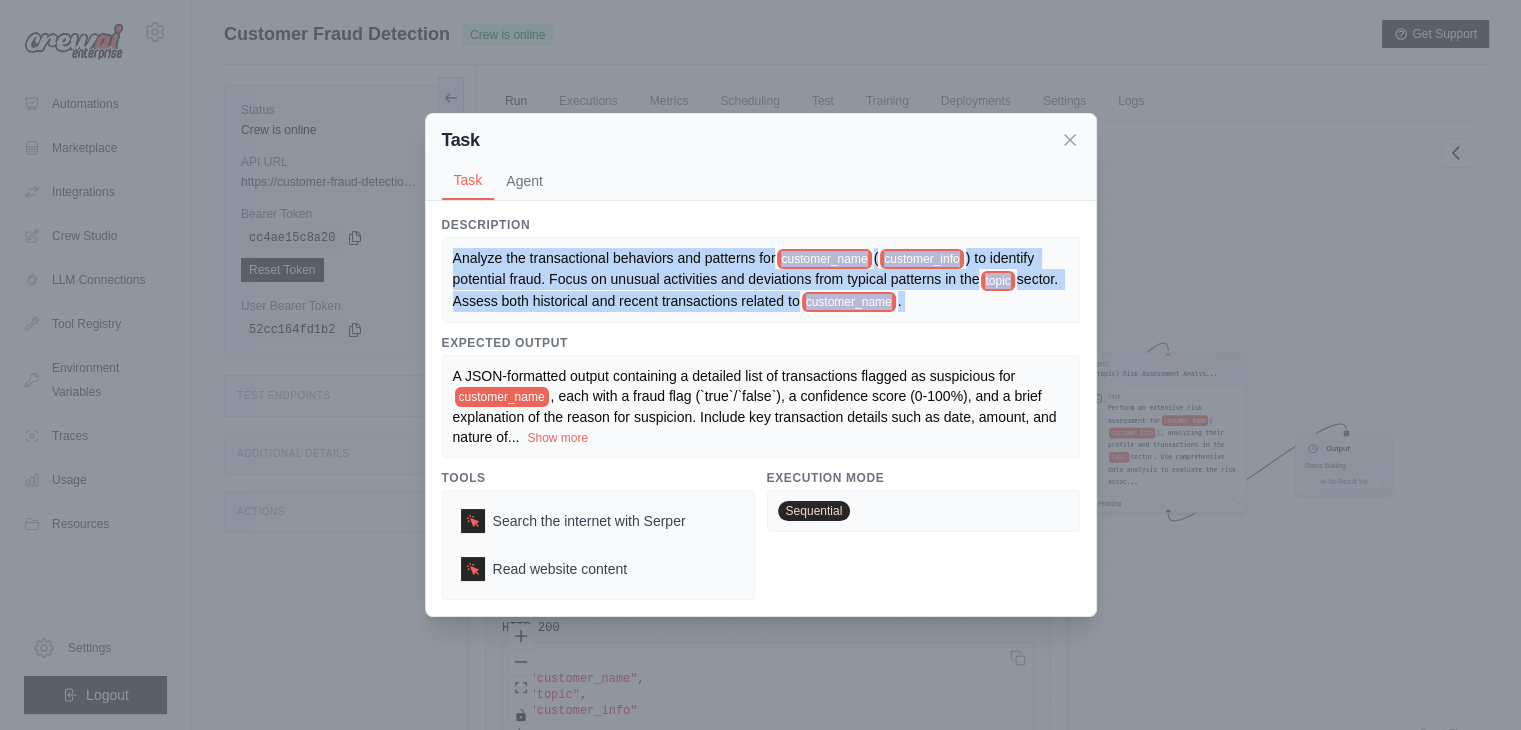 click on ") to identify potential fraud. Focus on unusual activities and deviations from typical patterns in the" at bounding box center [745, 268] 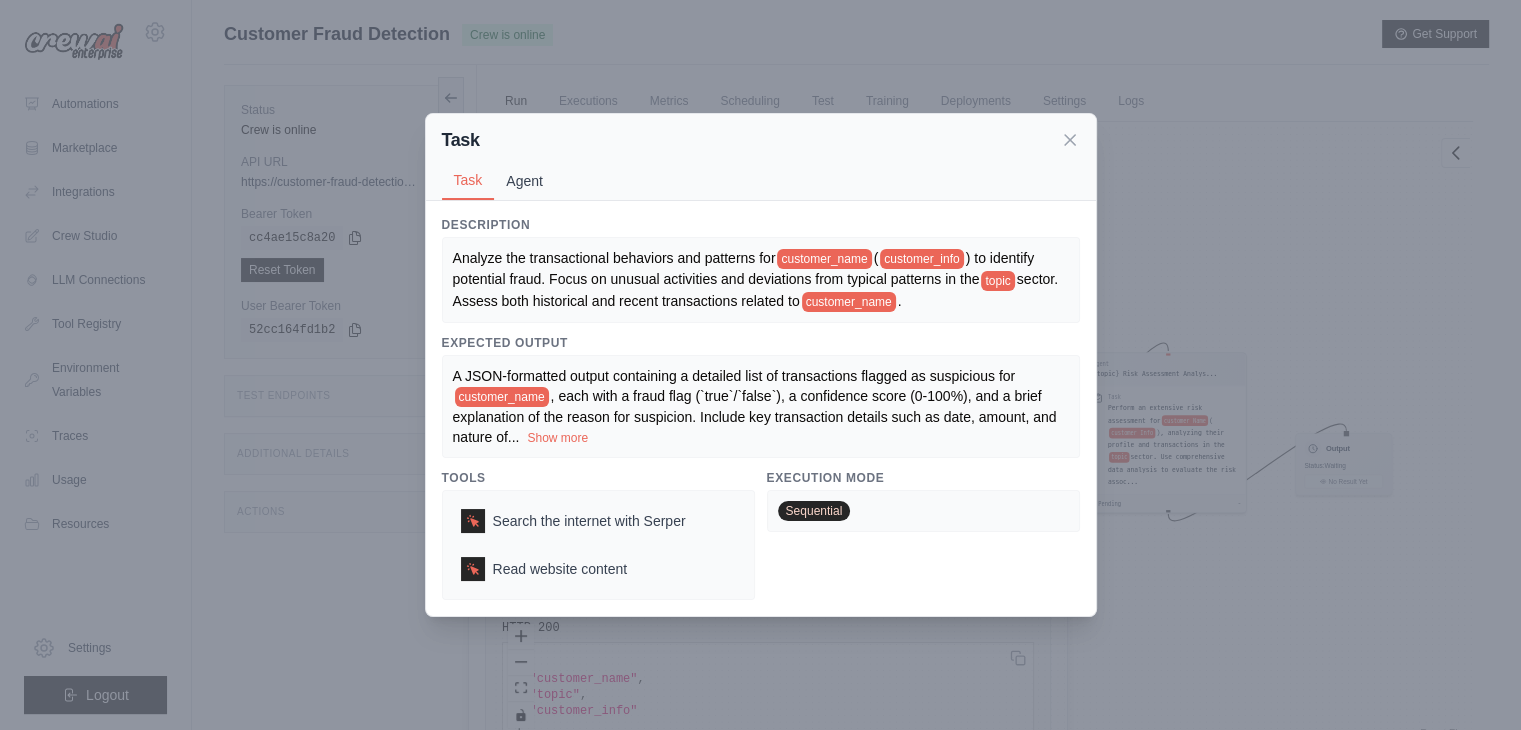 click on "Agent" at bounding box center (524, 181) 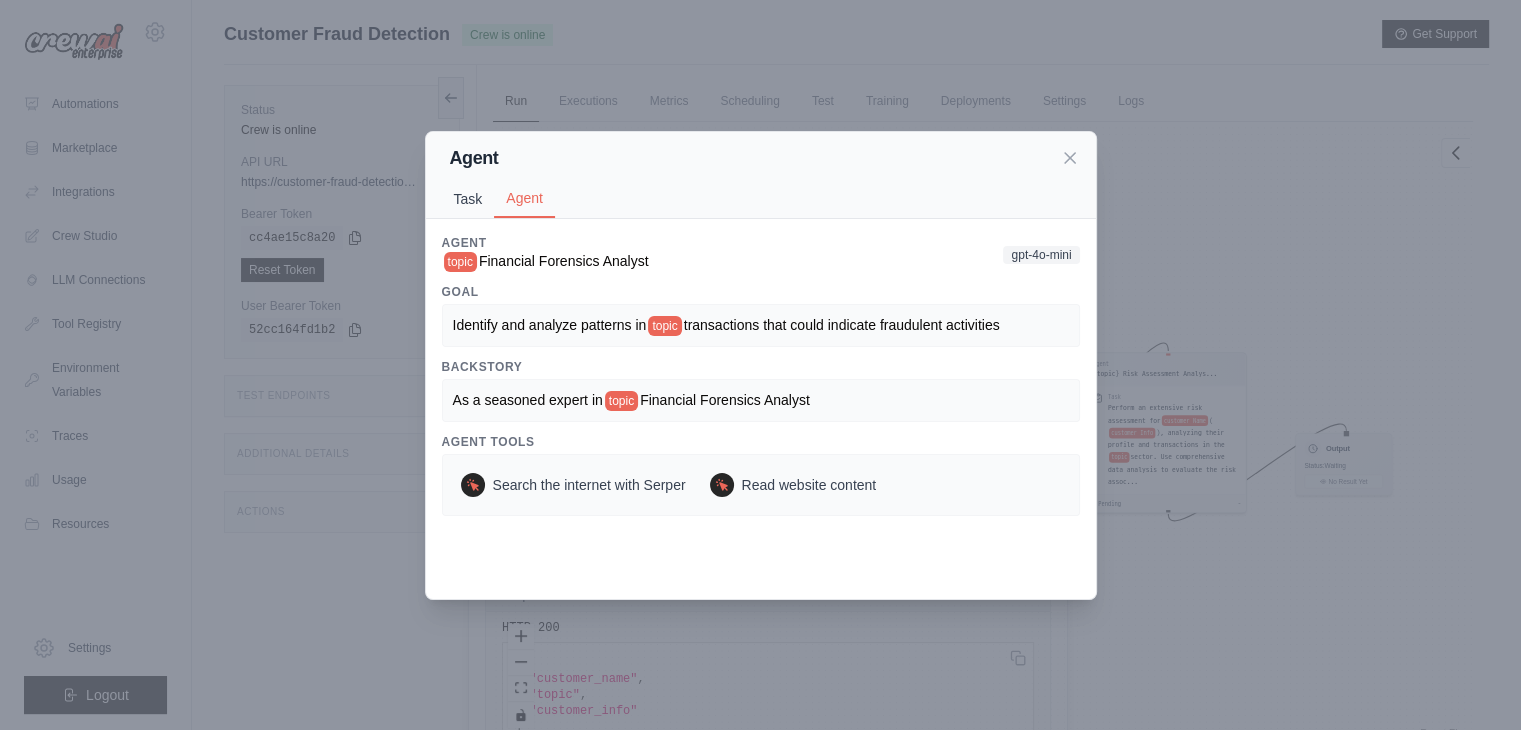 click on "Task" at bounding box center [468, 199] 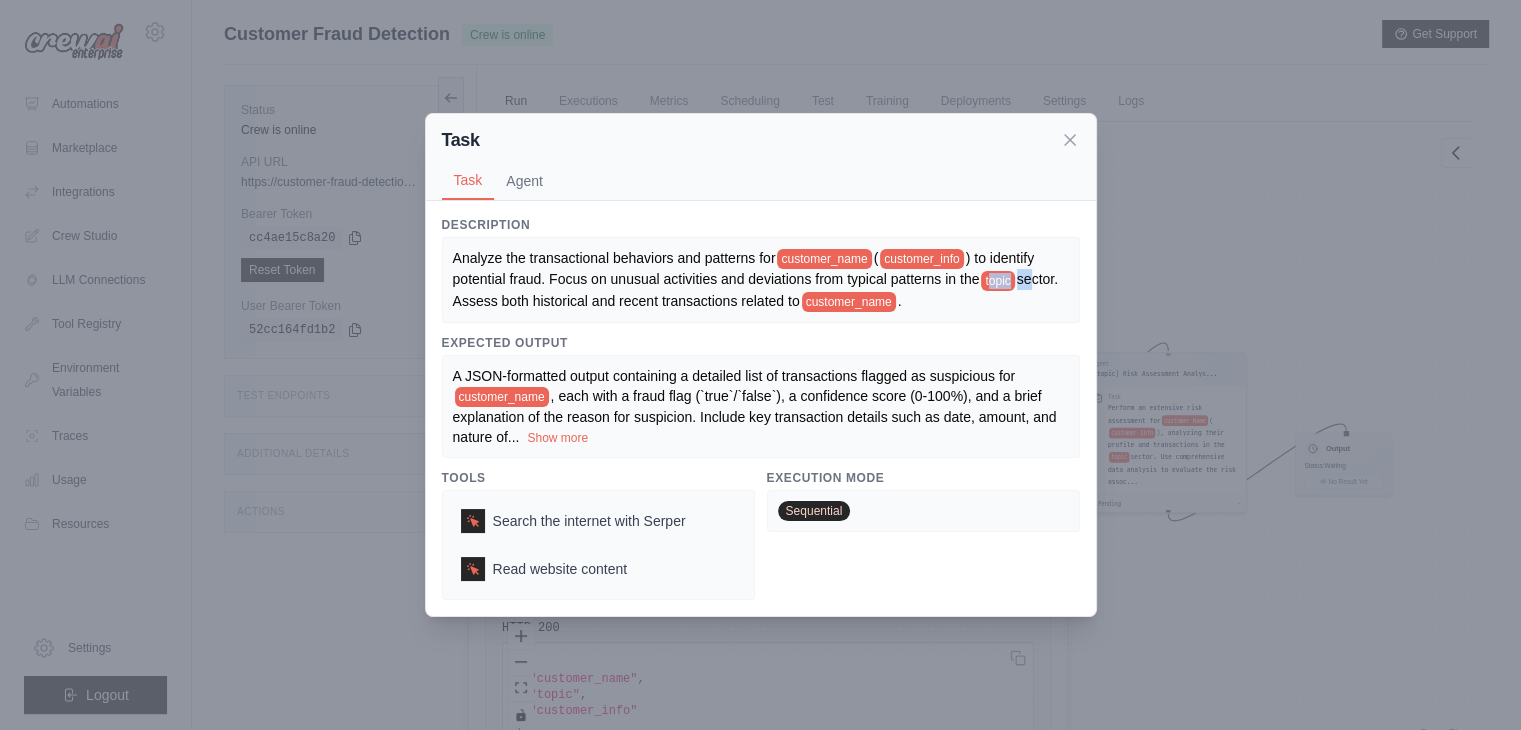 drag, startPoint x: 992, startPoint y: 283, endPoint x: 1029, endPoint y: 284, distance: 37.01351 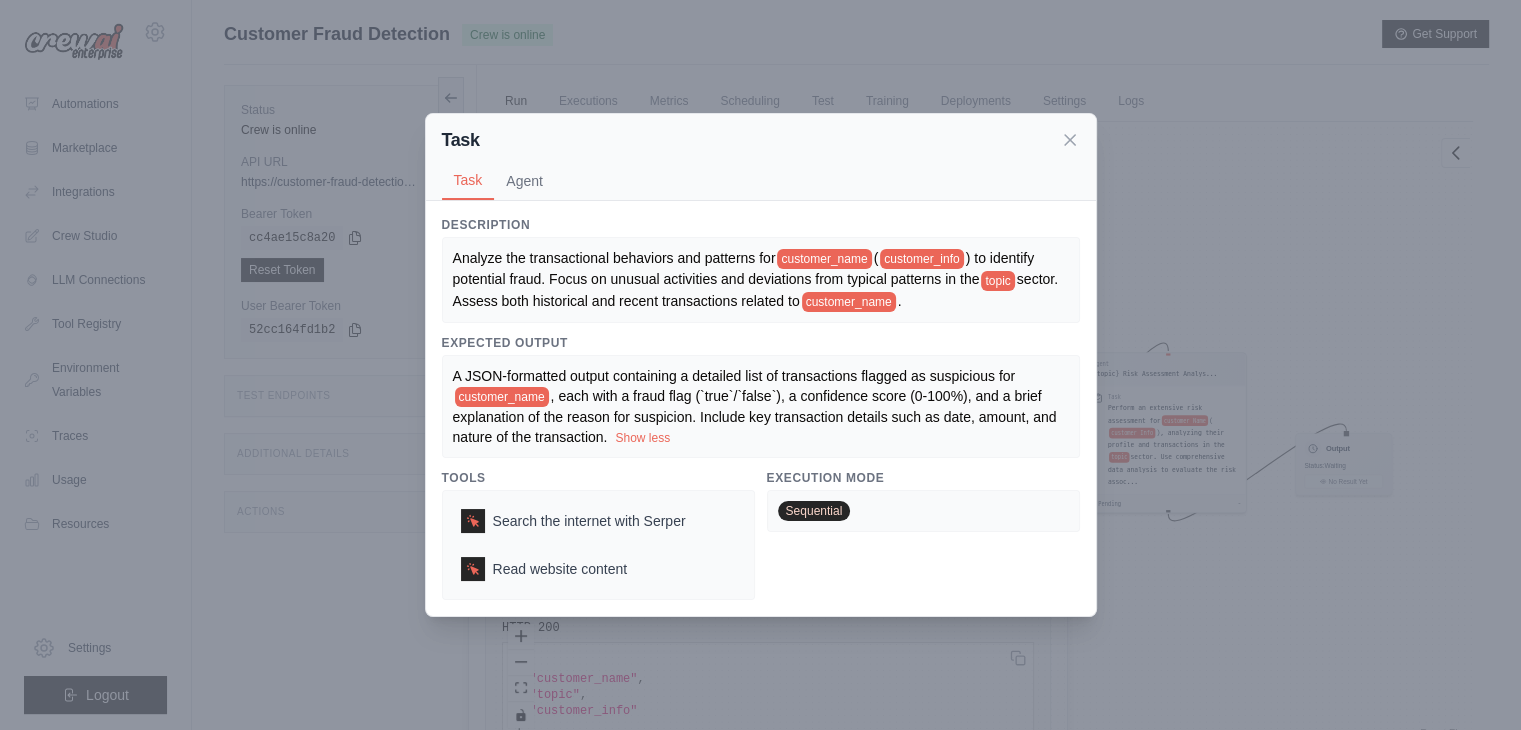click on "Analyze the transactional behaviors and patterns for  customer_name  (  customer_info  ) to identify potential fraud. Focus on unusual activities and deviations from typical patterns in the  topic  sector. Assess both historical and recent transactions related to  customer_name ." at bounding box center (761, 280) 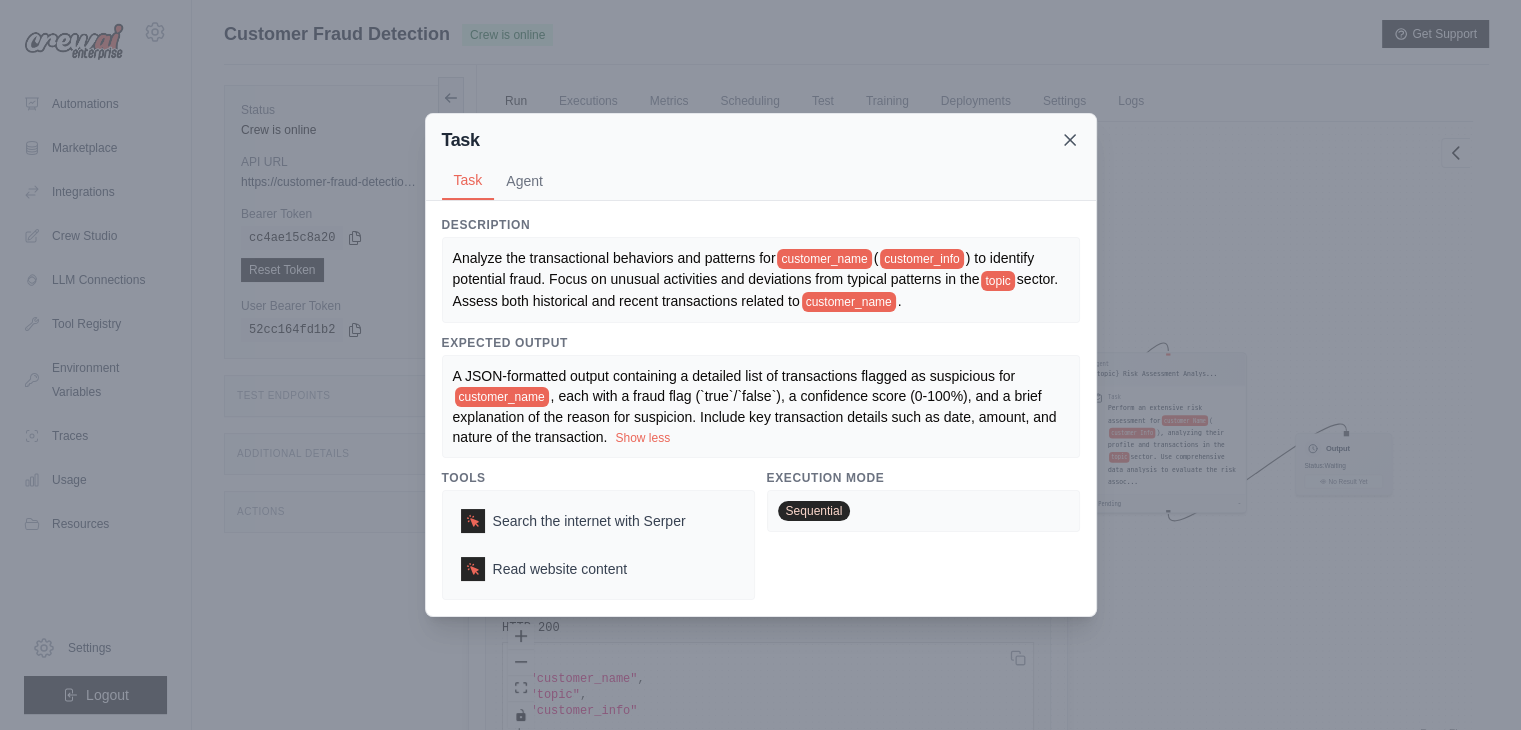 click 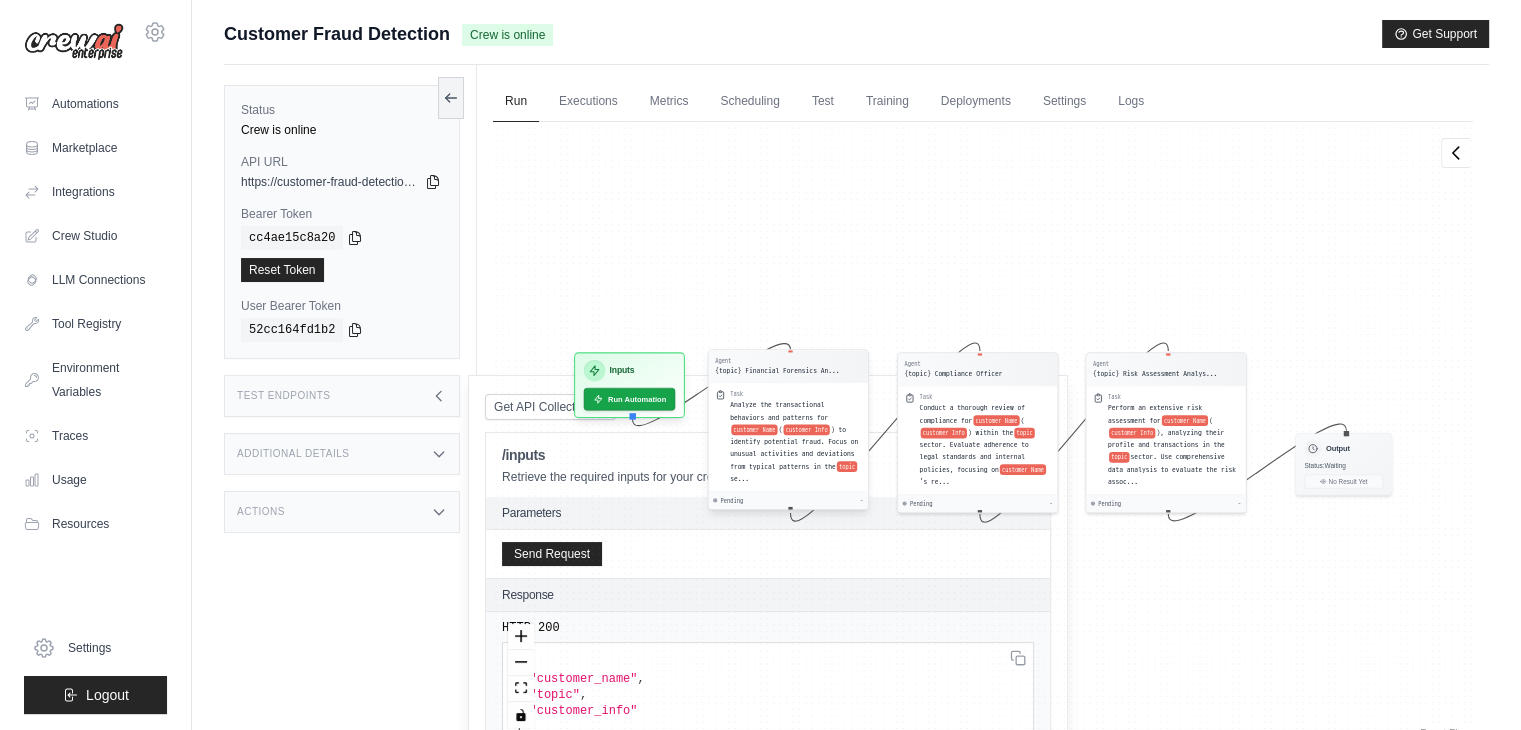 click on "Agent" at bounding box center (777, 361) 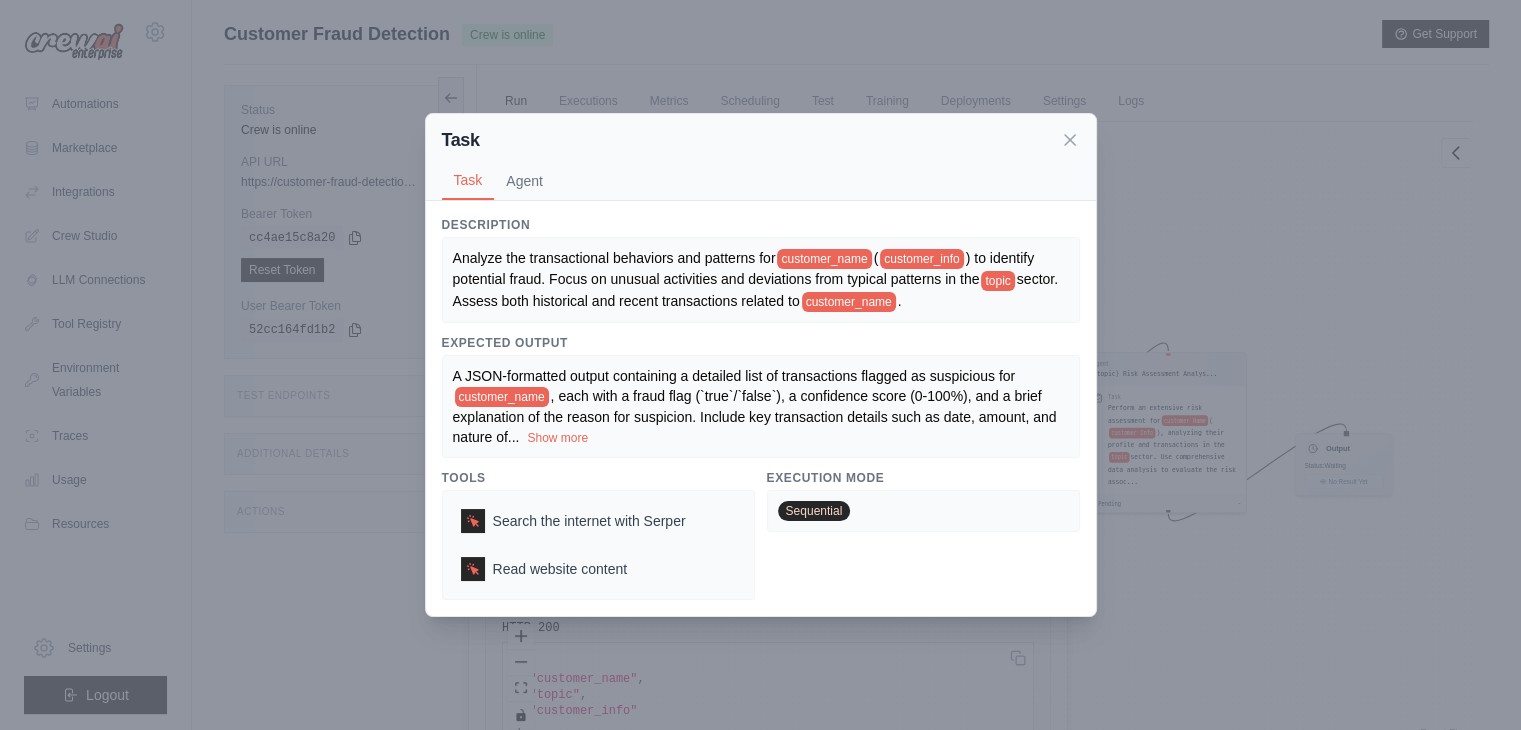 click on "Show more" at bounding box center [557, 438] 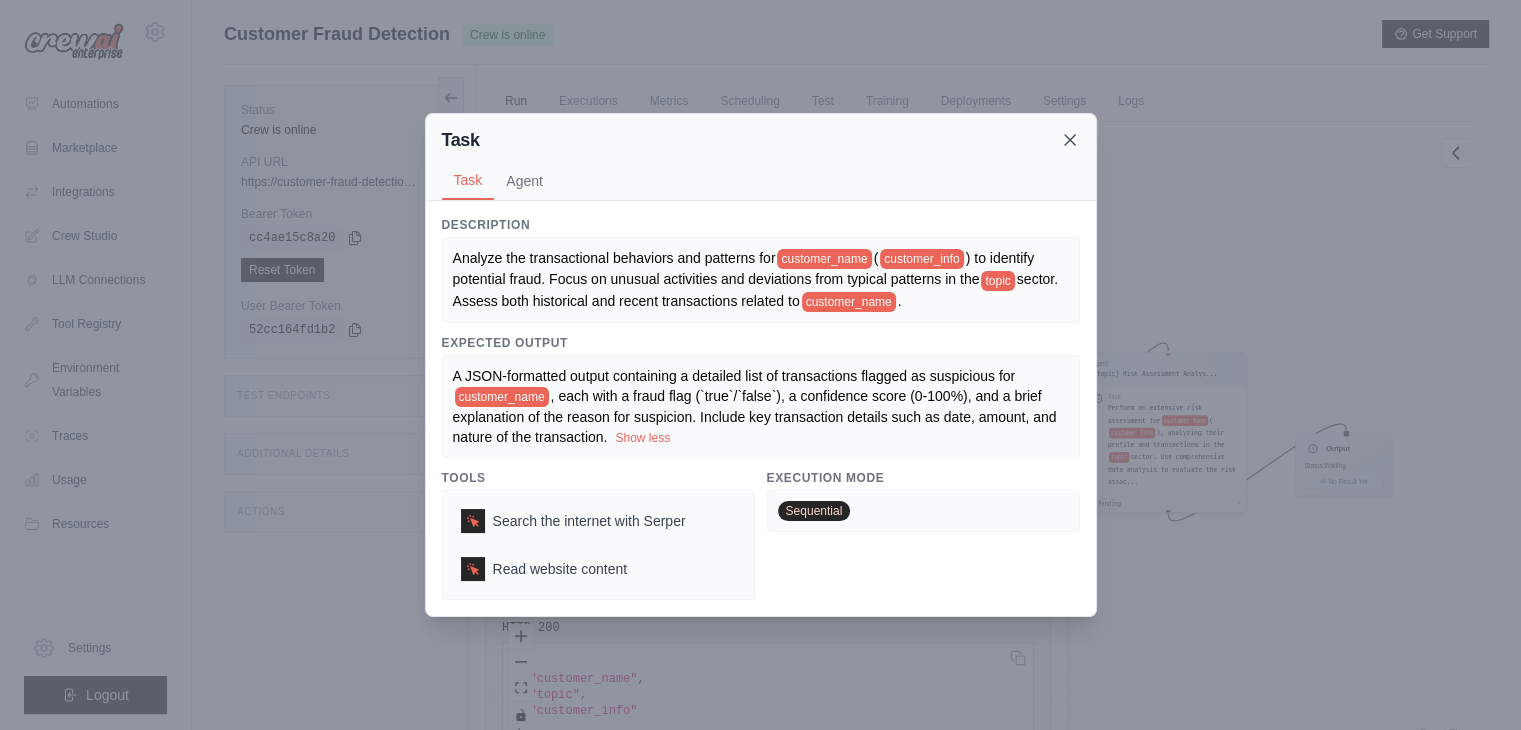 click 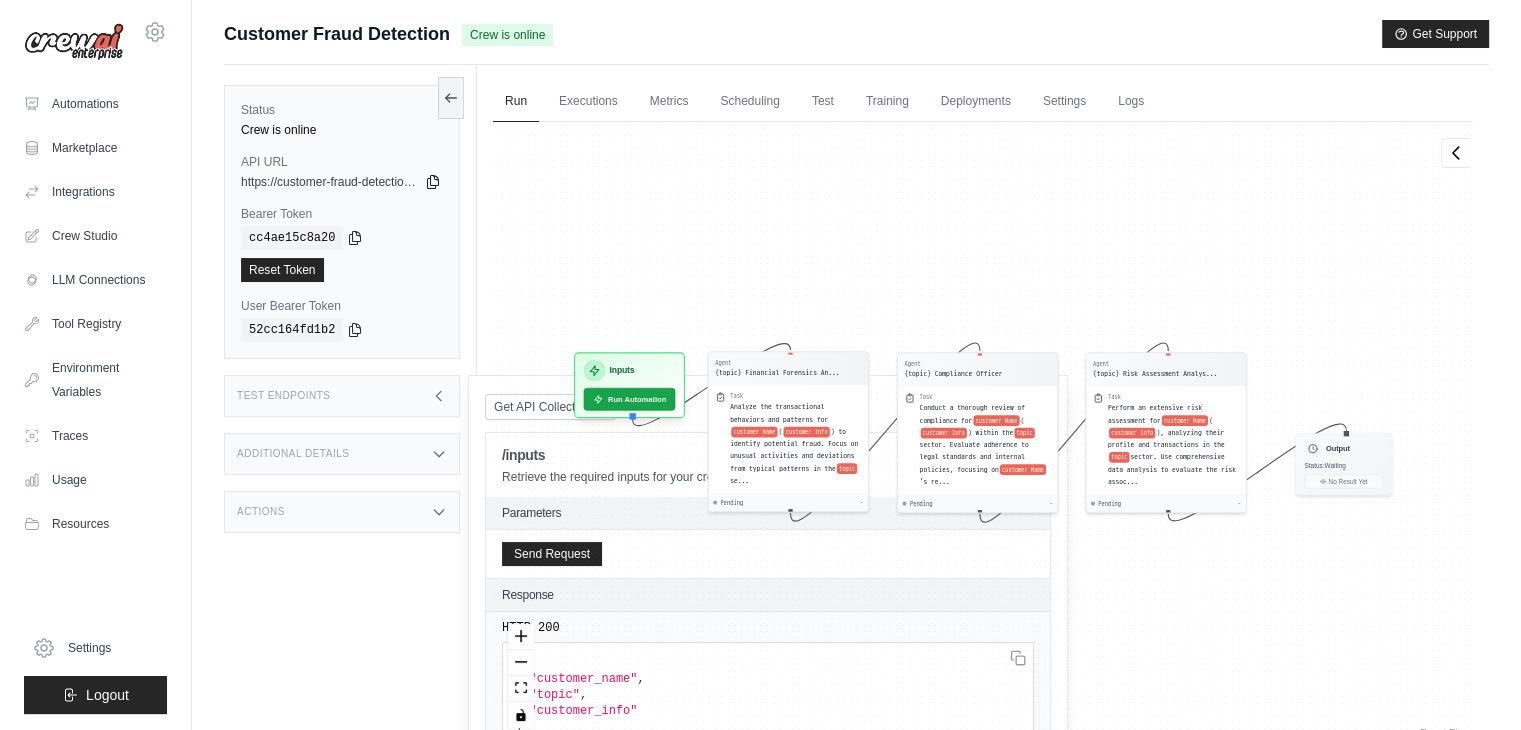 click 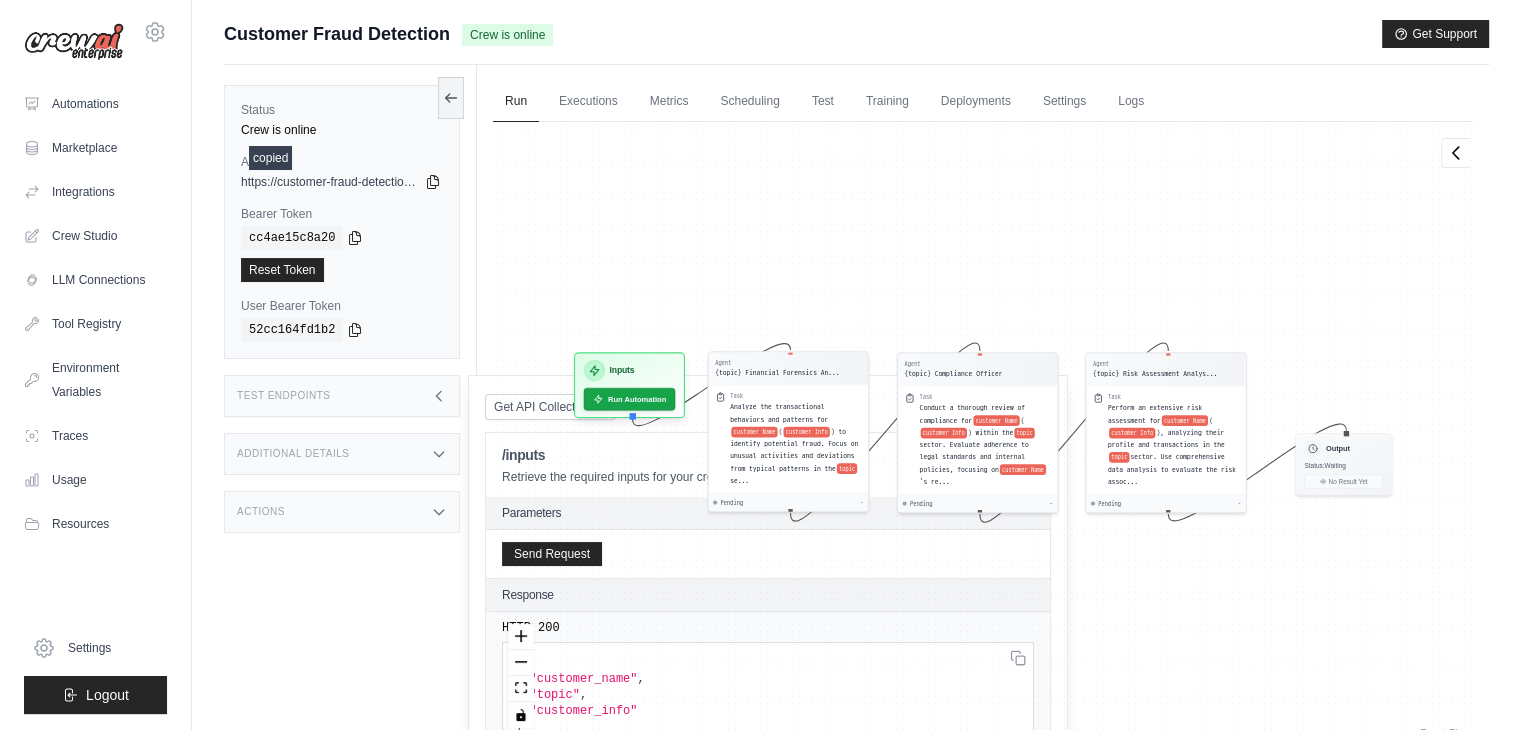 click 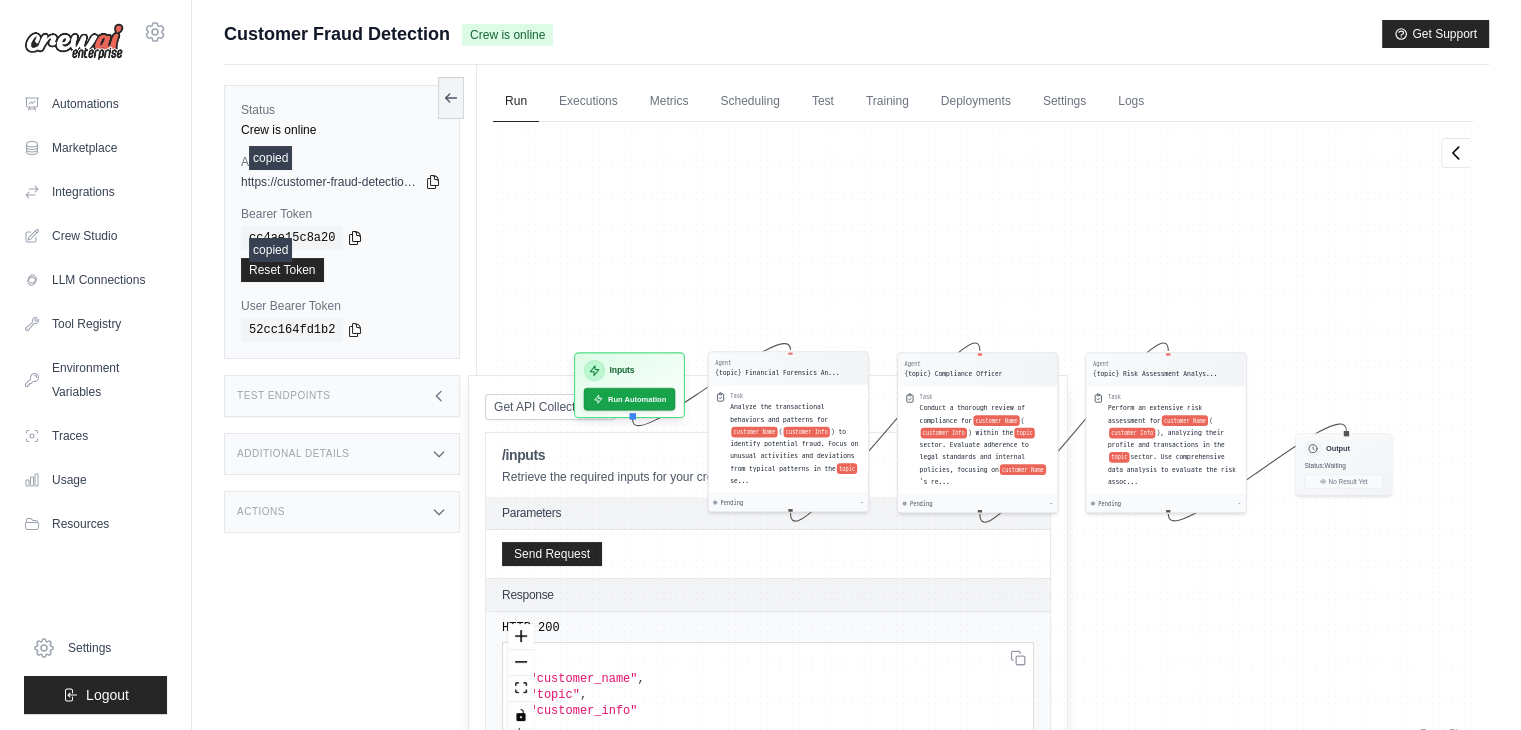 click 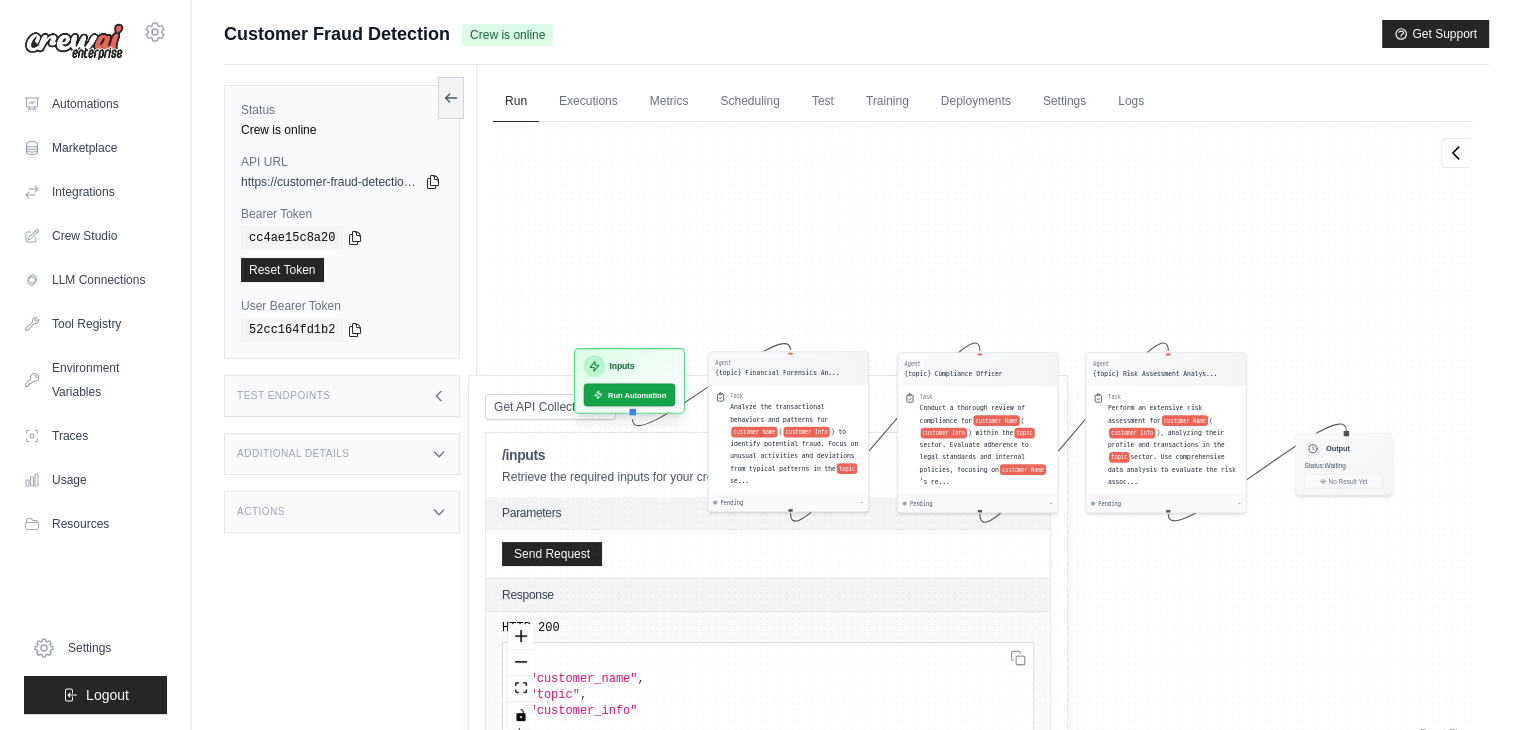 type 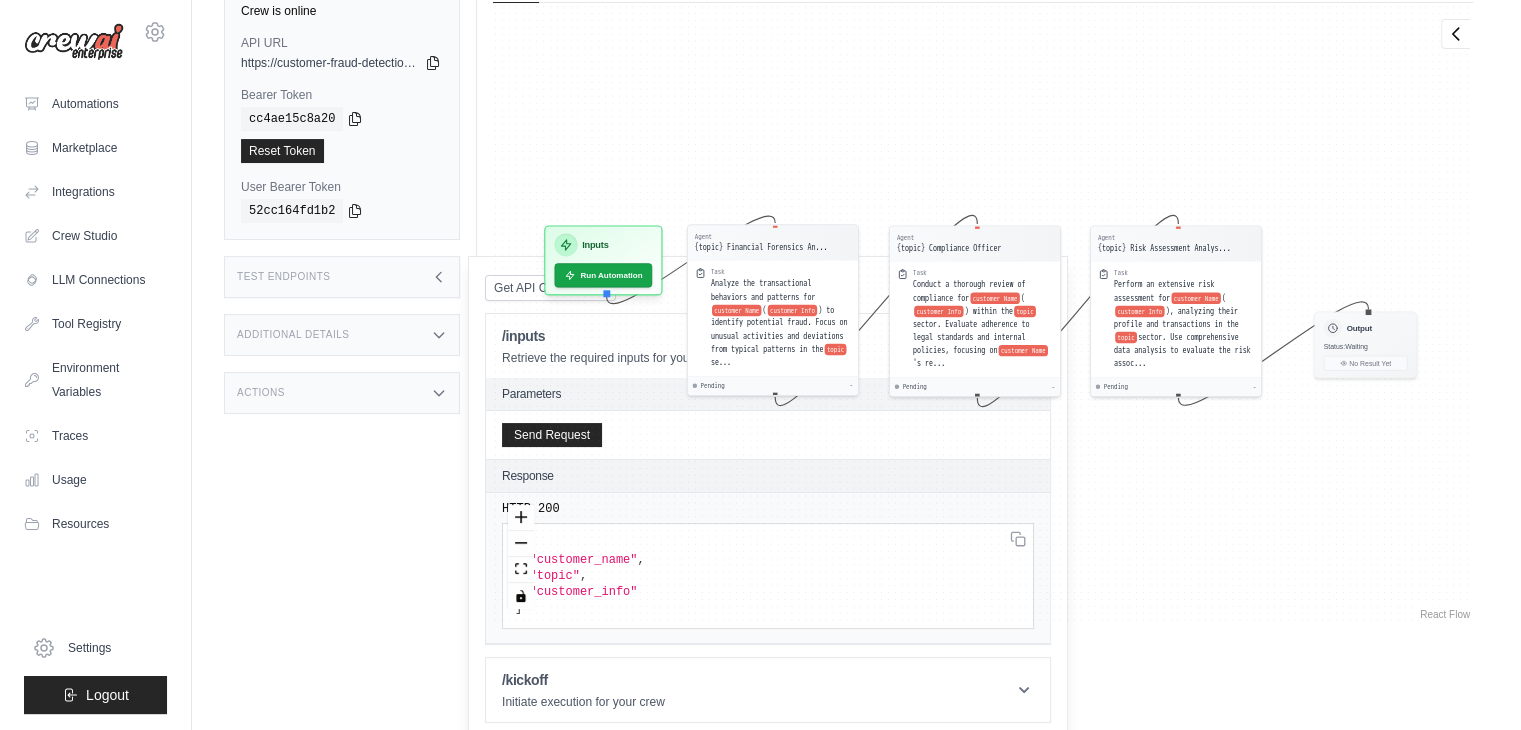scroll, scrollTop: 112, scrollLeft: 0, axis: vertical 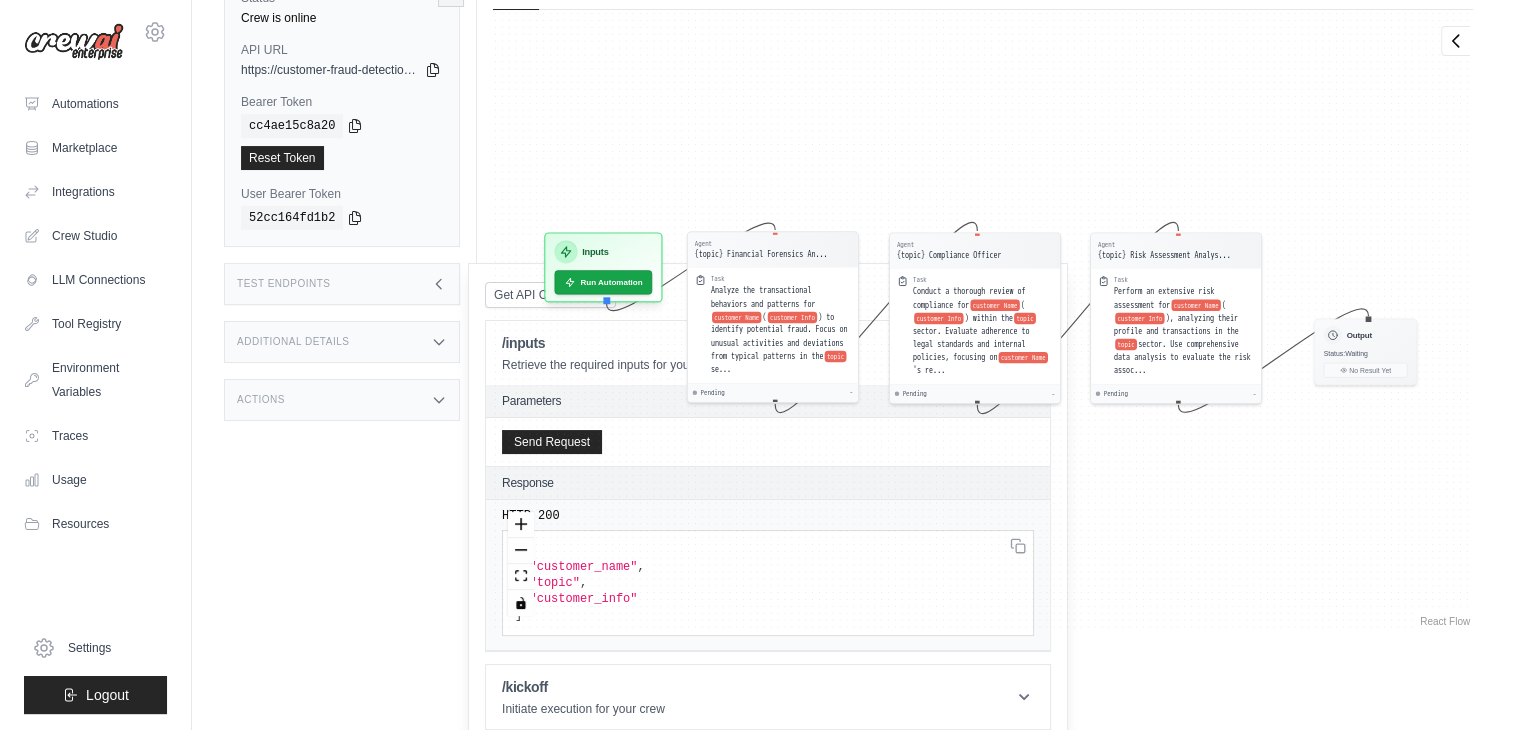 click on "Agent {topic} Financial Forensics An... Task Analyze the transactional behaviors and patterns for  customer Name  (  customer Info  ) to identify potential fraud. Focus on unusual activities and deviations from typical patterns in the  topic  se... Pending - Agent {topic} Compliance Officer
Task Conduct a thorough review of compliance for  customer Name  (  customer Info  ) within the  topic  sector. Evaluate adherence to legal standards and internal policies, focusing on  customer Name 's re... Pending - Agent {topic} Risk Assessment Analys... Task Perform an extensive risk assessment for  customer Name  (  customer Info  ), analyzing their profile and transactions in the  topic  sector. Use comprehensive data analysis to evaluate the risk assoc... Pending - Inputs Run Automation Output Status:  Waiting No Result Yet" at bounding box center [983, 320] 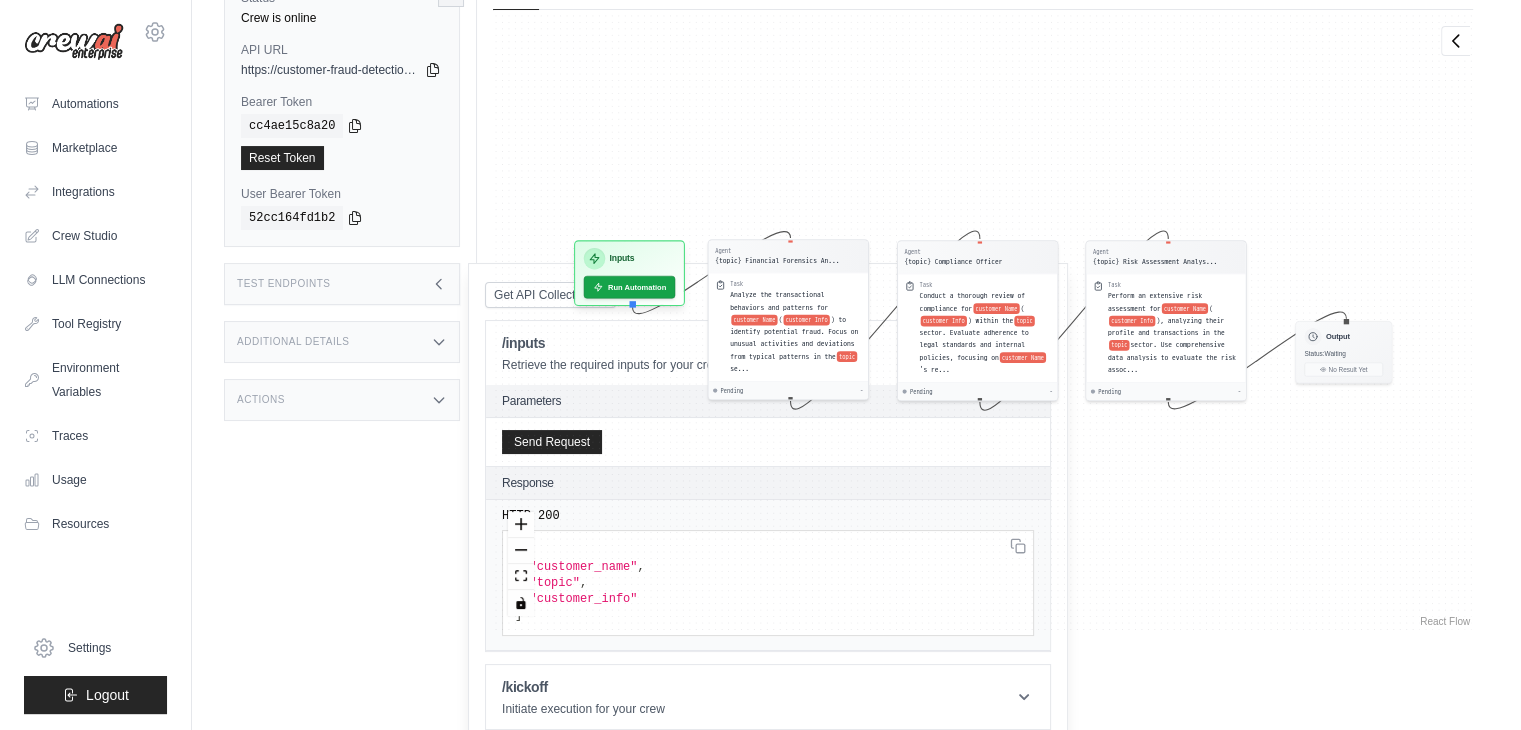 click on "Status
Crew is online
API URL
copied
https://customer-fraud-detection-3a4f13aa-a6a3-4b7c-5a7573fc.crewai.com
Bearer Token
copied
cc4ae15c8a20
Reset Token
User Bearer Token" at bounding box center (350, 318) 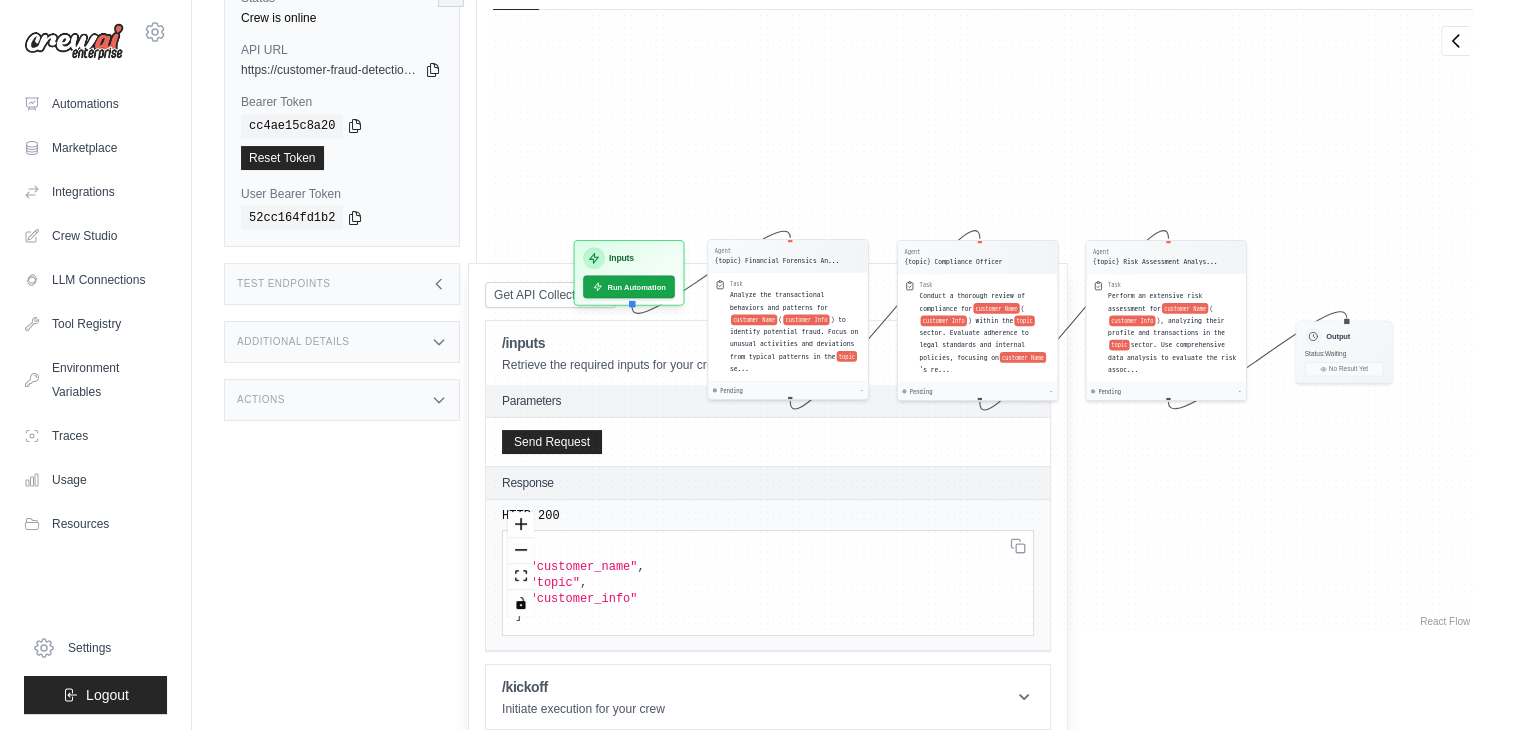 click on "Agent {topic} Financial Forensics An... Task Analyze the transactional behaviors and patterns for  customer Name  (  customer Info  ) to identify potential fraud. Focus on unusual activities and deviations from typical patterns in the  topic  se... Pending - Agent {topic} Compliance Officer
Task Conduct a thorough review of compliance for  customer Name  (  customer Info  ) within the  topic  sector. Evaluate adherence to legal standards and internal policies, focusing on  customer Name 's re... Pending - Agent {topic} Risk Assessment Analys... Task Perform an extensive risk assessment for  customer Name  (  customer Info  ), analyzing their profile and transactions in the  topic  sector. Use comprehensive data analysis to evaluate the risk assoc... Pending - Inputs Run Automation Output Status:  Waiting No Result Yet" at bounding box center (983, 320) 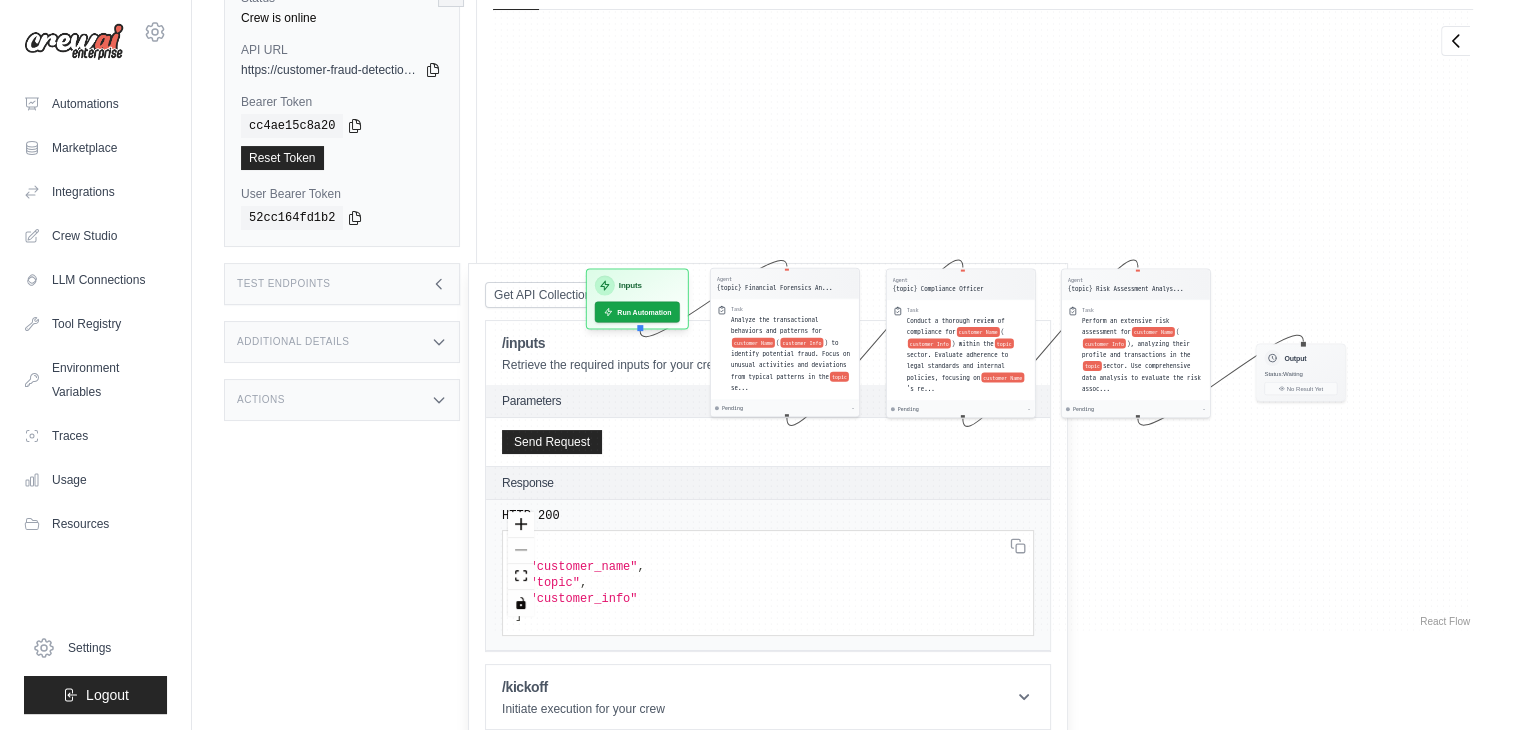 scroll, scrollTop: 204, scrollLeft: 0, axis: vertical 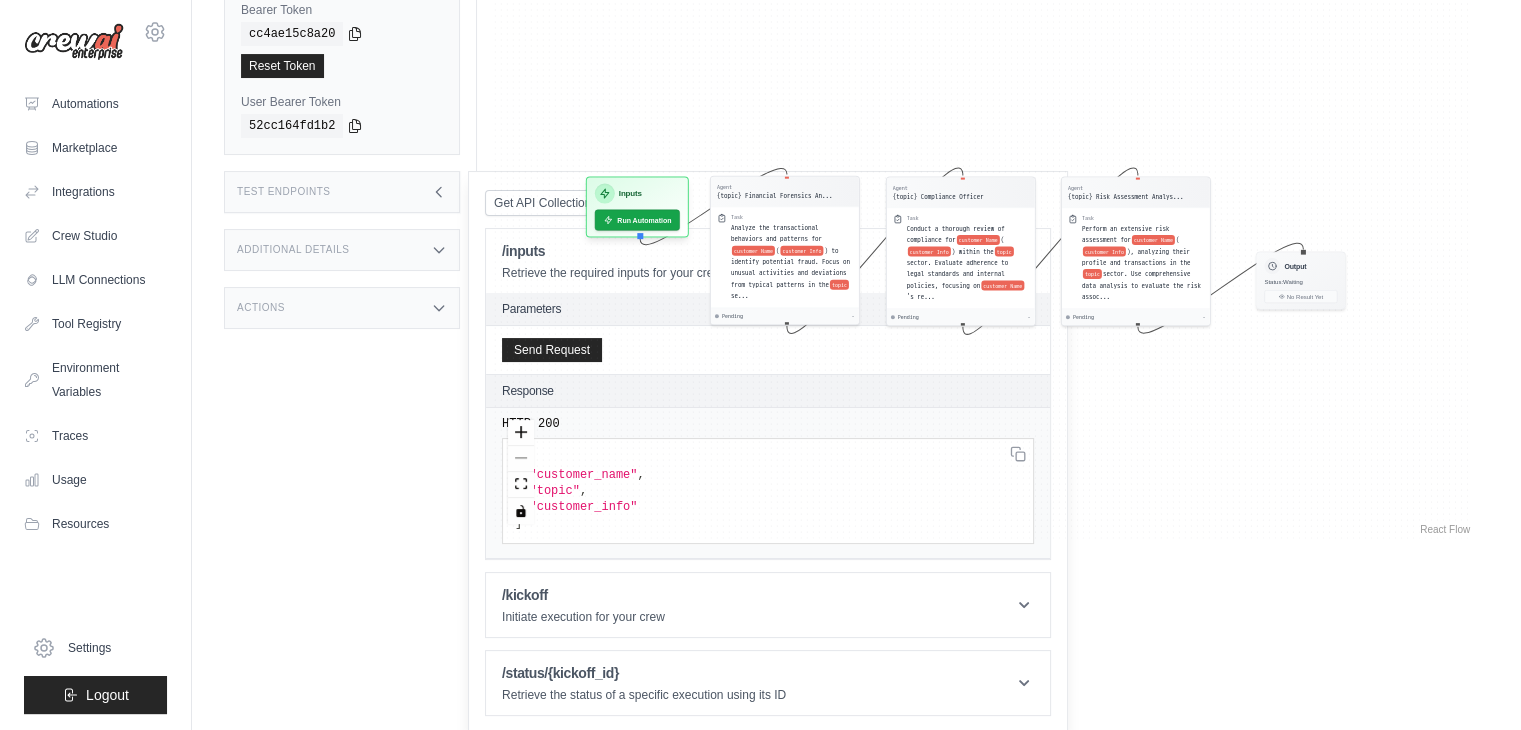 click on "Status
Crew is online
API URL
copied
https://customer-fraud-detection-3a4f13aa-a6a3-4b7c-5a7573fc.crewai.com
Bearer Token
copied
cc4ae15c8a20
Reset Token
User Bearer Token" at bounding box center [350, 226] 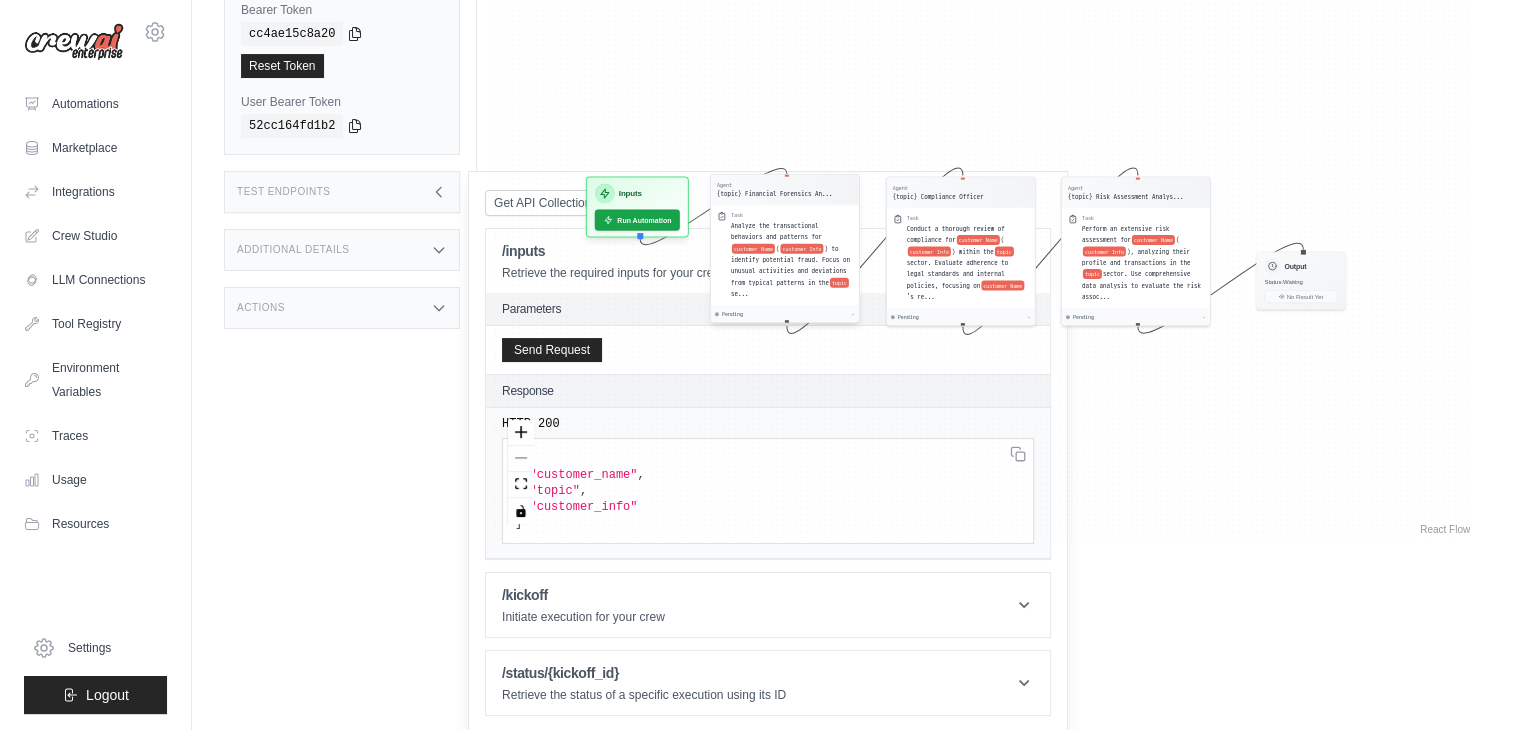 click on "Agent" at bounding box center [775, 185] 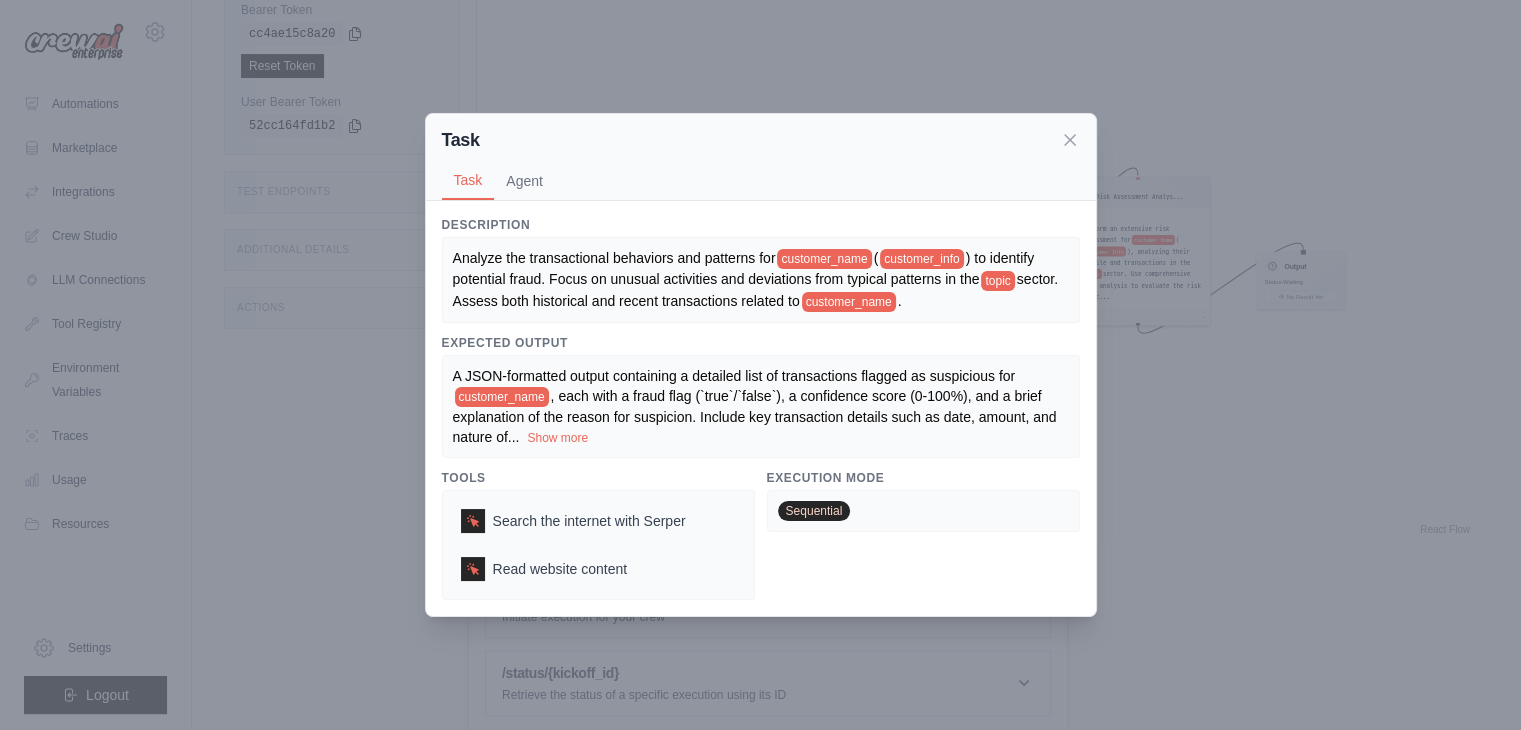 click on "Task Agent" at bounding box center (761, 181) 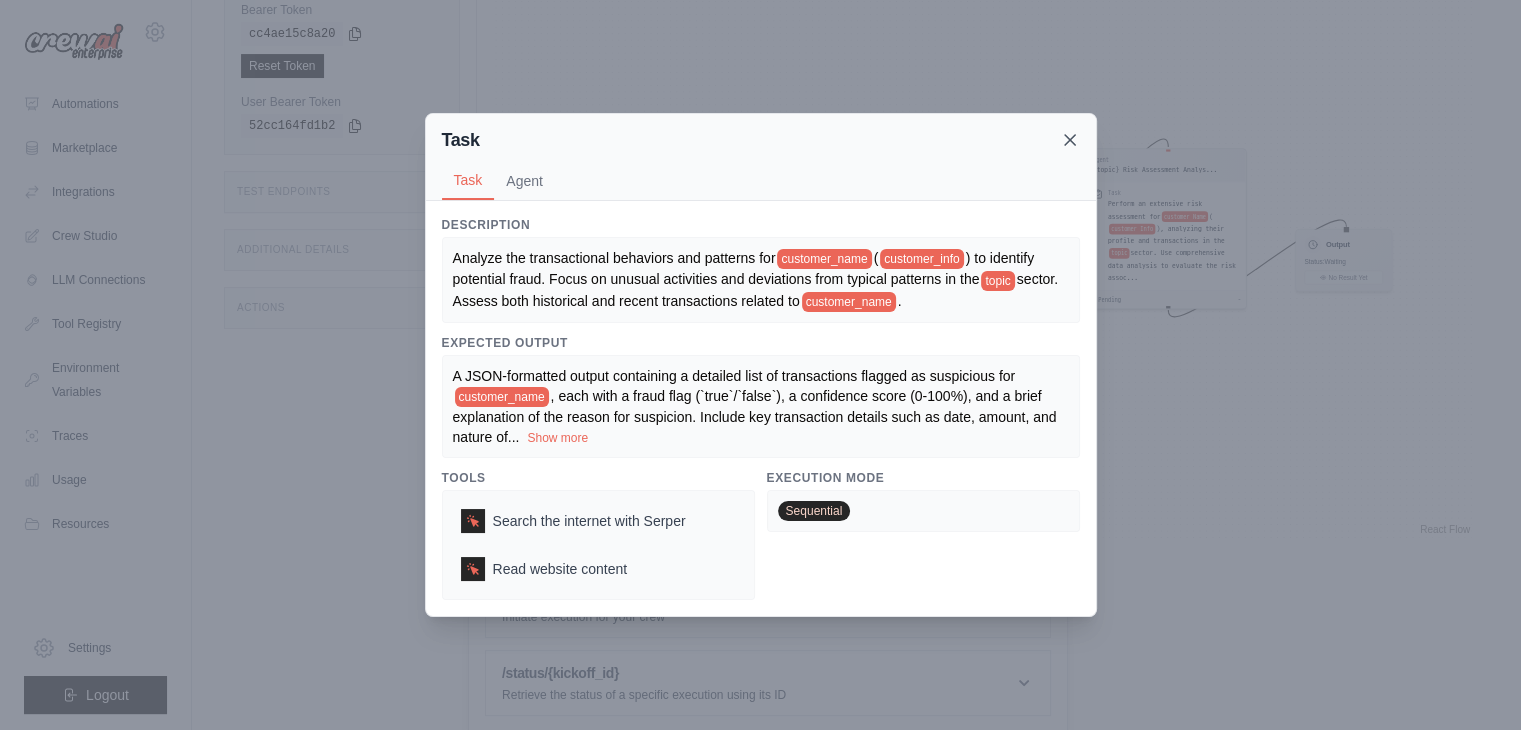 drag, startPoint x: 1058, startPoint y: 133, endPoint x: 1069, endPoint y: 134, distance: 11.045361 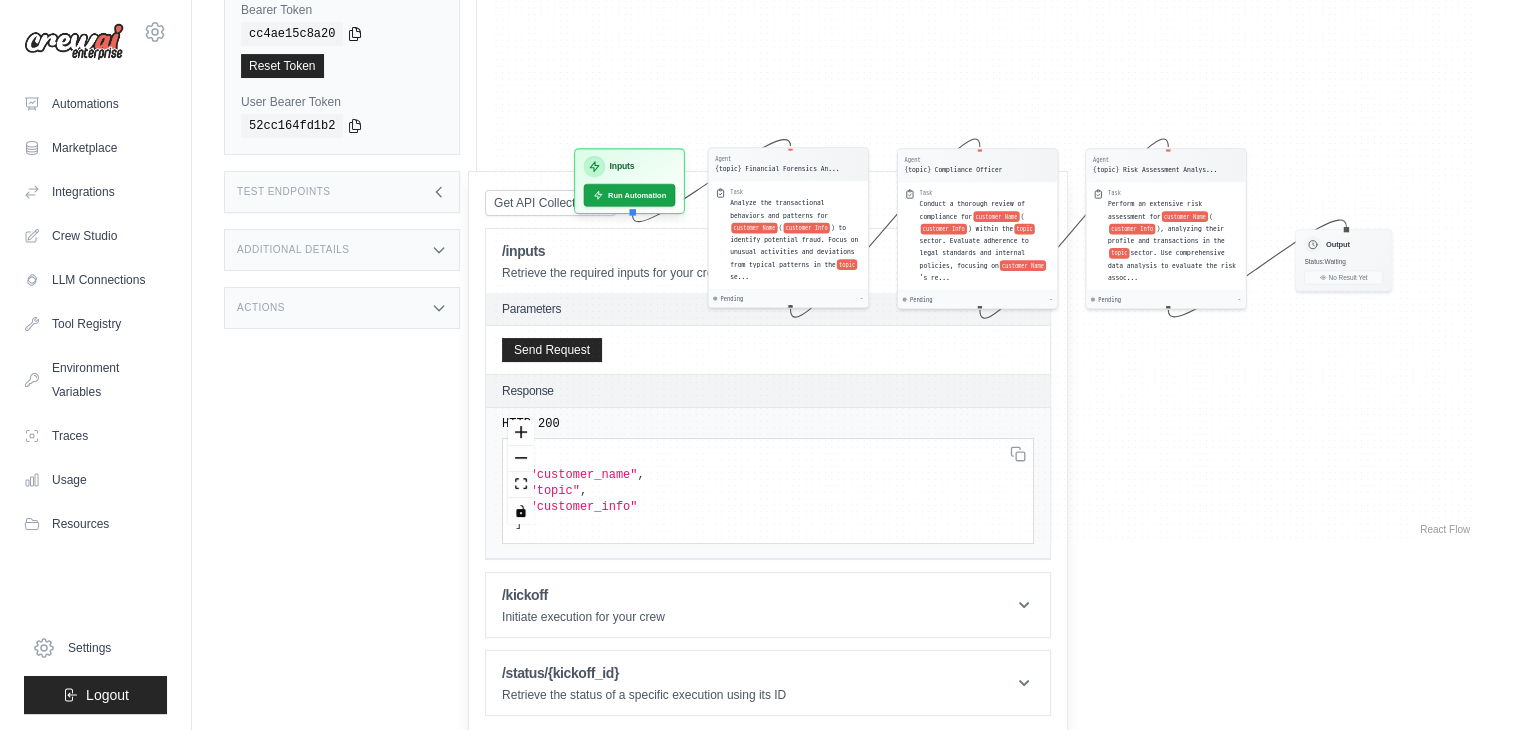 click 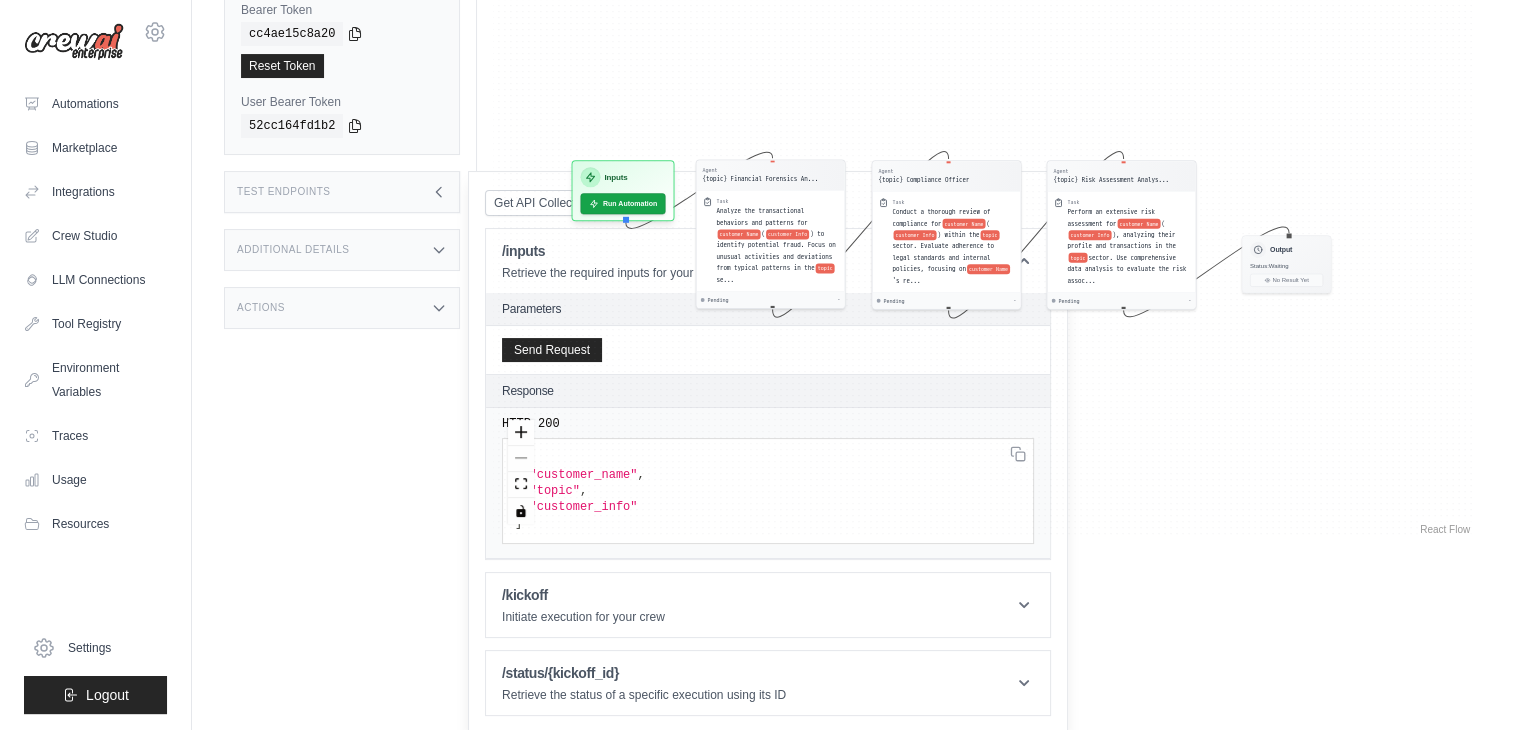 click on "Agent {topic} Financial Forensics An... Task Analyze the transactional behaviors and patterns for  customer Name  (  customer Info  ) to identify potential fraud. Focus on unusual activities and deviations from typical patterns in the  topic  se... Pending - Agent {topic} Compliance Officer
Task Conduct a thorough review of compliance for  customer Name  (  customer Info  ) within the  topic  sector. Evaluate adherence to legal standards and internal policies, focusing on  customer Name 's re... Pending - Agent {topic} Risk Assessment Analys... Task Perform an extensive risk assessment for  customer Name  (  customer Info  ), analyzing their profile and transactions in the  topic  sector. Use comprehensive data analysis to evaluate the risk assoc... Pending - Inputs Run Automation Output Status:  Waiting No Result Yet" at bounding box center [983, 228] 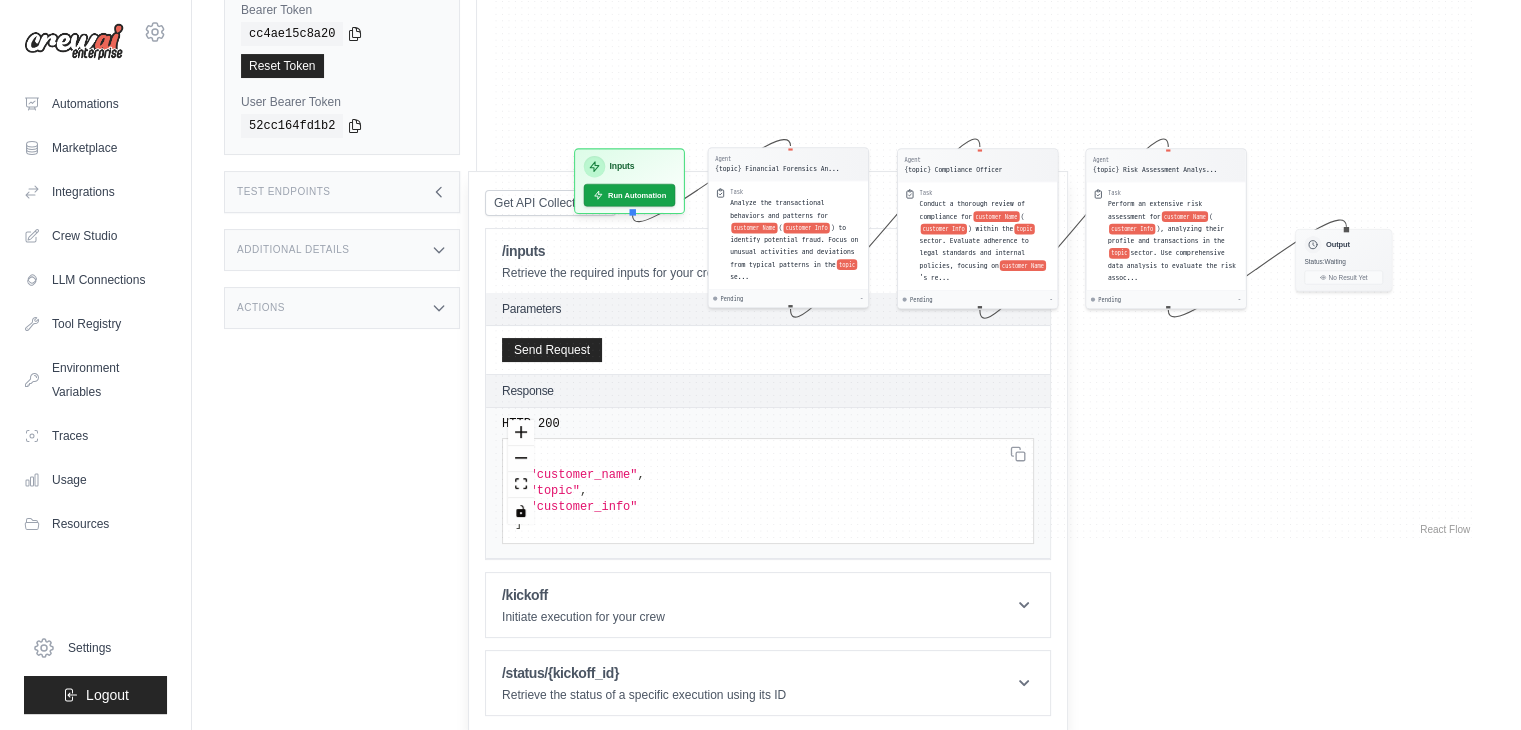 click on "Agent {topic} Financial Forensics An... Task Analyze the transactional behaviors and patterns for  customer Name  (  customer Info  ) to identify potential fraud. Focus on unusual activities and deviations from typical patterns in the  topic  se... Pending - Agent {topic} Compliance Officer
Task Conduct a thorough review of compliance for  customer Name  (  customer Info  ) within the  topic  sector. Evaluate adherence to legal standards and internal policies, focusing on  customer Name 's re... Pending - Agent {topic} Risk Assessment Analys... Task Perform an extensive risk assessment for  customer Name  (  customer Info  ), analyzing their profile and transactions in the  topic  sector. Use comprehensive data analysis to evaluate the risk assoc... Pending - Inputs Run Automation Output Status:  Waiting No Result Yet" at bounding box center (983, 228) 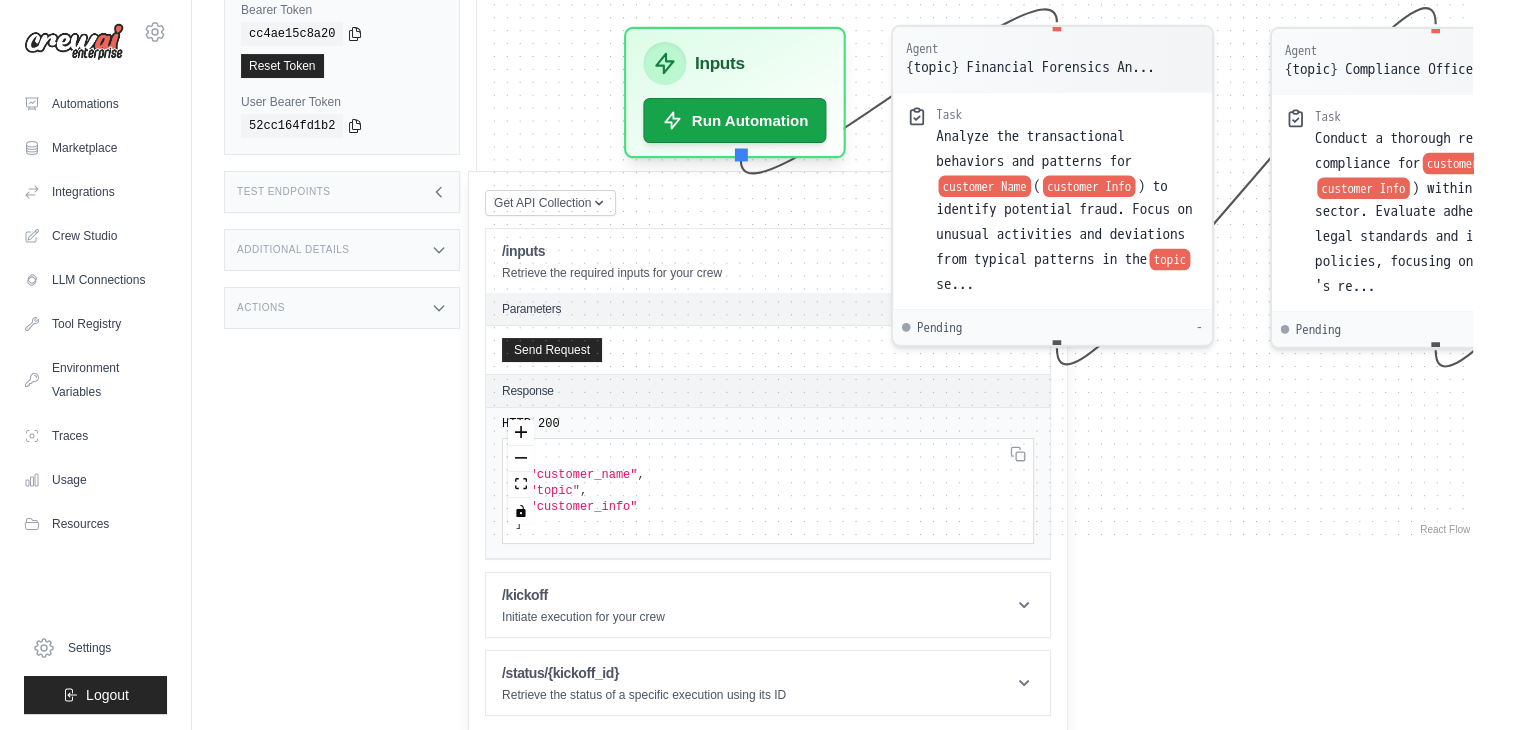 click on "Agent {topic} Financial Forensics An... Task Analyze the transactional behaviors and patterns for  customer Name  (  customer Info  ) to identify potential fraud. Focus on unusual activities and deviations from typical patterns in the  topic  se... Pending - Agent {topic} Compliance Officer
Task Conduct a thorough review of compliance for  customer Name  (  customer Info  ) within the  topic  sector. Evaluate adherence to legal standards and internal policies, focusing on  customer Name 's re... Pending - Agent {topic} Risk Assessment Analys... Task Perform an extensive risk assessment for  customer Name  (  customer Info  ), analyzing their profile and transactions in the  topic  sector. Use comprehensive data analysis to evaluate the risk assoc... Pending - Inputs Run Automation Output Status:  Waiting No Result Yet" at bounding box center [983, 228] 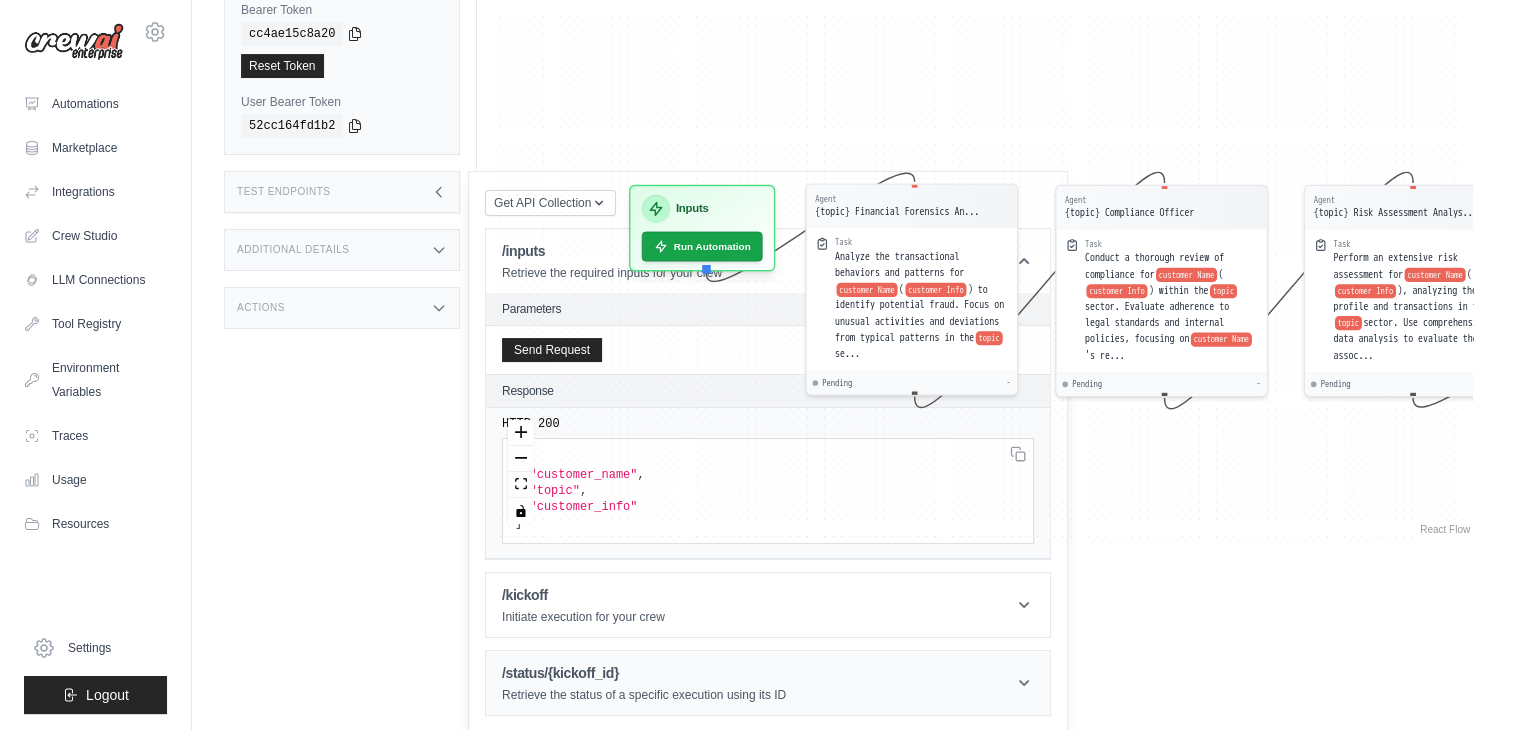 click 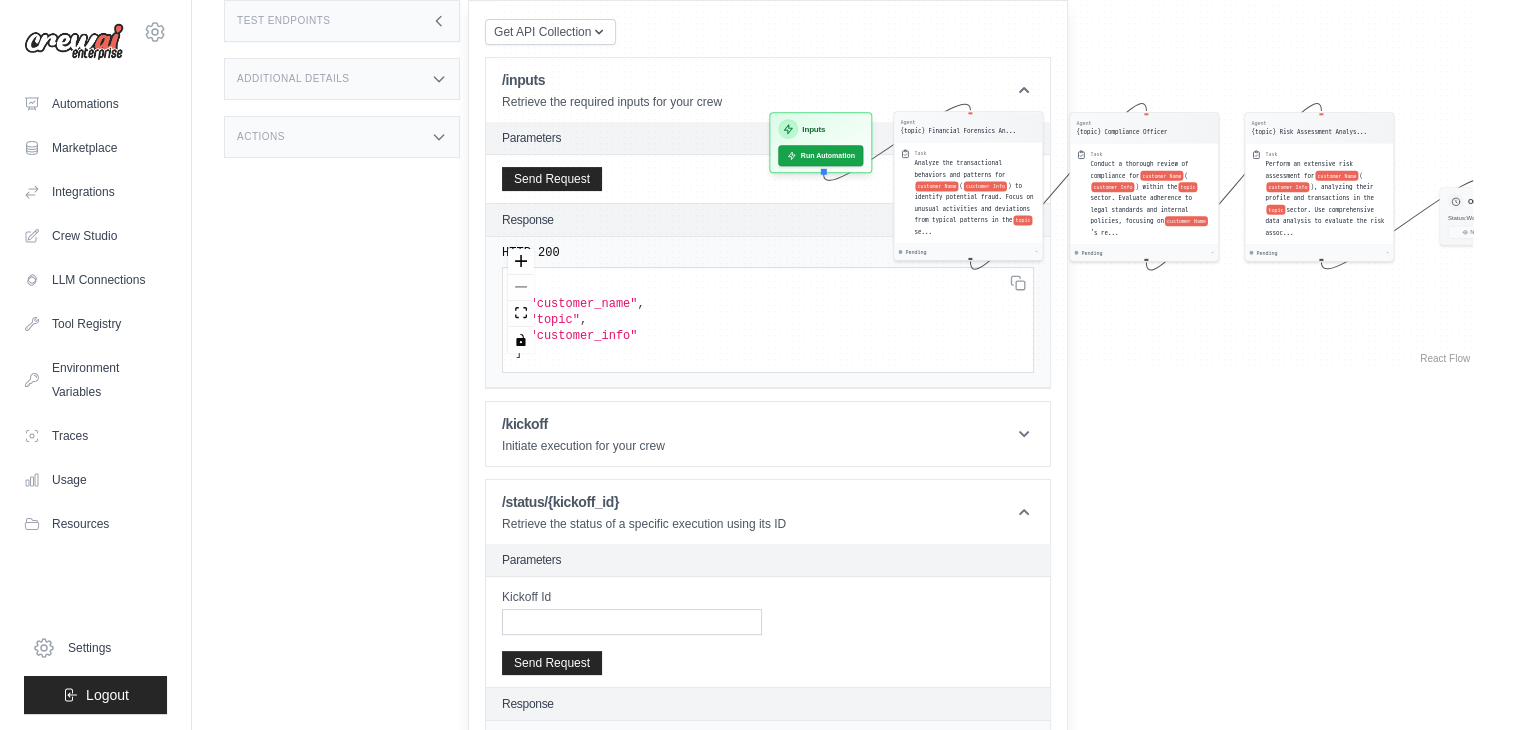 scroll, scrollTop: 376, scrollLeft: 0, axis: vertical 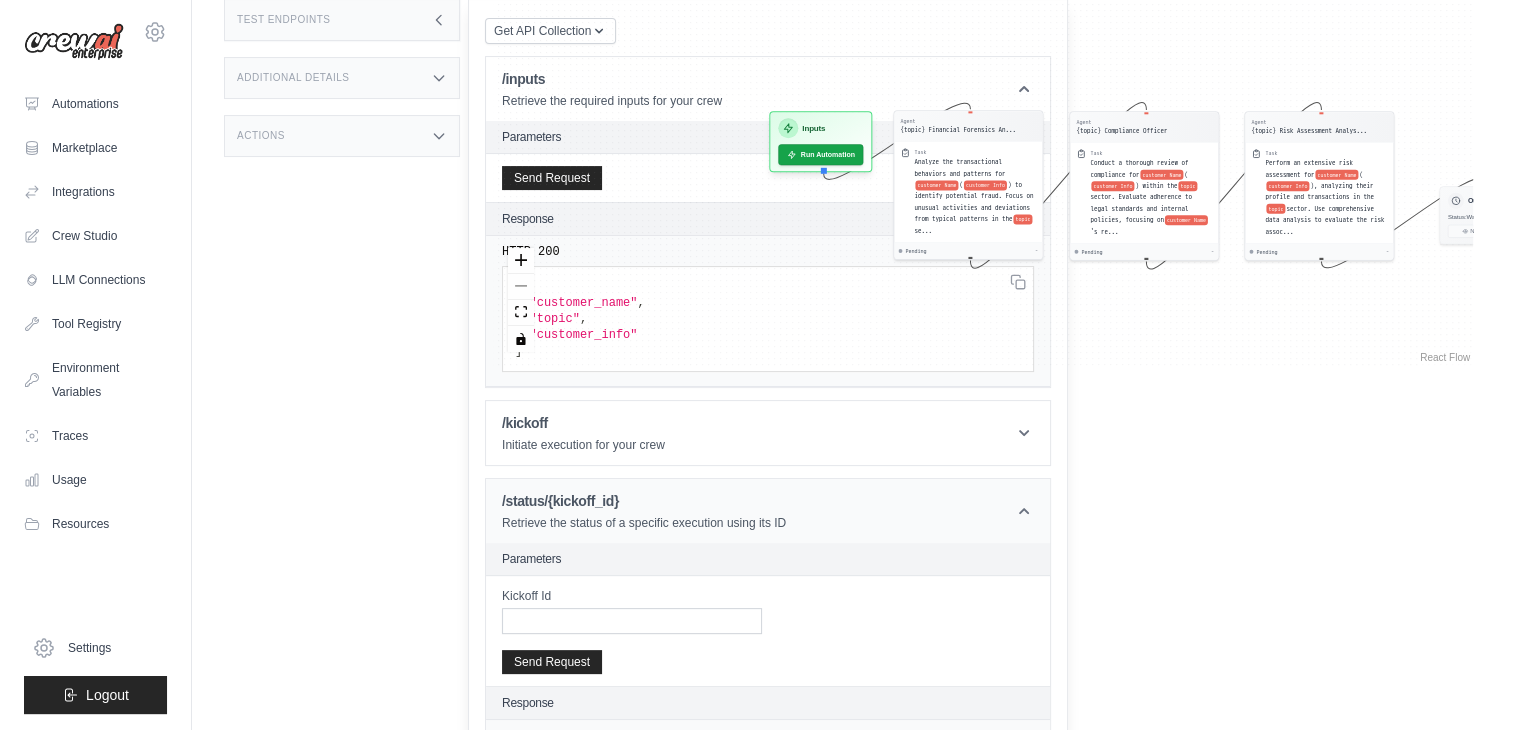 click on "Retrieve the status of a specific execution using its ID" at bounding box center [644, 523] 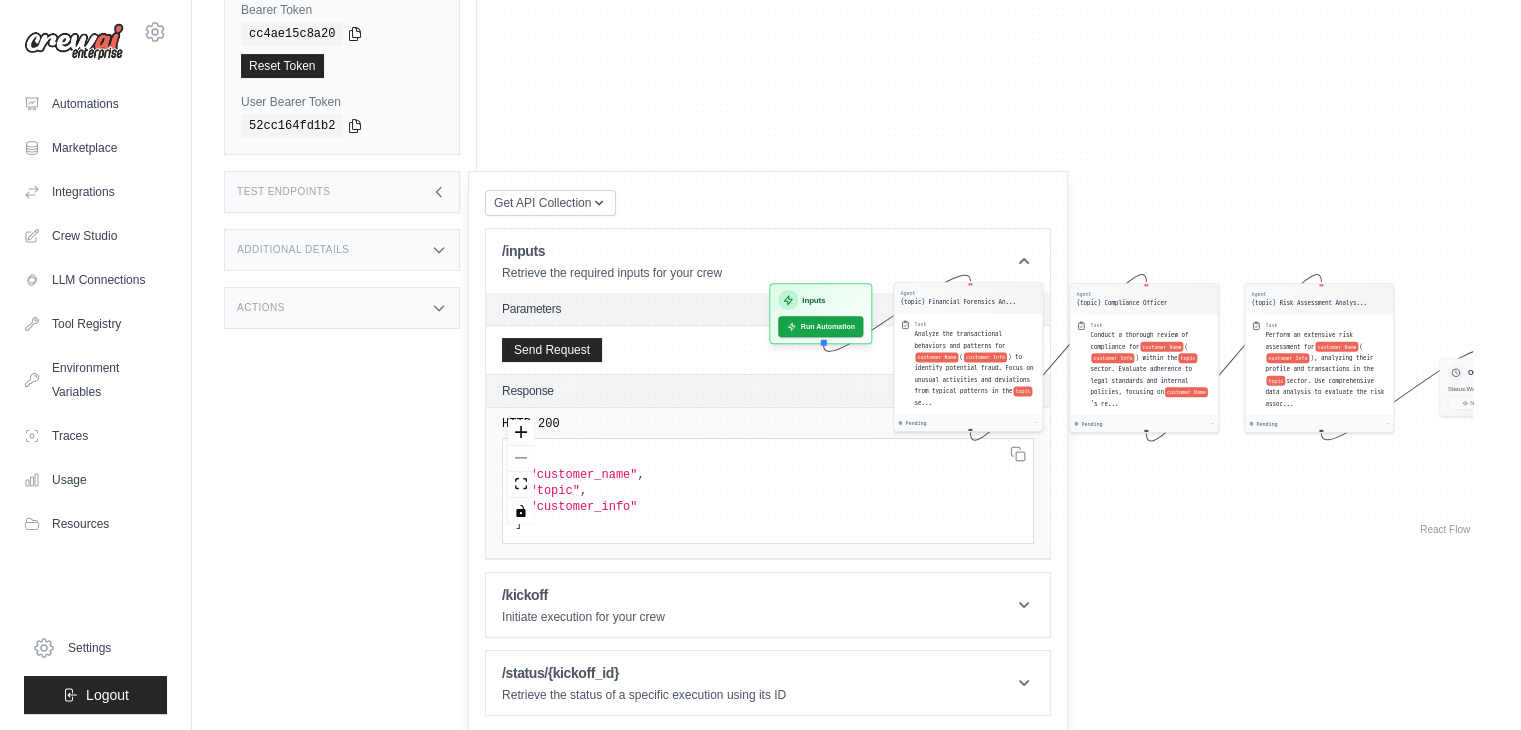click on "Test Endpoints" at bounding box center [342, 192] 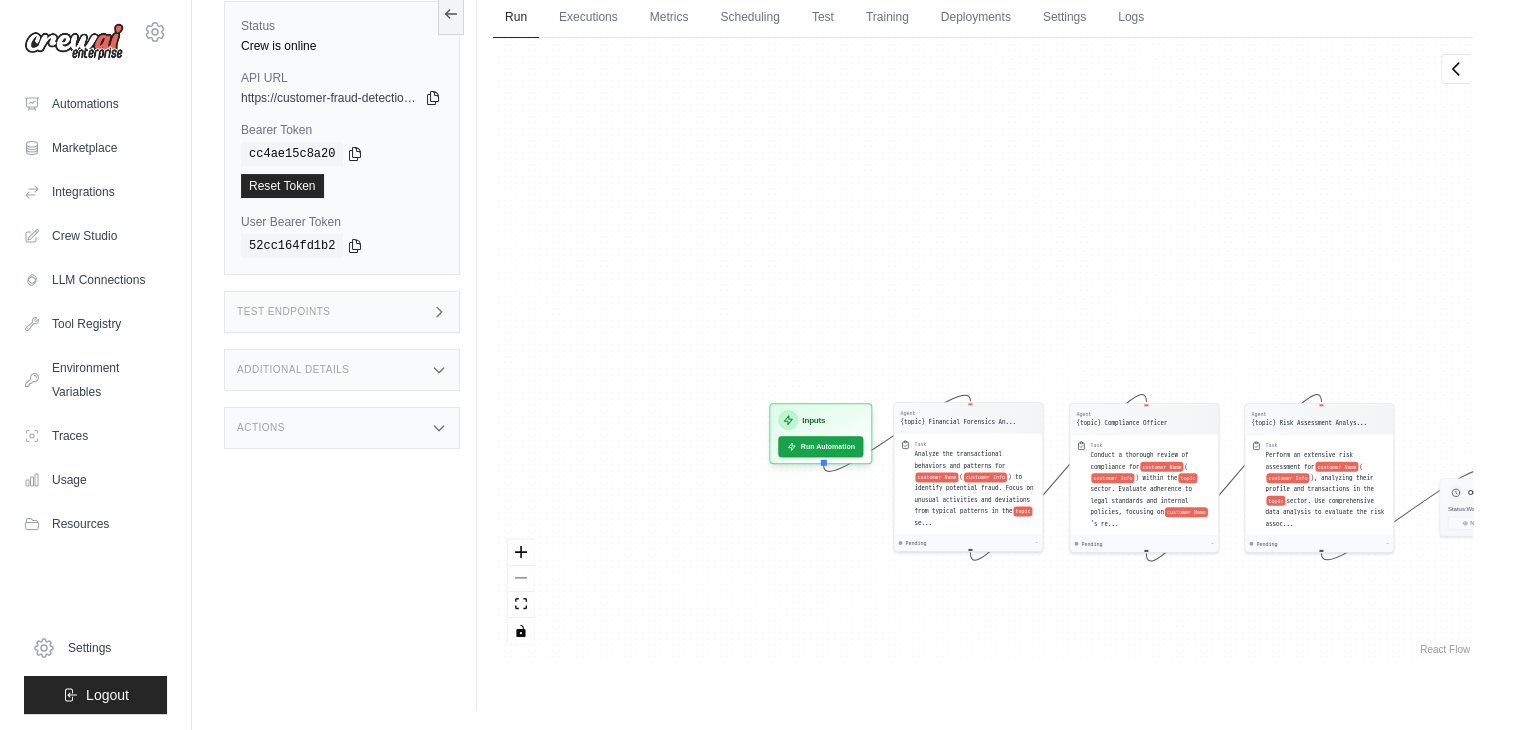 click on "Test Endpoints" at bounding box center (284, 312) 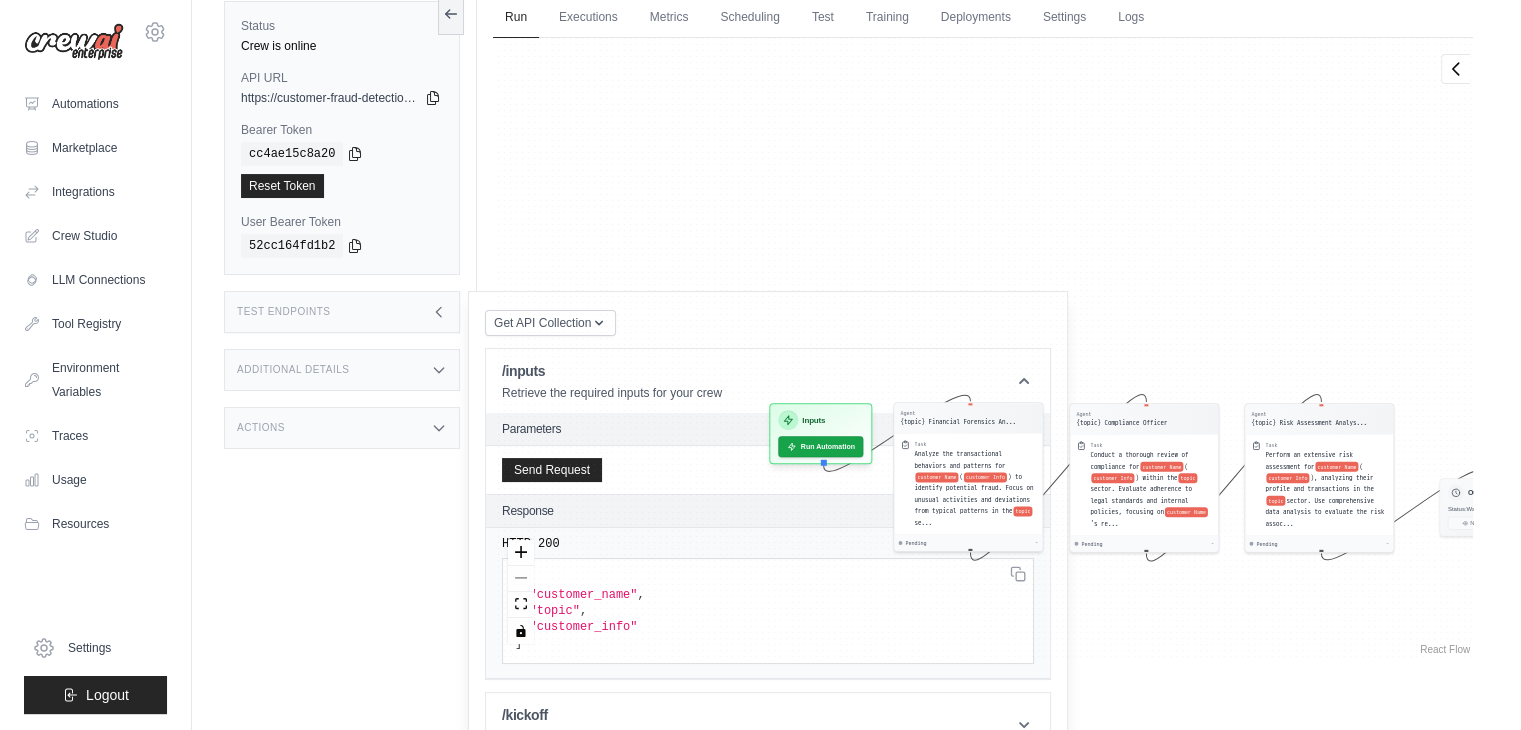 click on "Agent {topic} Financial Forensics An... Task Analyze the transactional behaviors and patterns for  customer Name  (  customer Info  ) to identify potential fraud. Focus on unusual activities and deviations from typical patterns in the  topic  se... Pending - Agent {topic} Compliance Officer
Task Conduct a thorough review of compliance for  customer Name  (  customer Info  ) within the  topic  sector. Evaluate adherence to legal standards and internal policies, focusing on  customer Name 's re... Pending - Agent {topic} Risk Assessment Analys... Task Perform an extensive risk assessment for  customer Name  (  customer Info  ), analyzing their profile and transactions in the  topic  sector. Use comprehensive data analysis to evaluate the risk assoc... Pending - Inputs Run Automation Output Status:  Waiting No Result Yet" at bounding box center (983, 348) 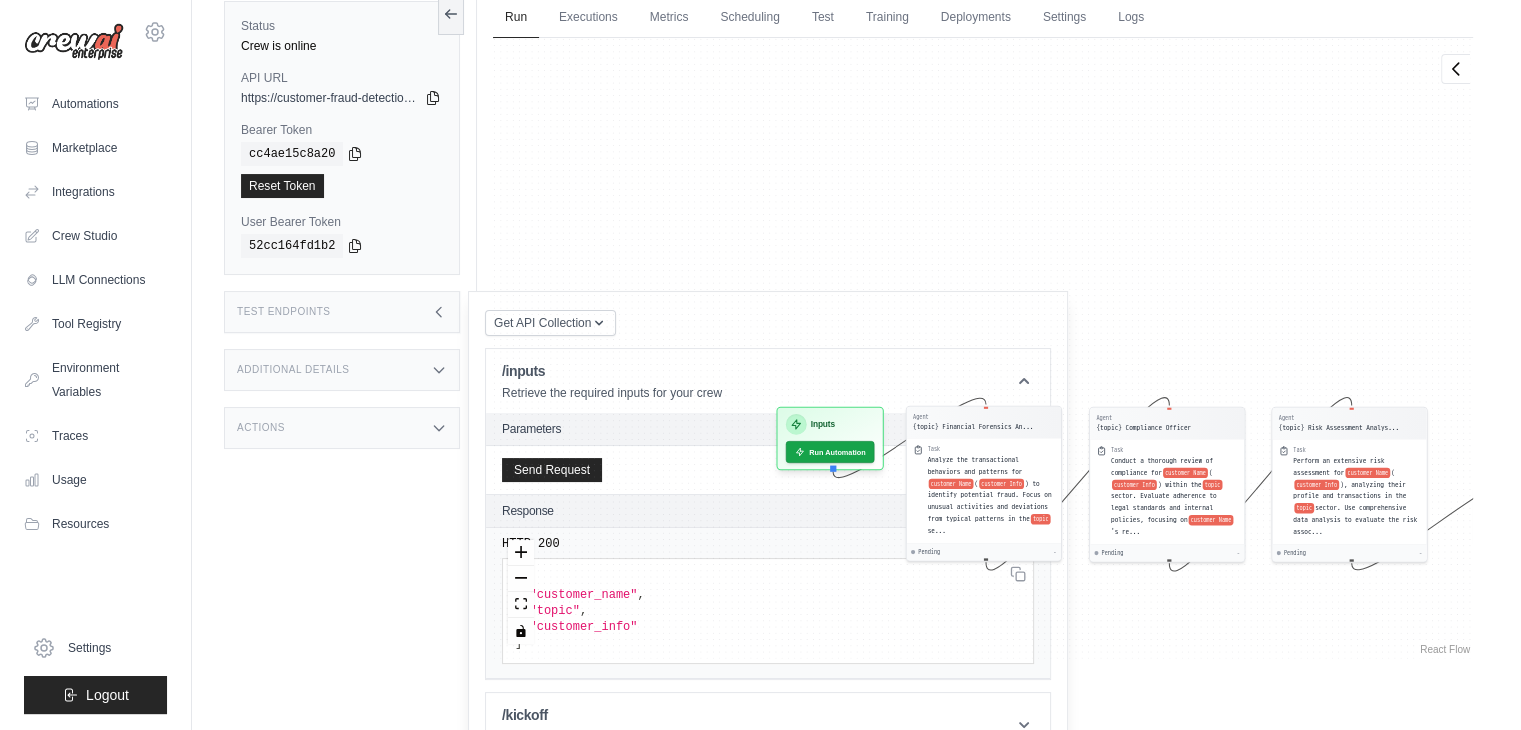 click on "Test Endpoints" at bounding box center [342, 312] 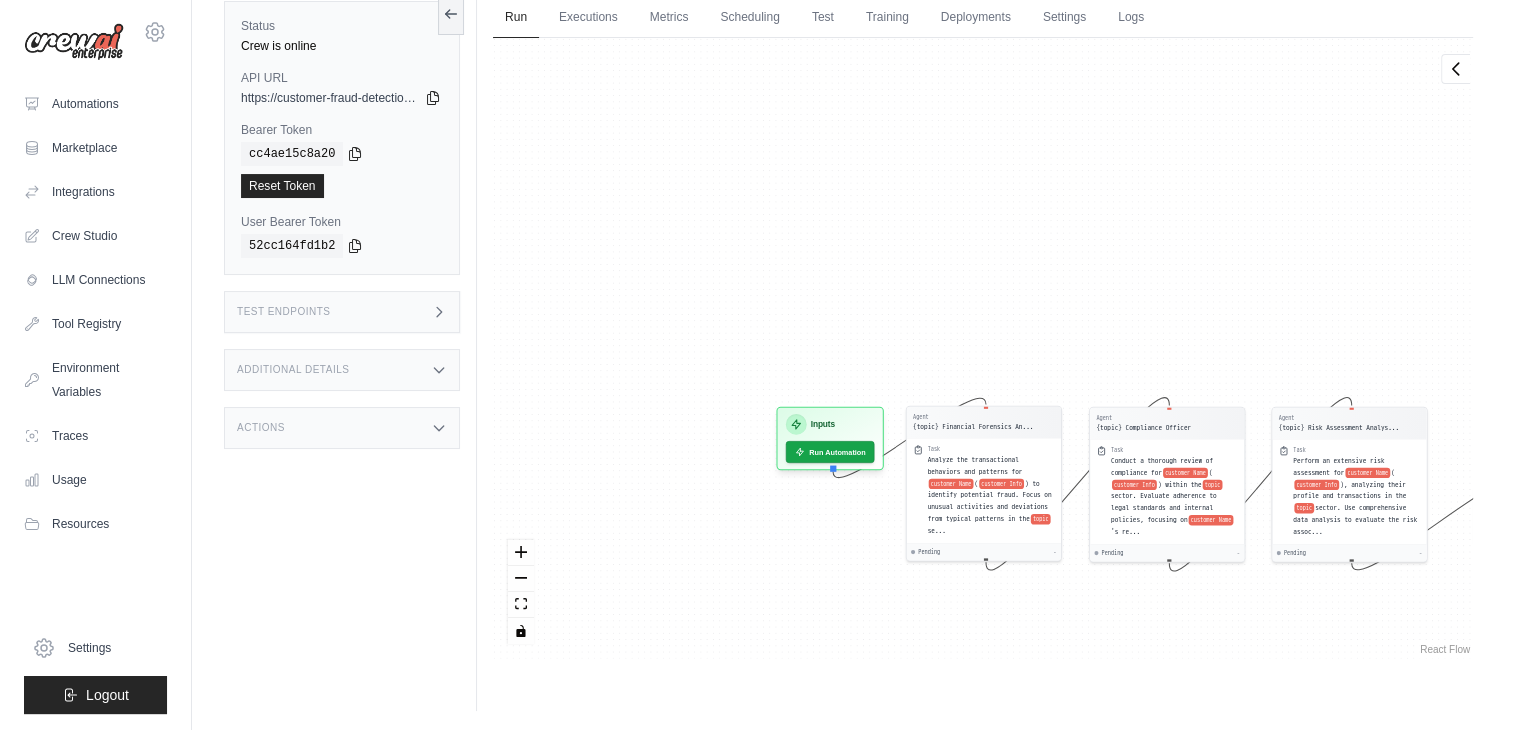click 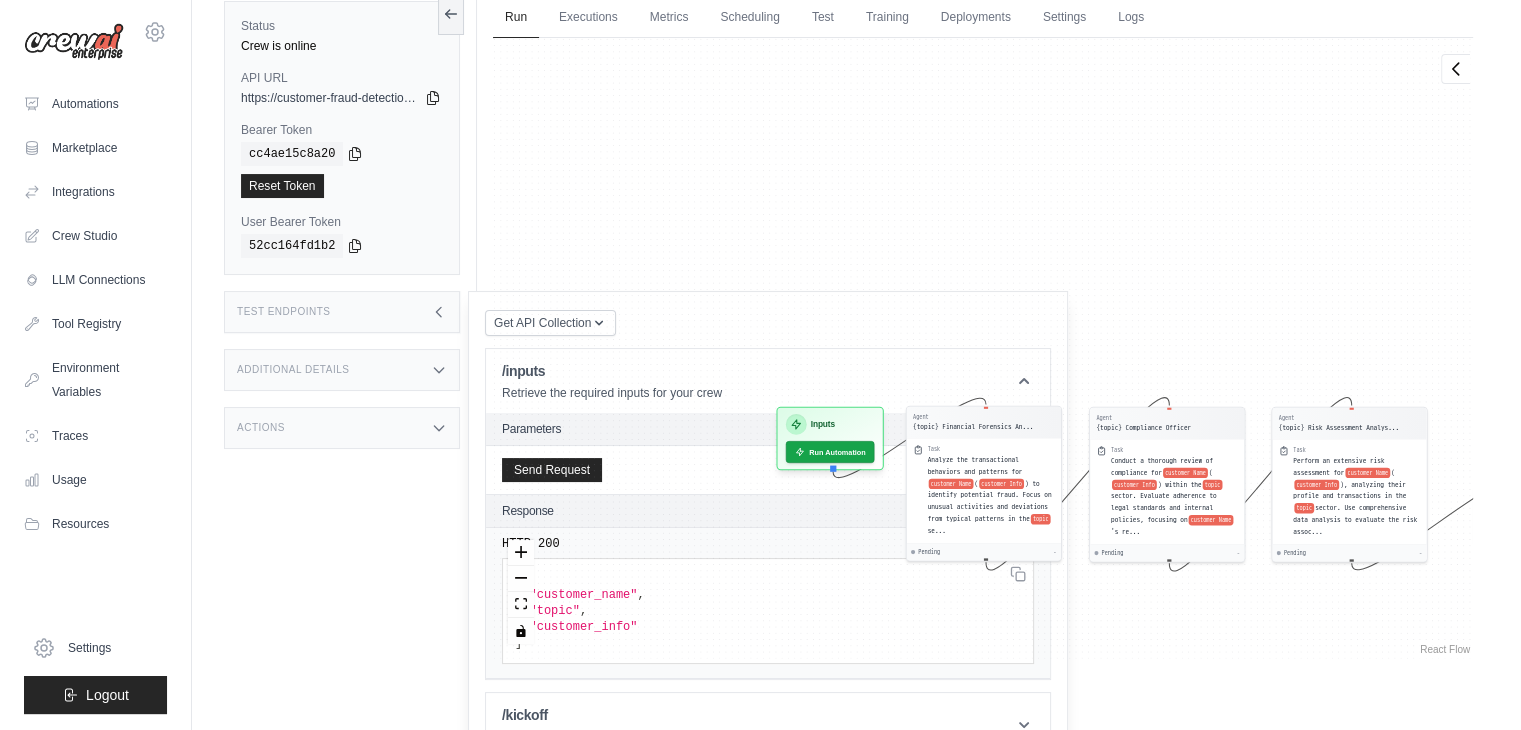 click on "Test Endpoints" at bounding box center [342, 312] 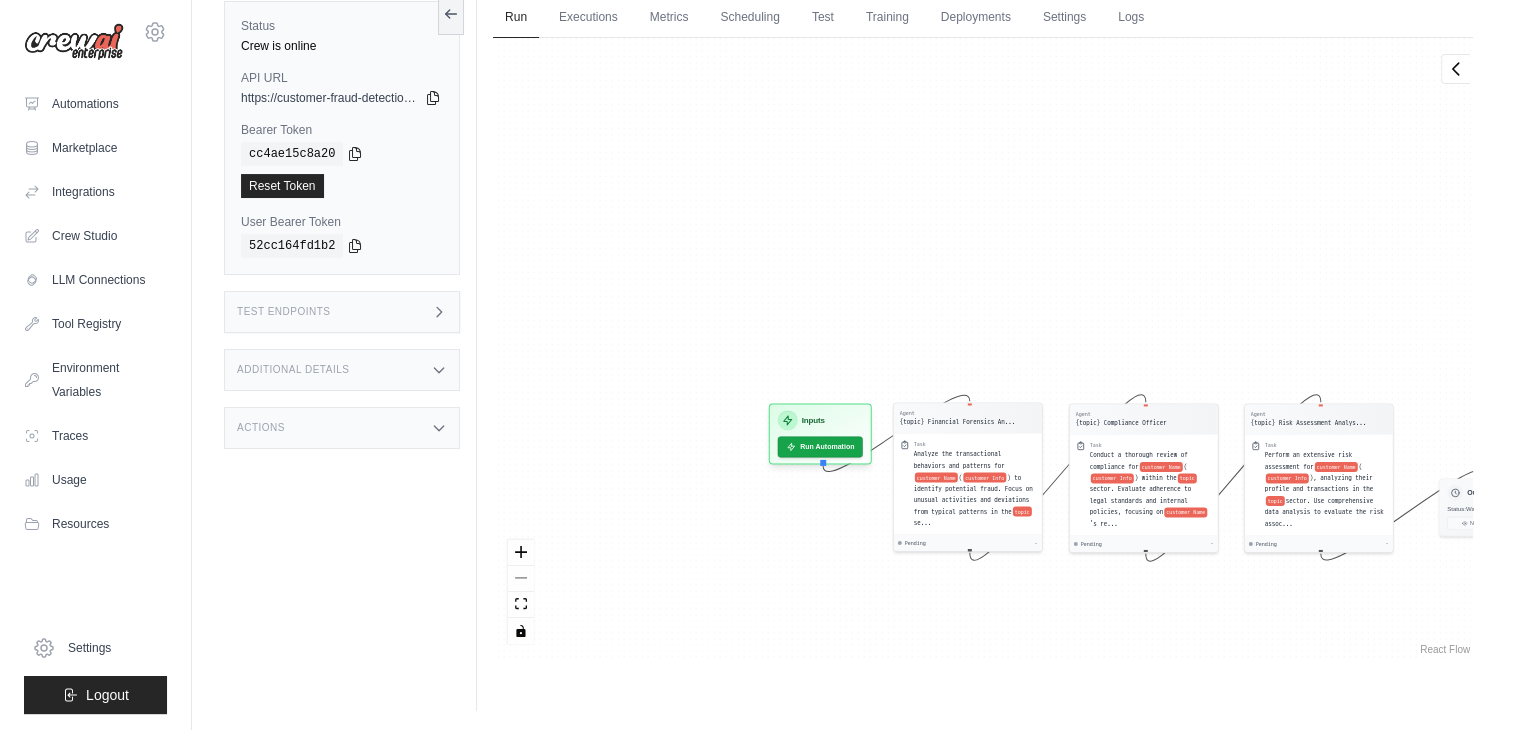click on "Test Endpoints" at bounding box center [342, 312] 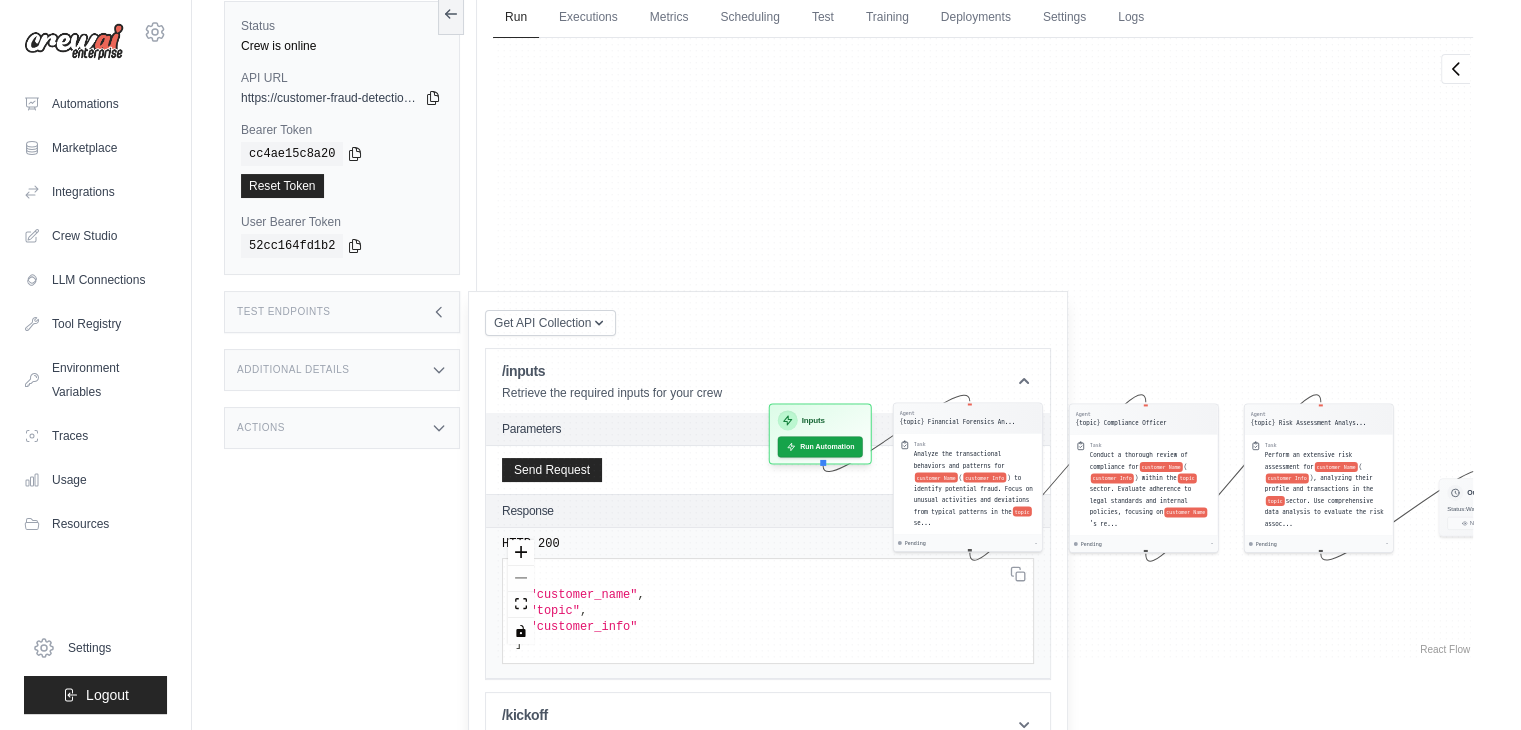 click on "Agent {topic} Financial Forensics An... Task Analyze the transactional behaviors and patterns for  customer Name  (  customer Info  ) to identify potential fraud. Focus on unusual activities and deviations from typical patterns in the  topic  se... Pending - Agent {topic} Compliance Officer
Task Conduct a thorough review of compliance for  customer Name  (  customer Info  ) within the  topic  sector. Evaluate adherence to legal standards and internal policies, focusing on  customer Name 's re... Pending - Agent {topic} Risk Assessment Analys... Task Perform an extensive risk assessment for  customer Name  (  customer Info  ), analyzing their profile and transactions in the  topic  sector. Use comprehensive data analysis to evaluate the risk assoc... Pending - Inputs Run Automation Output Status:  Waiting No Result Yet" at bounding box center [983, 348] 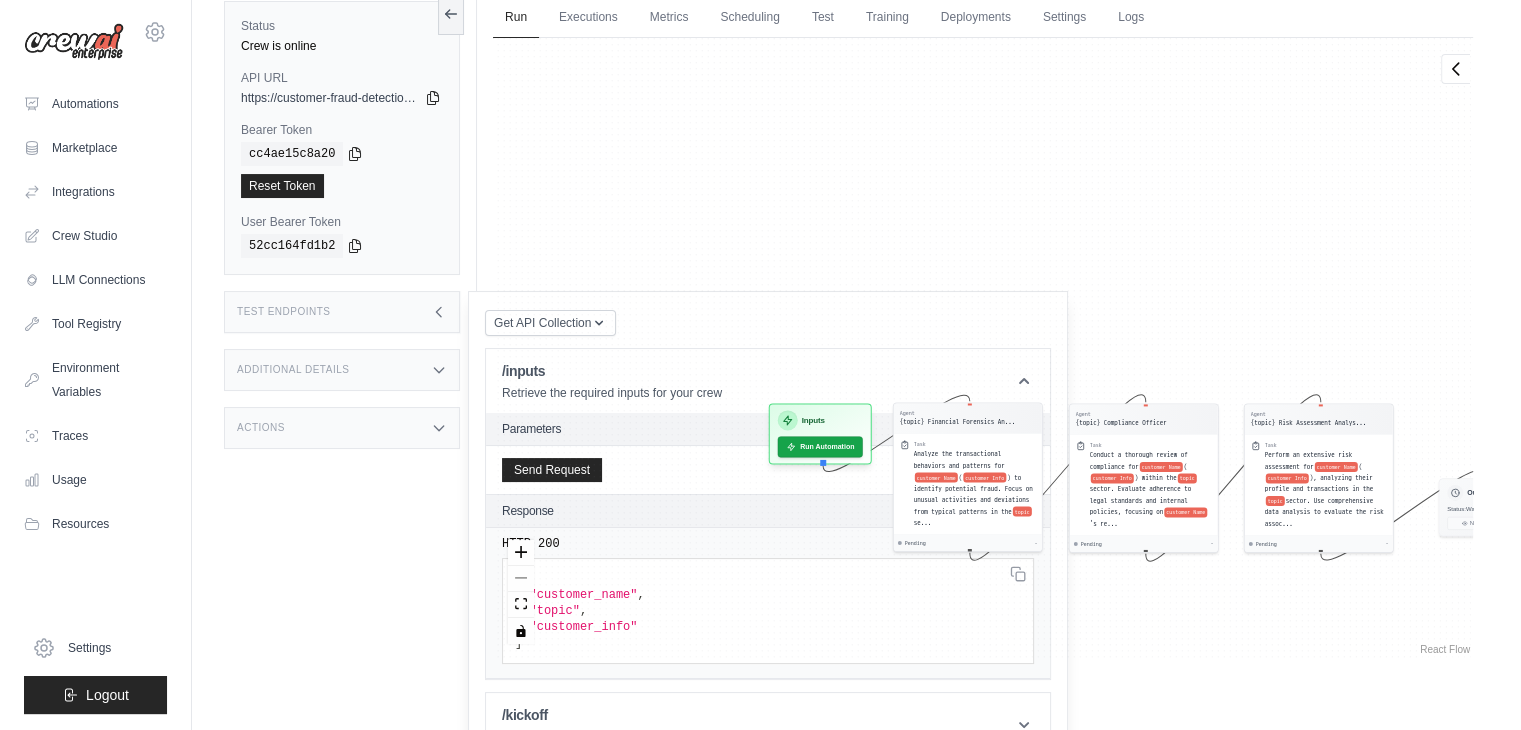 click on "Additional Details" at bounding box center (342, 370) 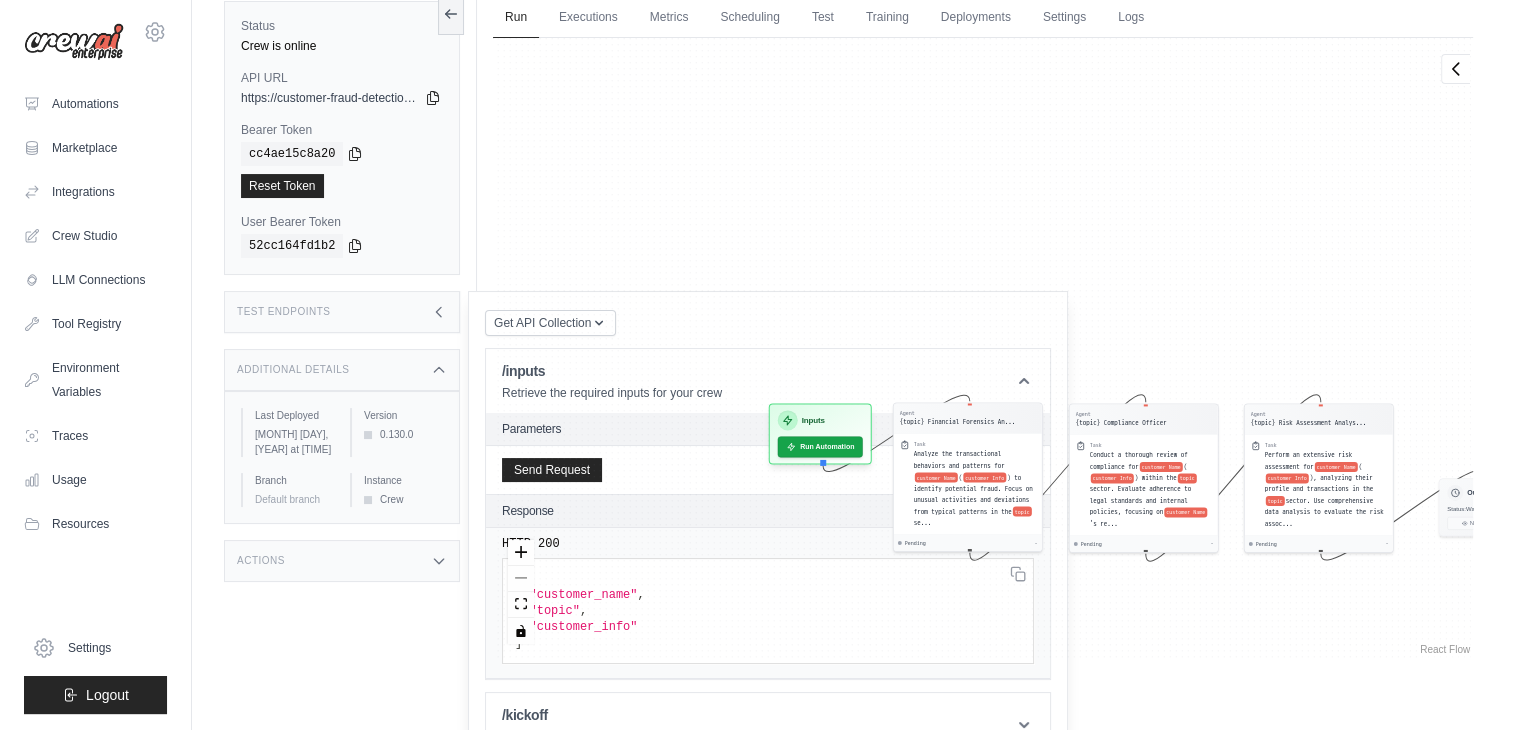 click on "Additional Details" at bounding box center [342, 370] 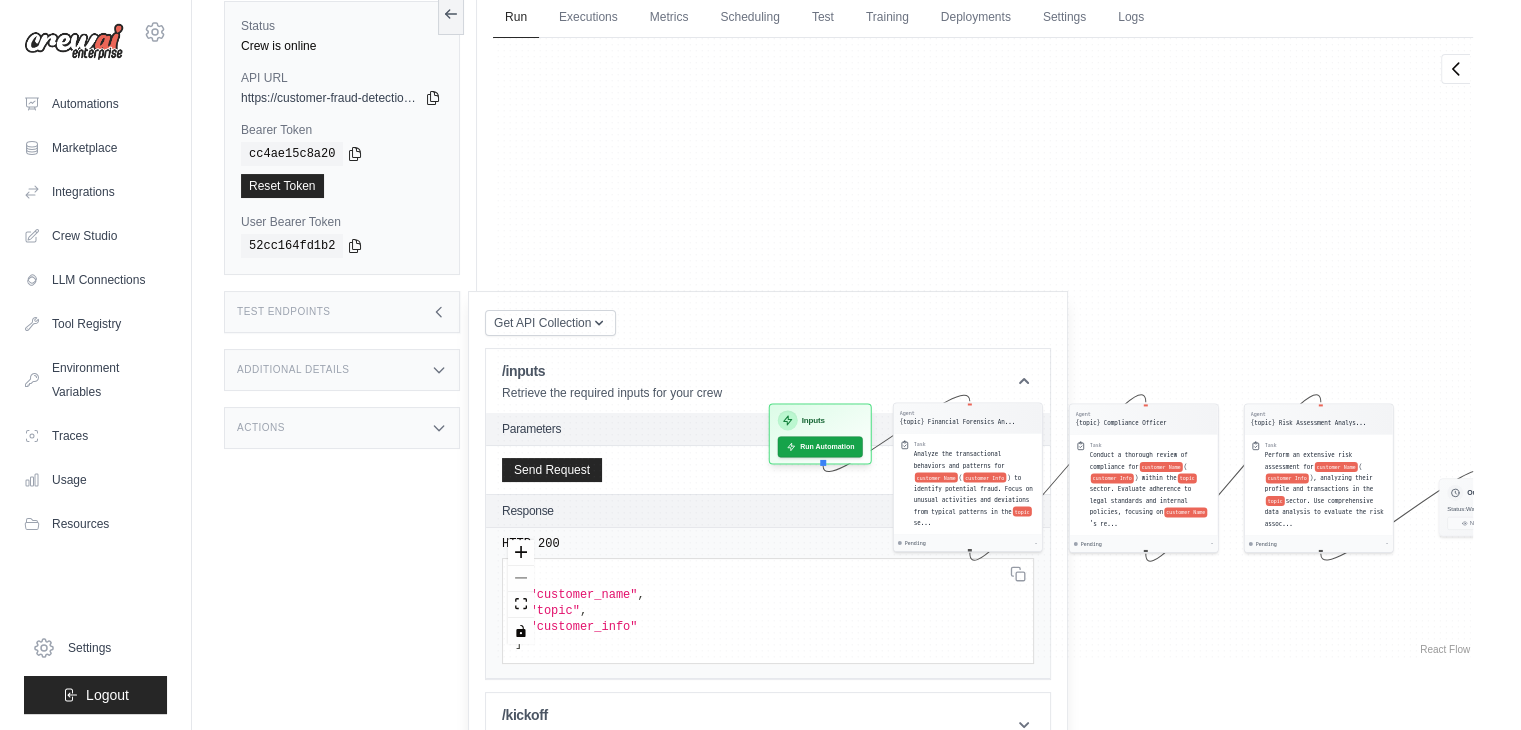 click on "Test Endpoints" at bounding box center [342, 312] 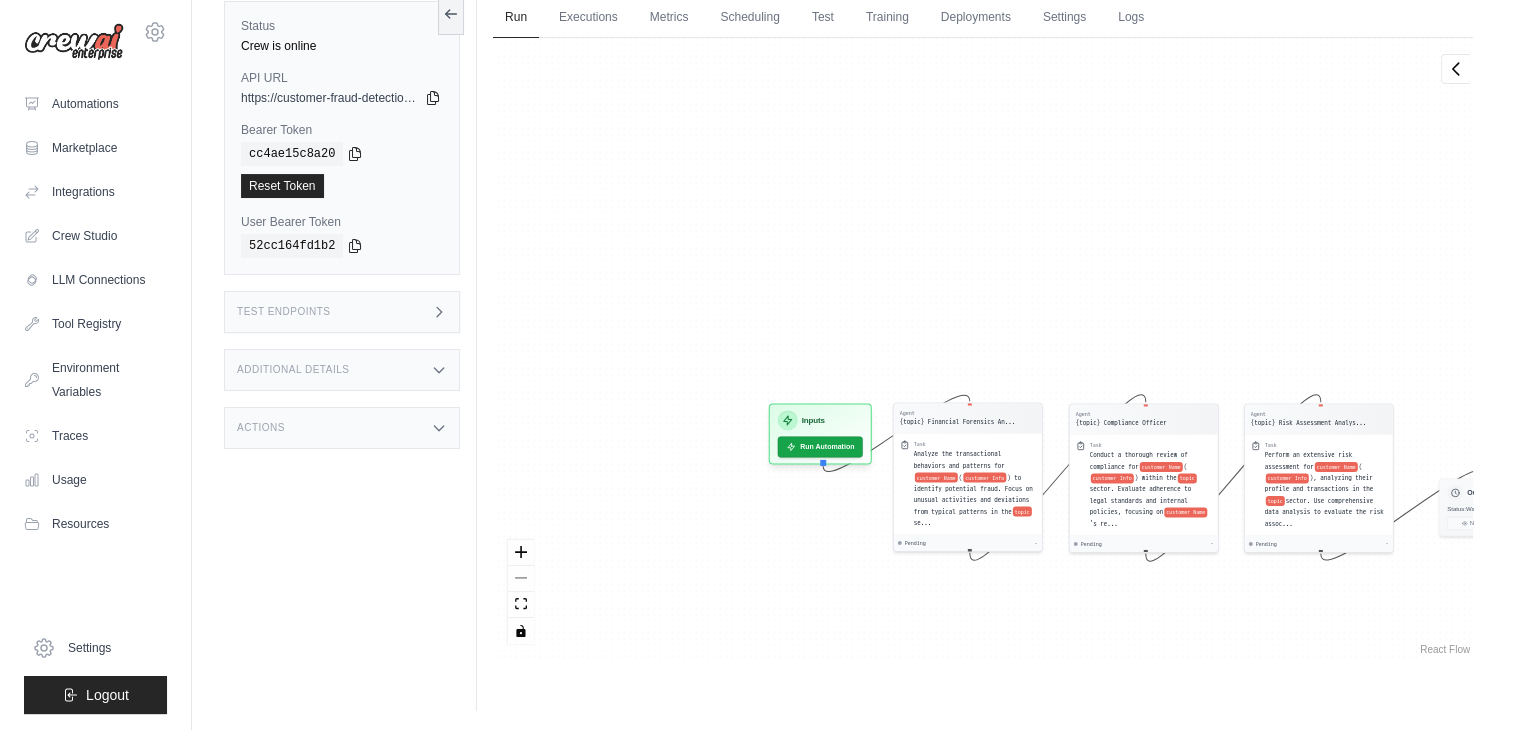 click on "Test Endpoints" at bounding box center [342, 312] 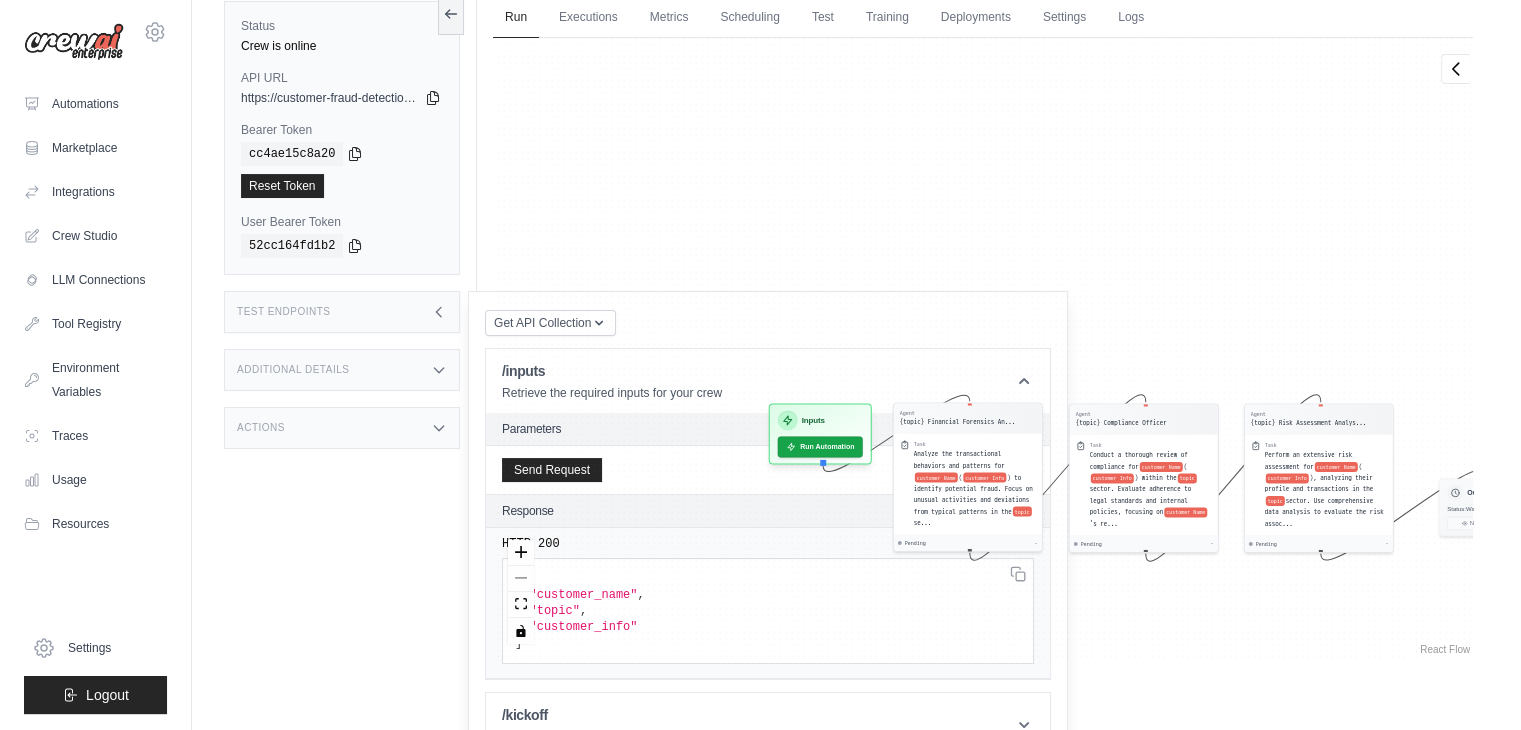 scroll, scrollTop: 204, scrollLeft: 0, axis: vertical 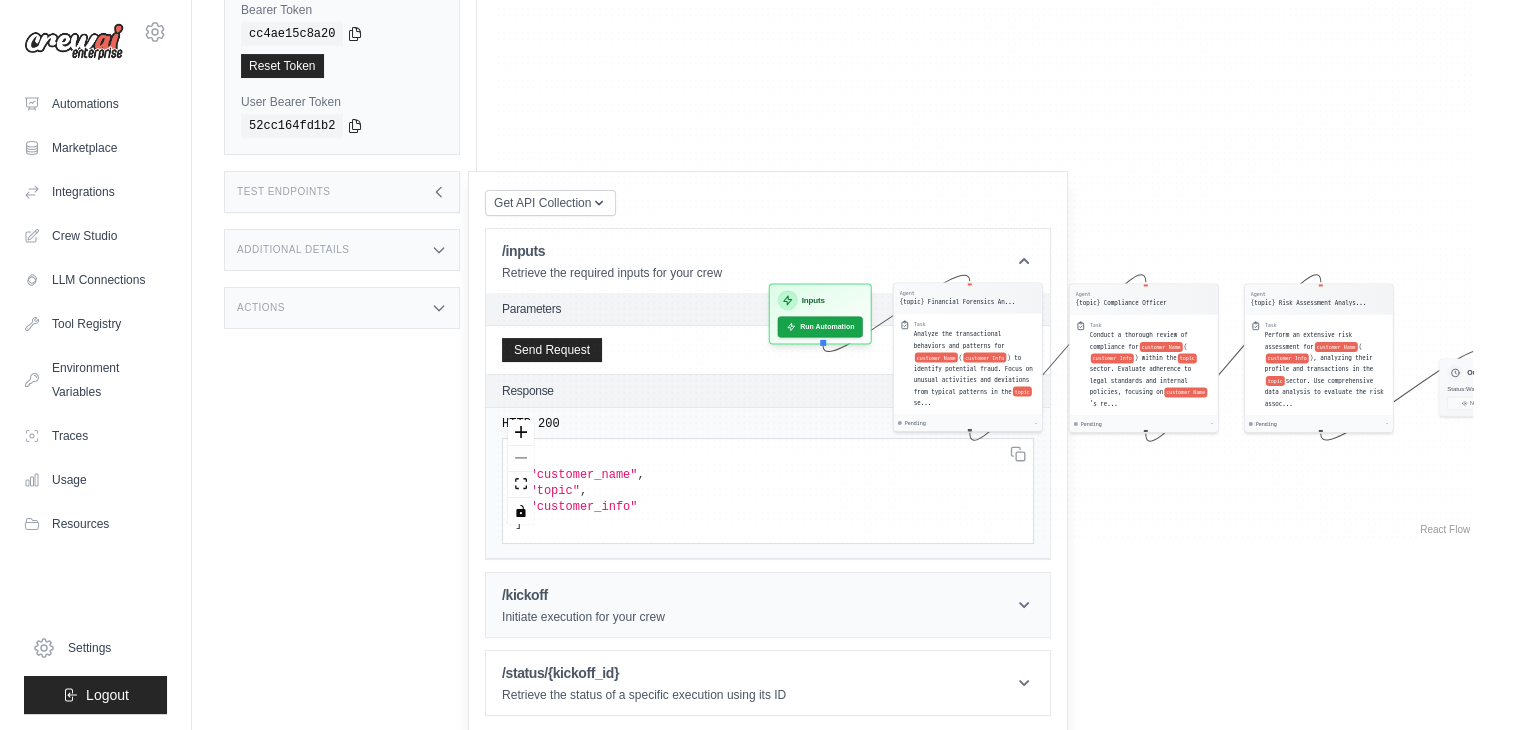 click on "/kickoff
Initiate execution for your crew" at bounding box center [768, 605] 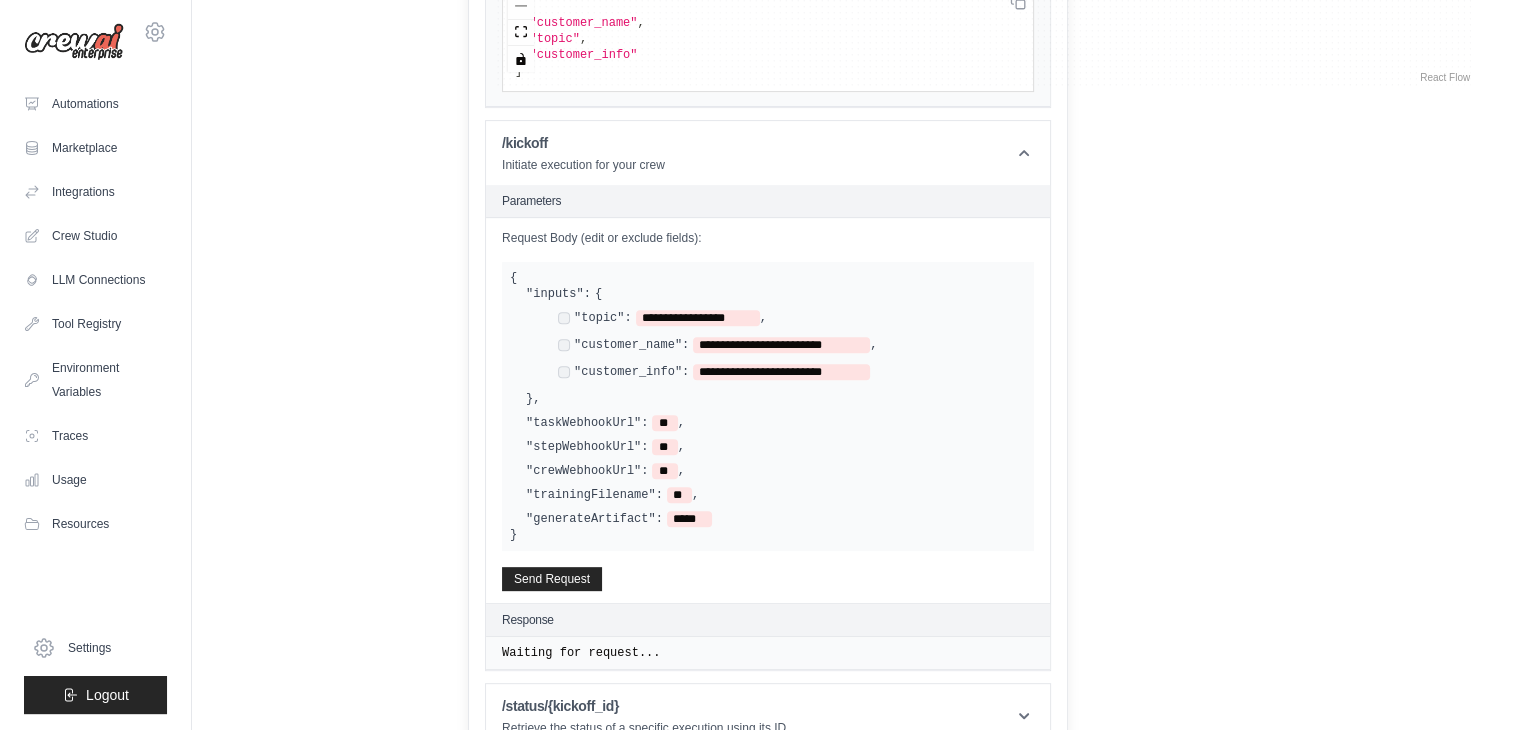 scroll, scrollTop: 685, scrollLeft: 0, axis: vertical 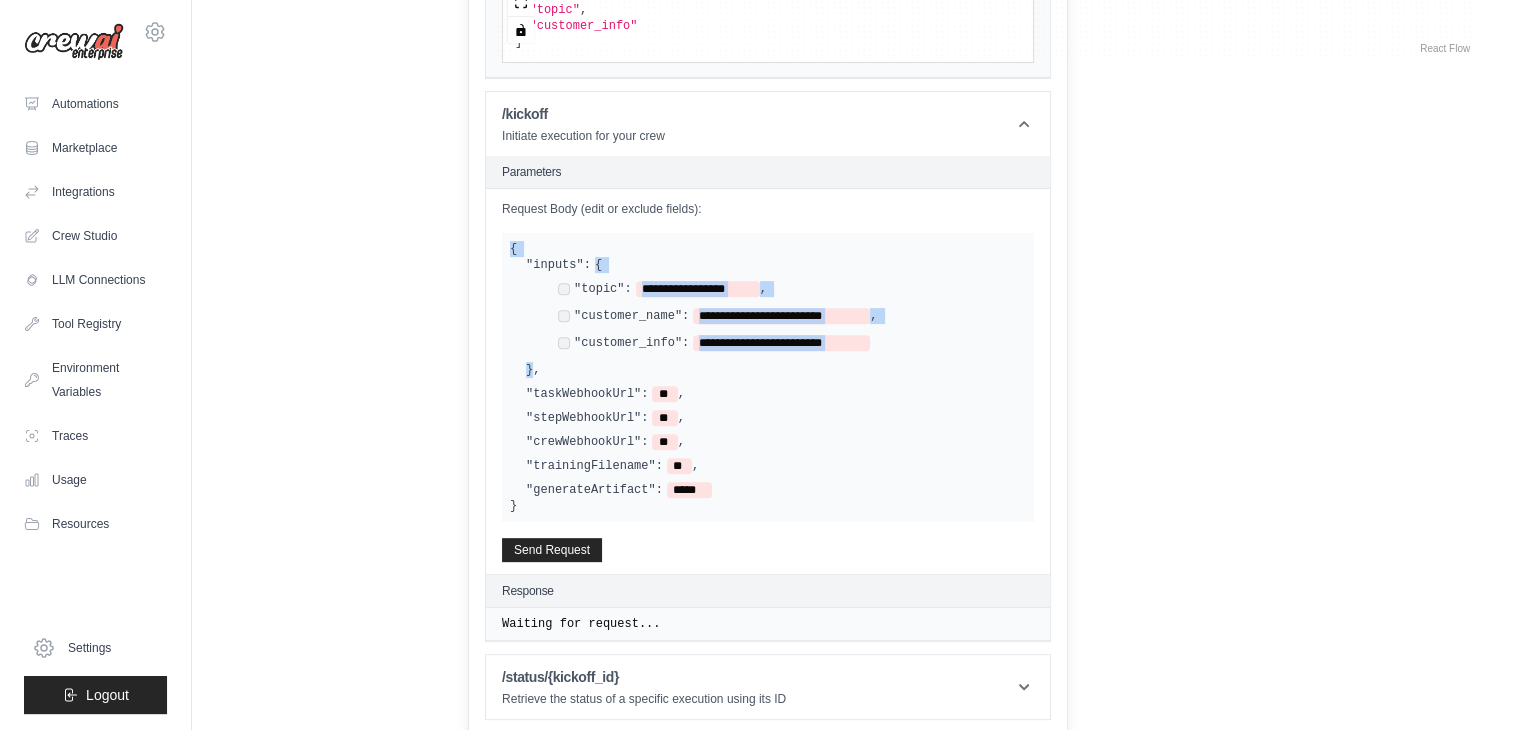 drag, startPoint x: 529, startPoint y: 364, endPoint x: 507, endPoint y: 245, distance: 121.016525 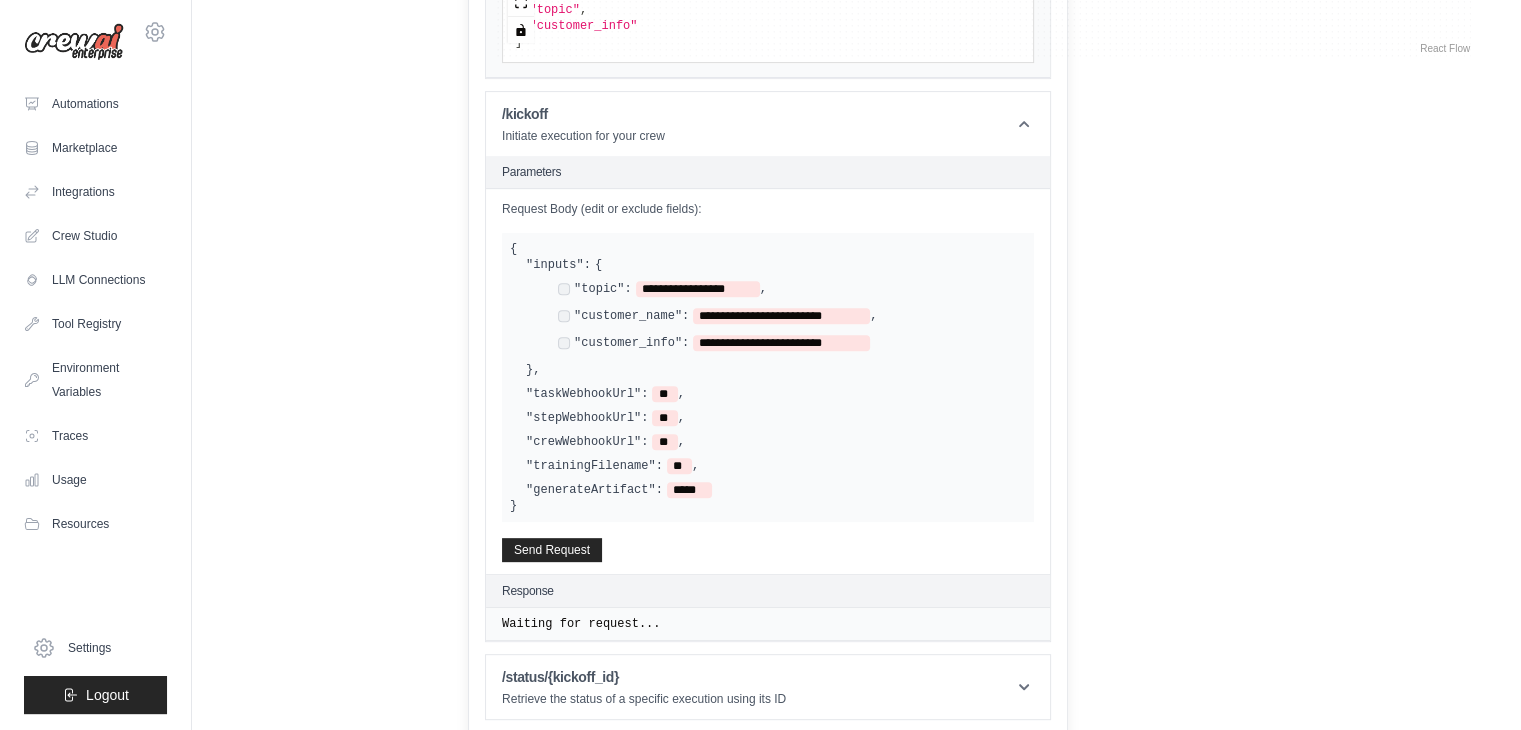 drag, startPoint x: 526, startPoint y: 257, endPoint x: 531, endPoint y: 298, distance: 41.303753 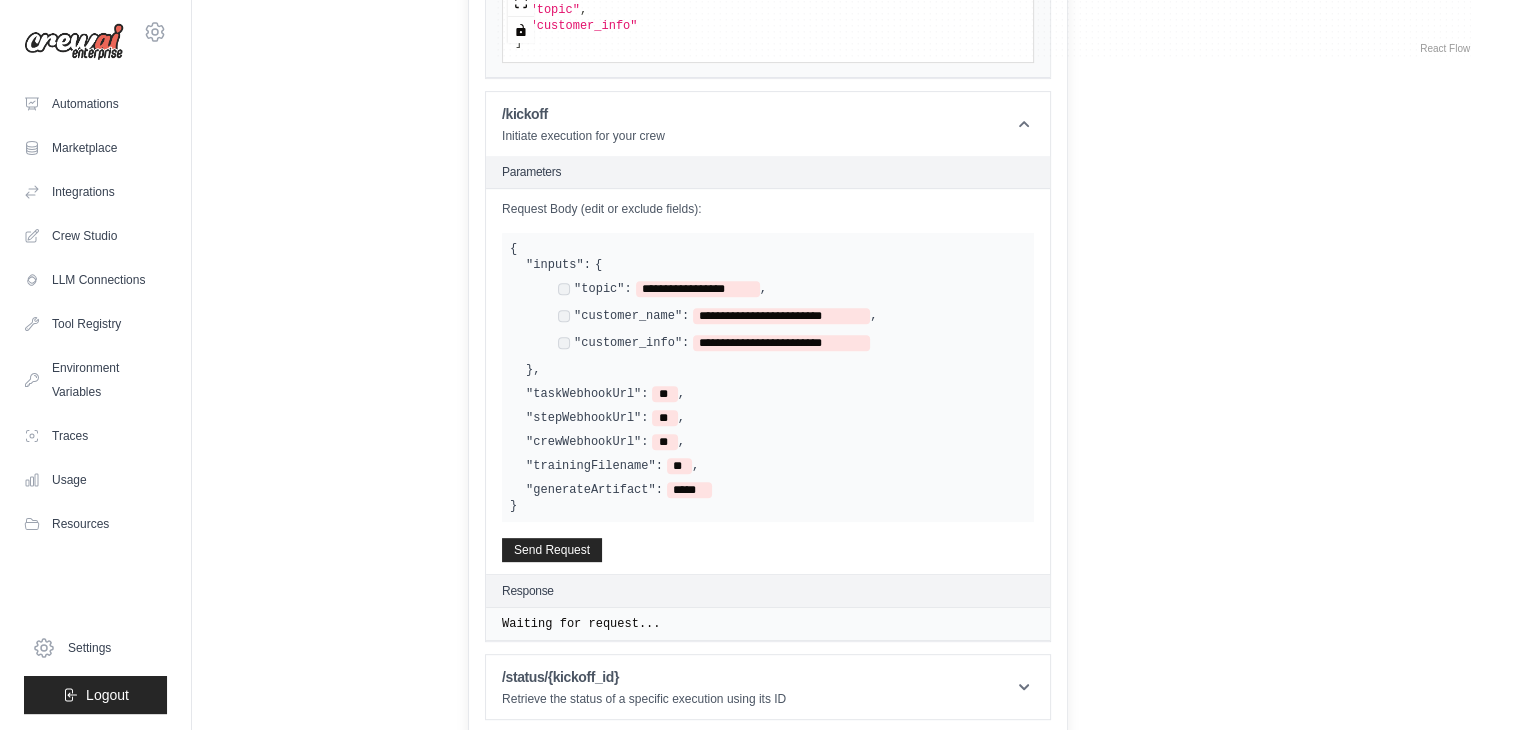click on "**********" at bounding box center [776, 317] 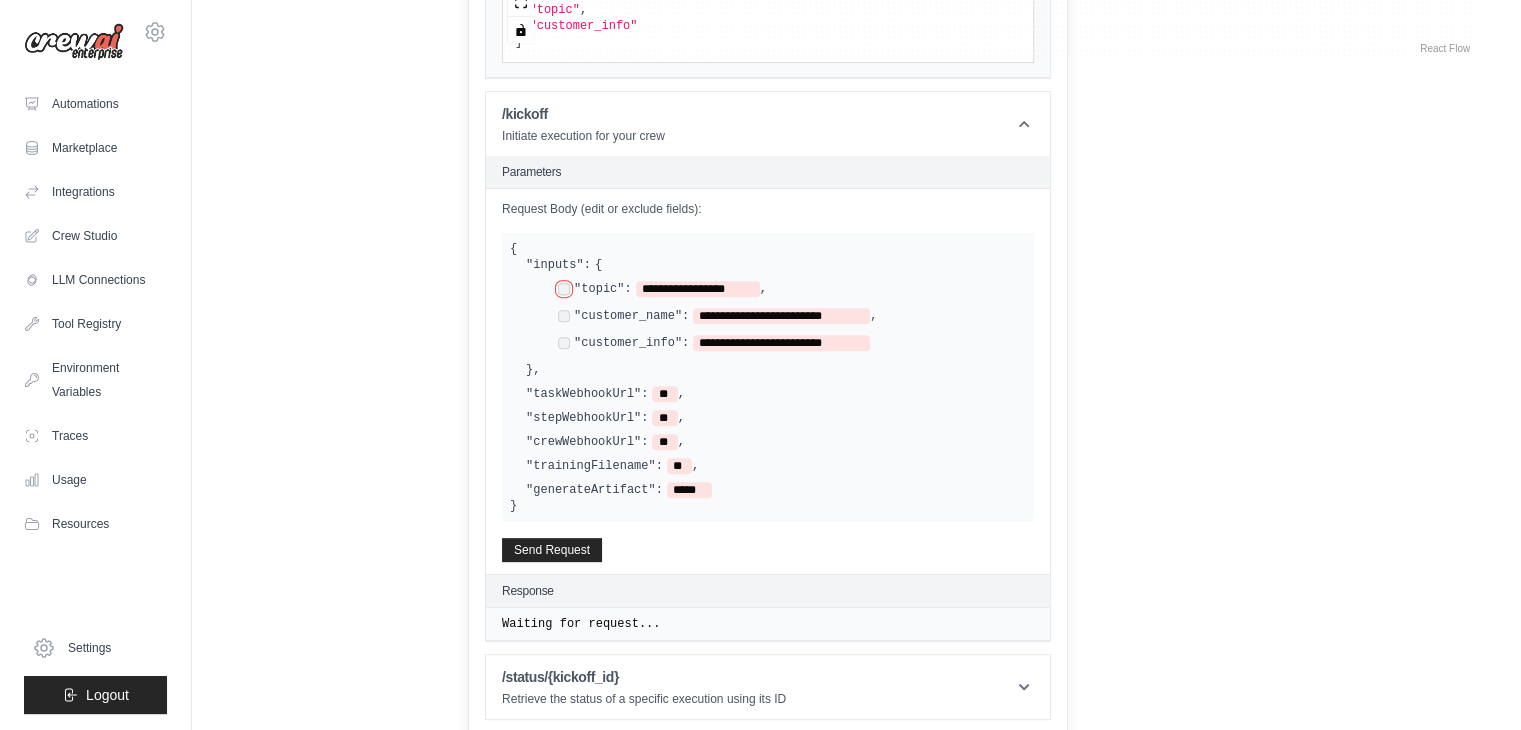 click on "**********" at bounding box center [662, 289] 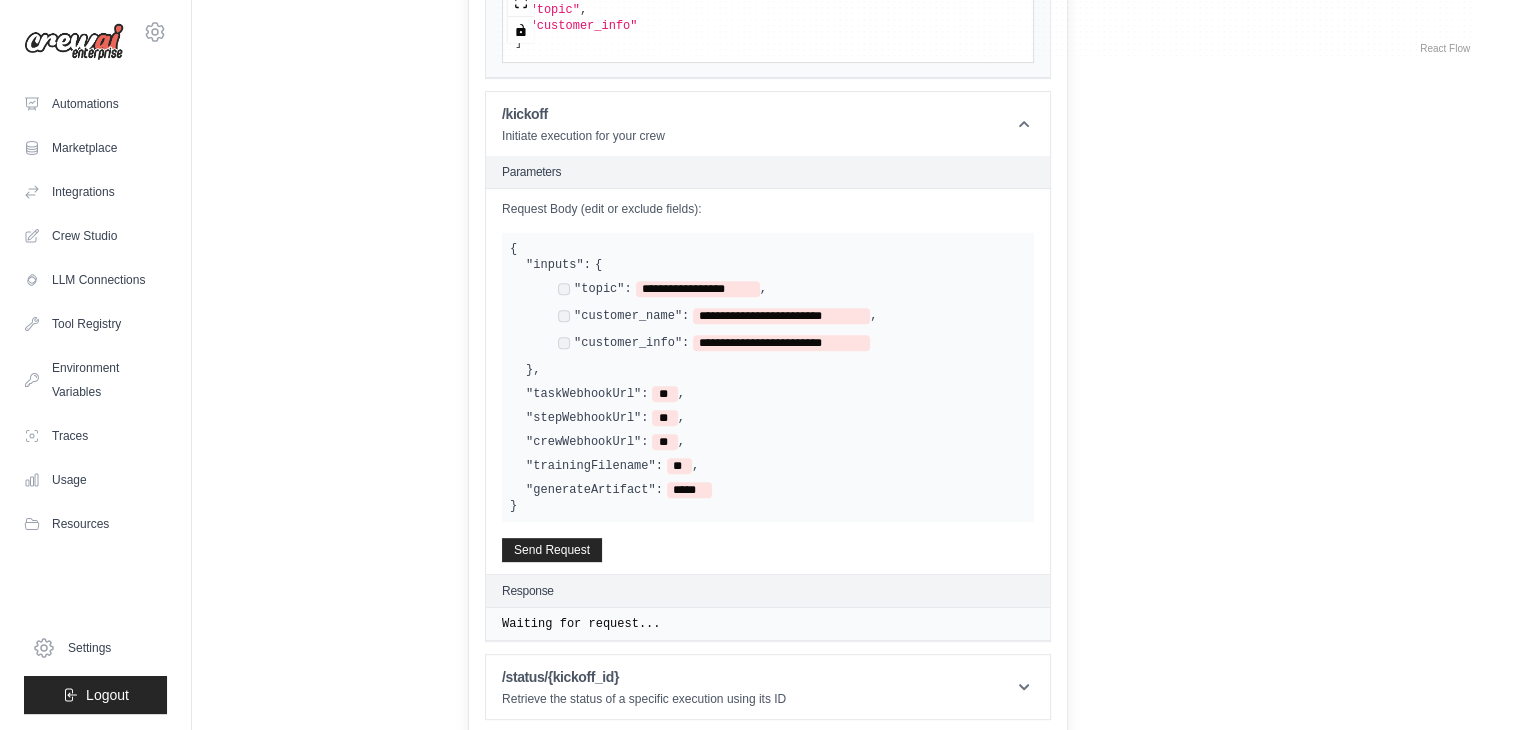 click on ""topic":" at bounding box center (603, 289) 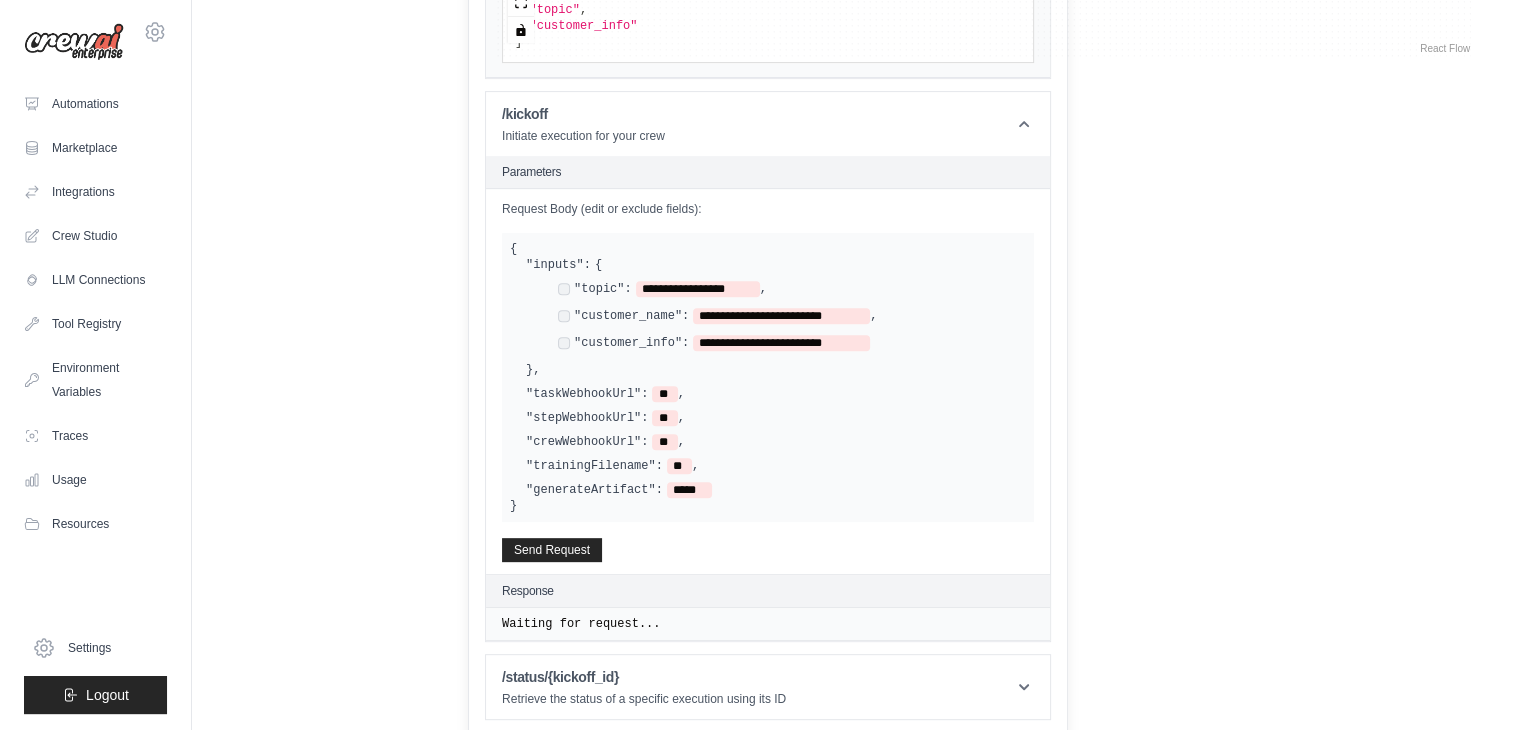 drag, startPoint x: 528, startPoint y: 262, endPoint x: 533, endPoint y: 352, distance: 90.13878 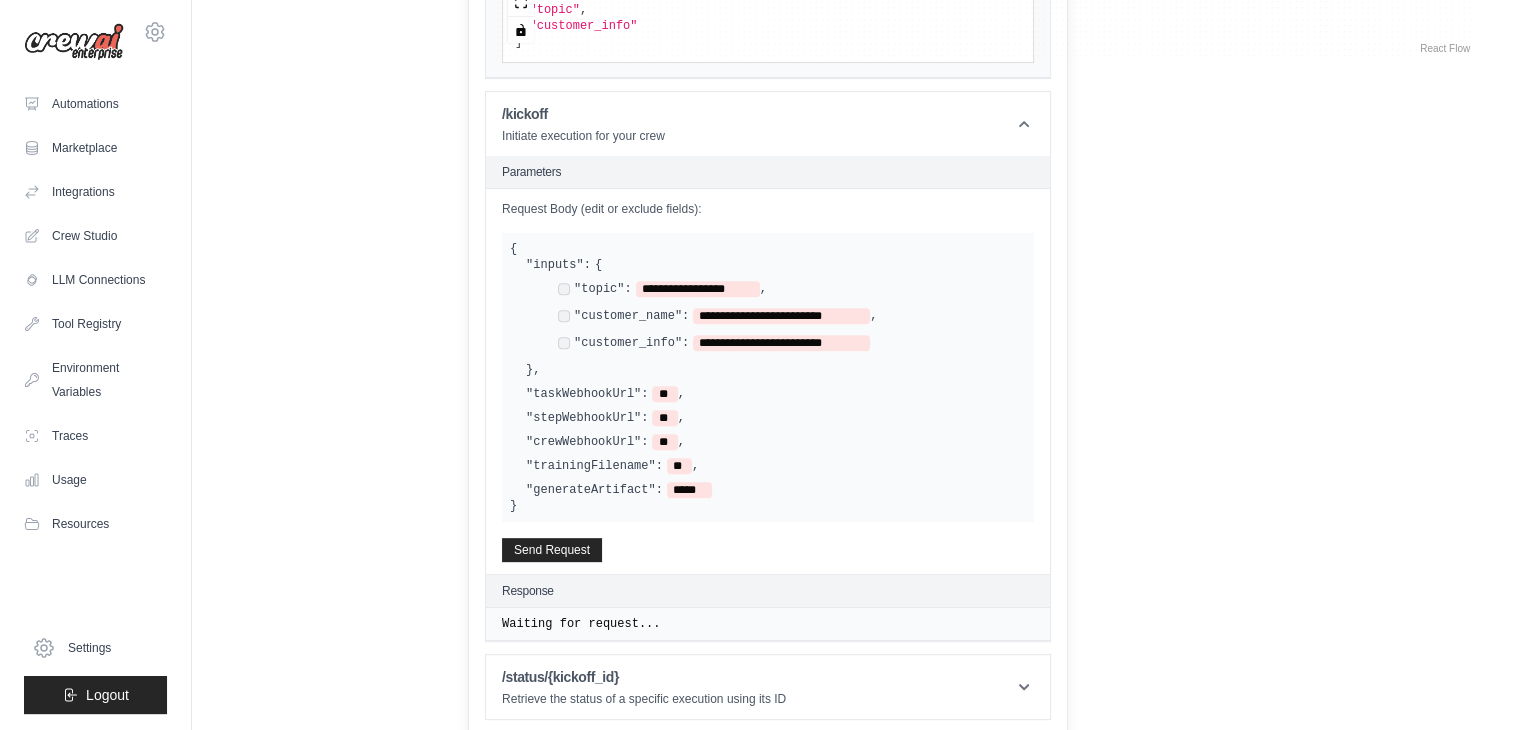 click on "**********" at bounding box center [776, 317] 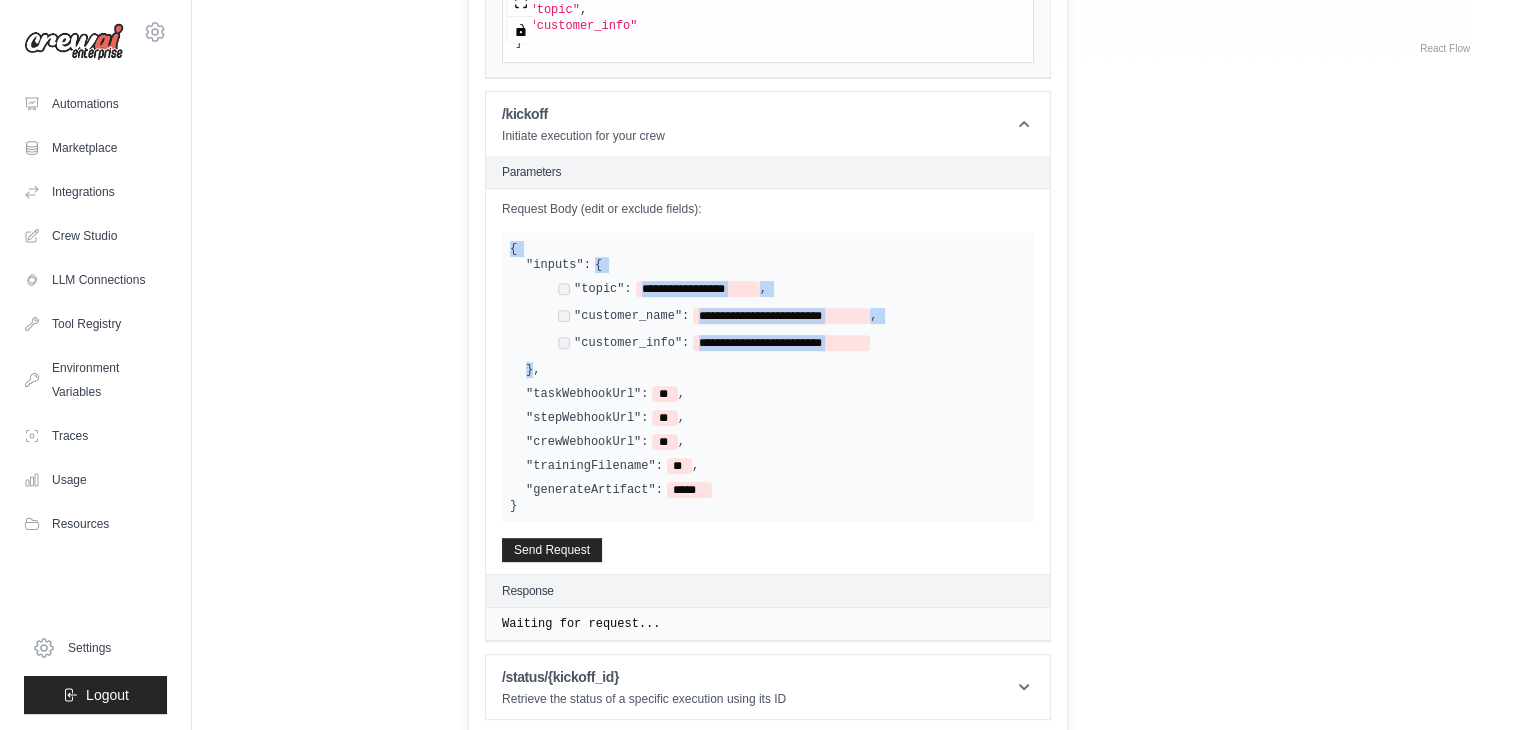 drag, startPoint x: 531, startPoint y: 368, endPoint x: 508, endPoint y: 242, distance: 128.082 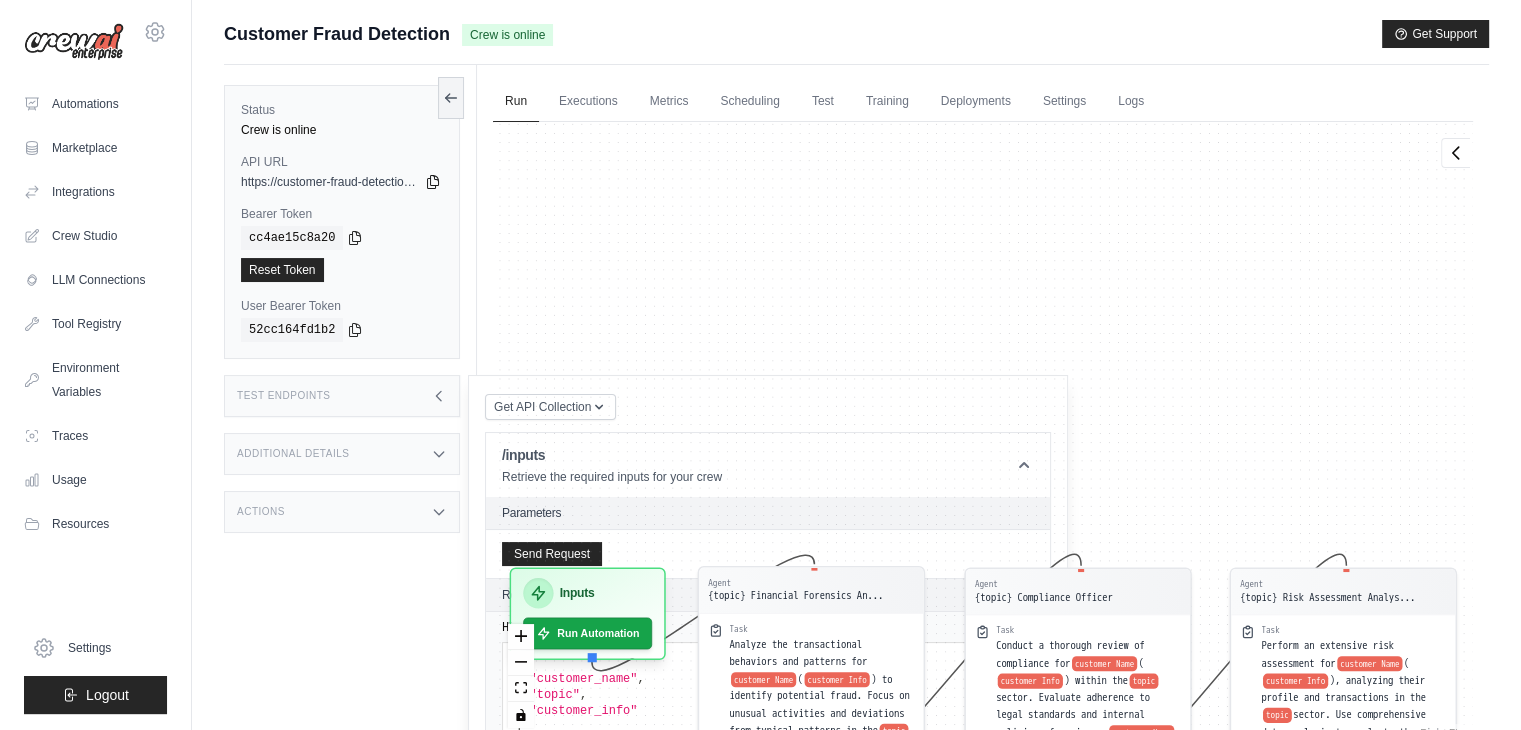 click 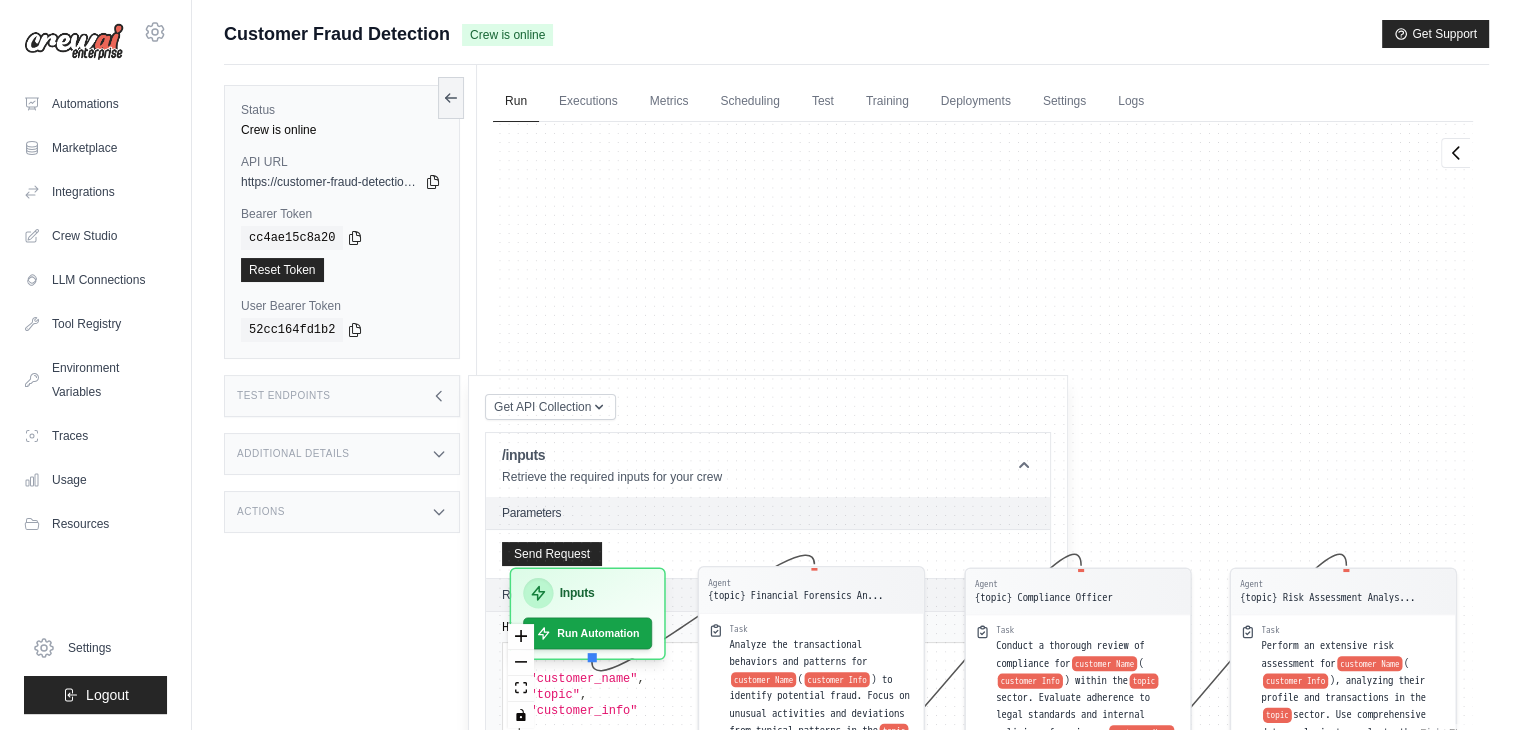 type 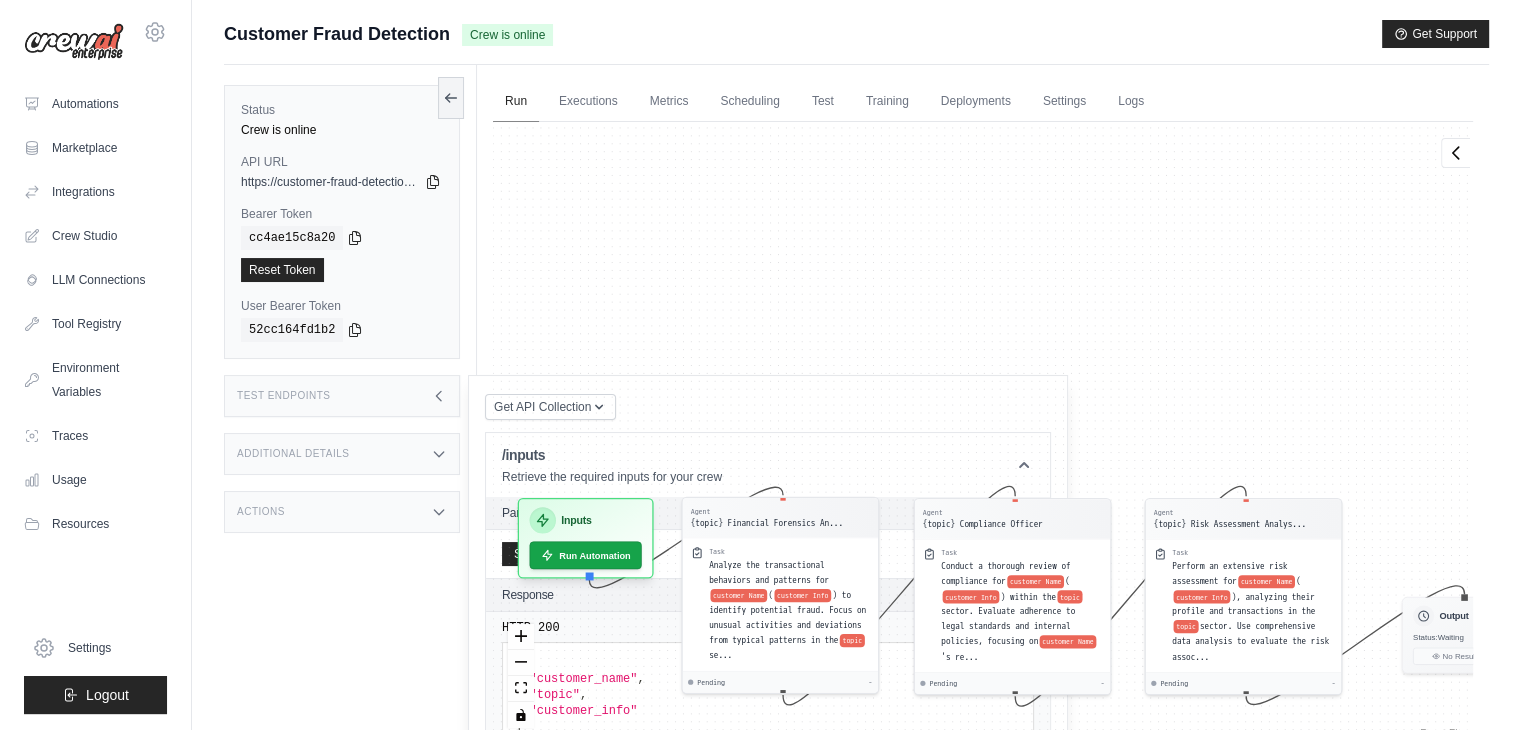 click on "Run" at bounding box center [516, 102] 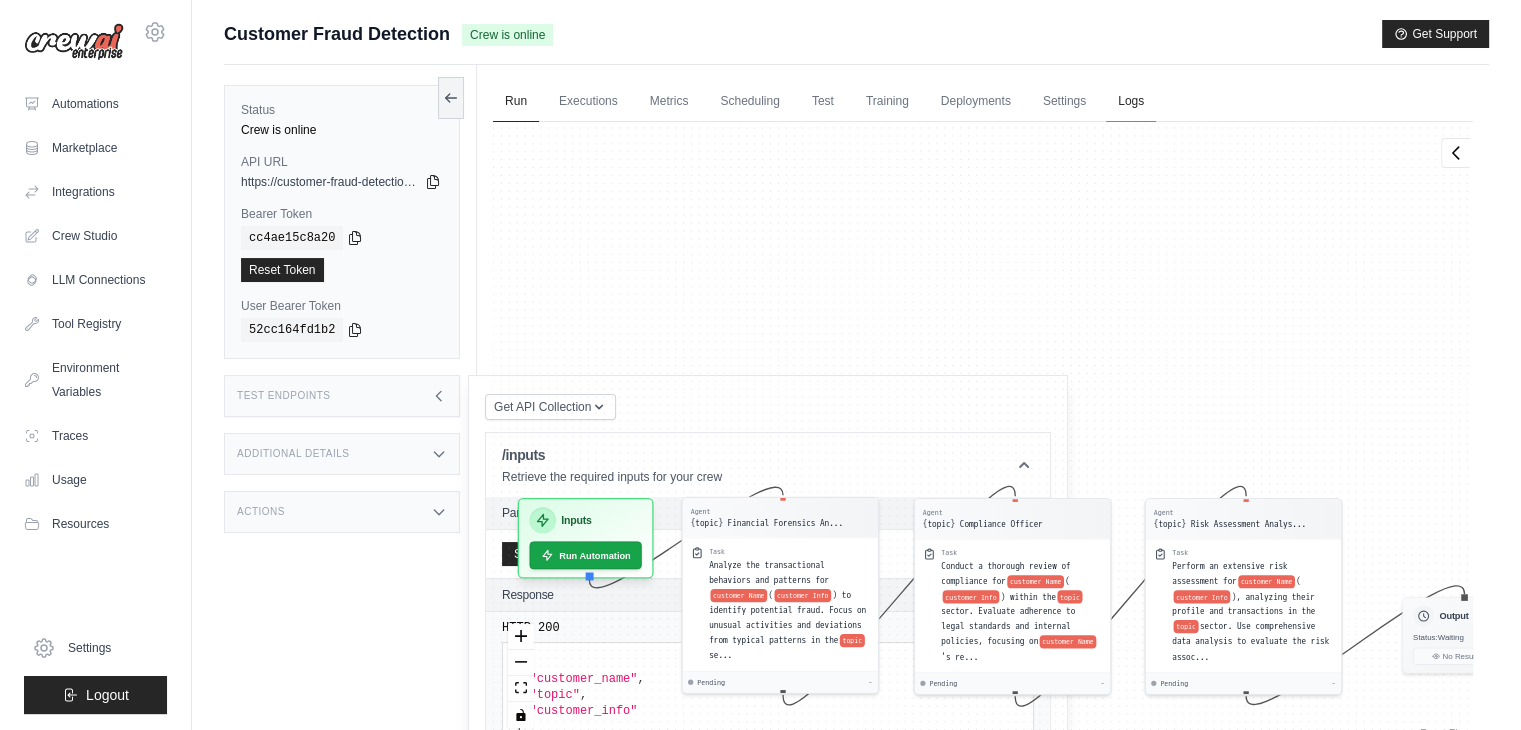 click on "Logs" at bounding box center (1131, 102) 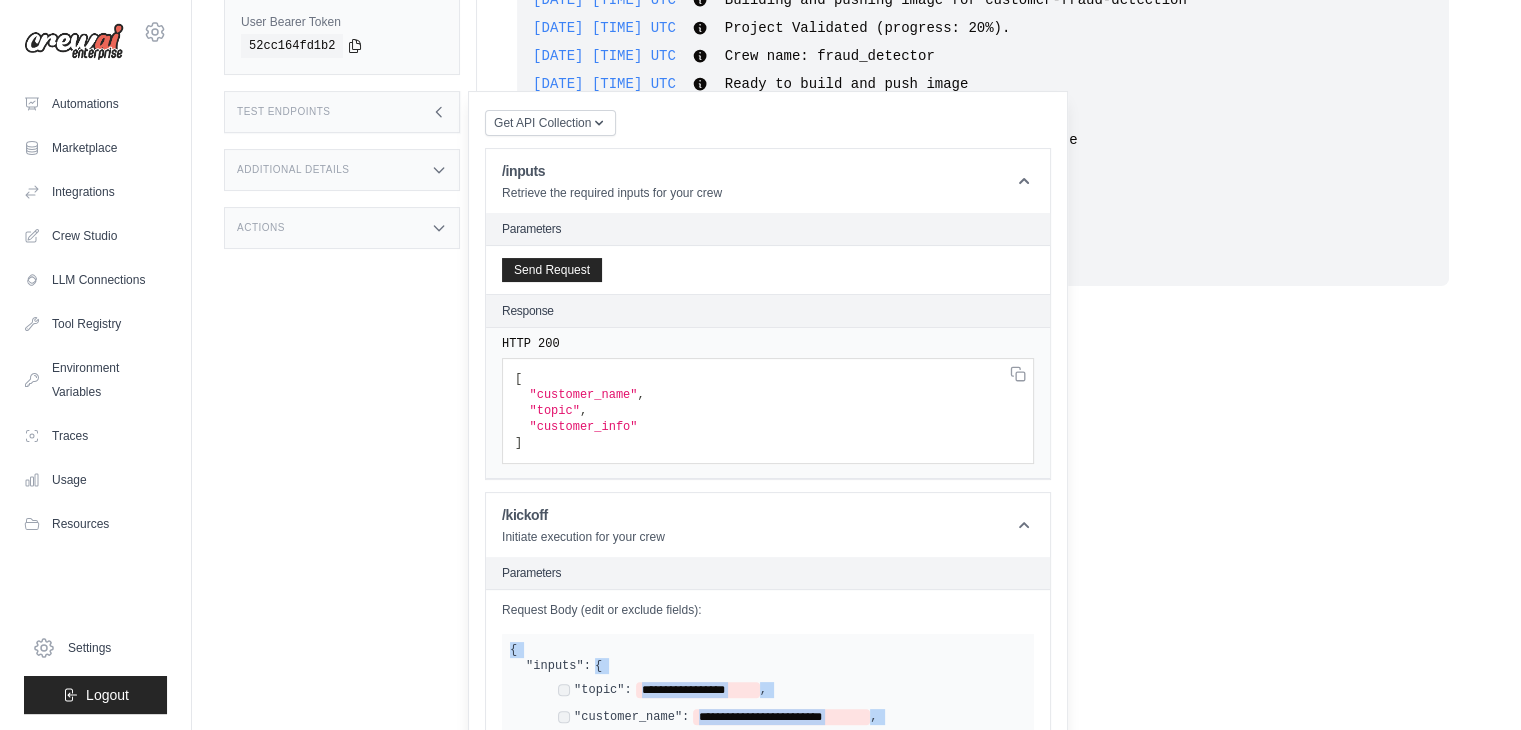 scroll, scrollTop: 300, scrollLeft: 0, axis: vertical 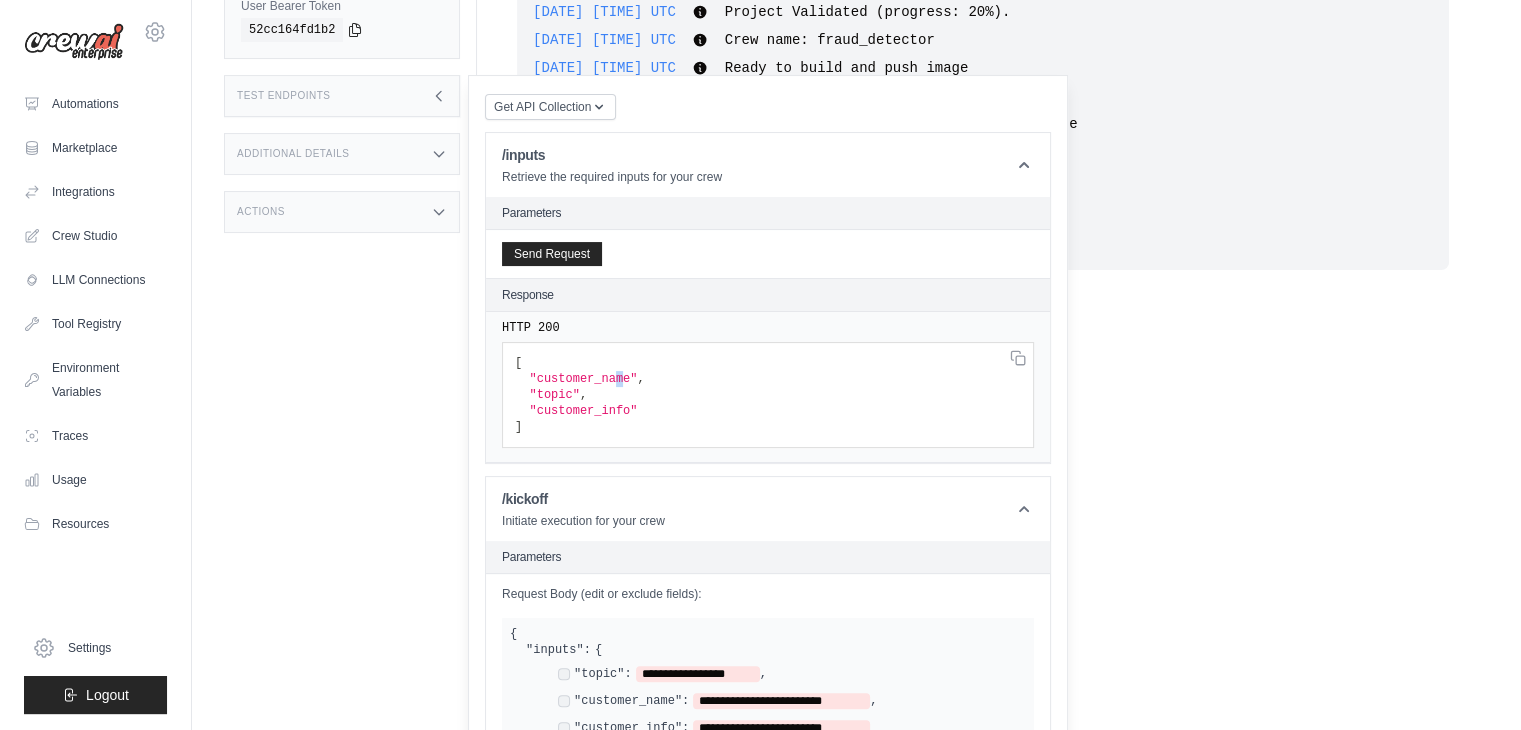 click on "[
"customer_name" ,
"topic" ,
"customer_info"
]" at bounding box center (768, 395) 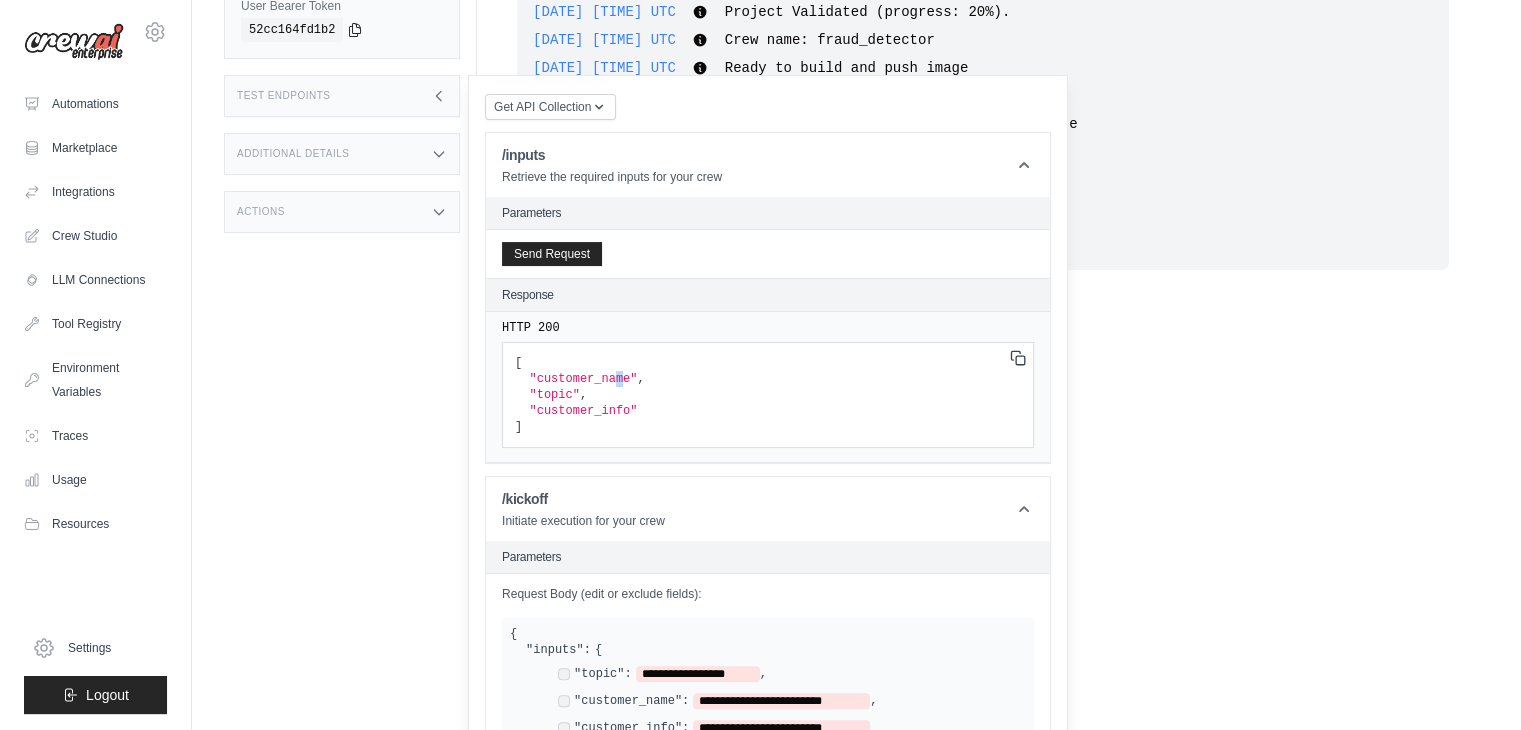 click 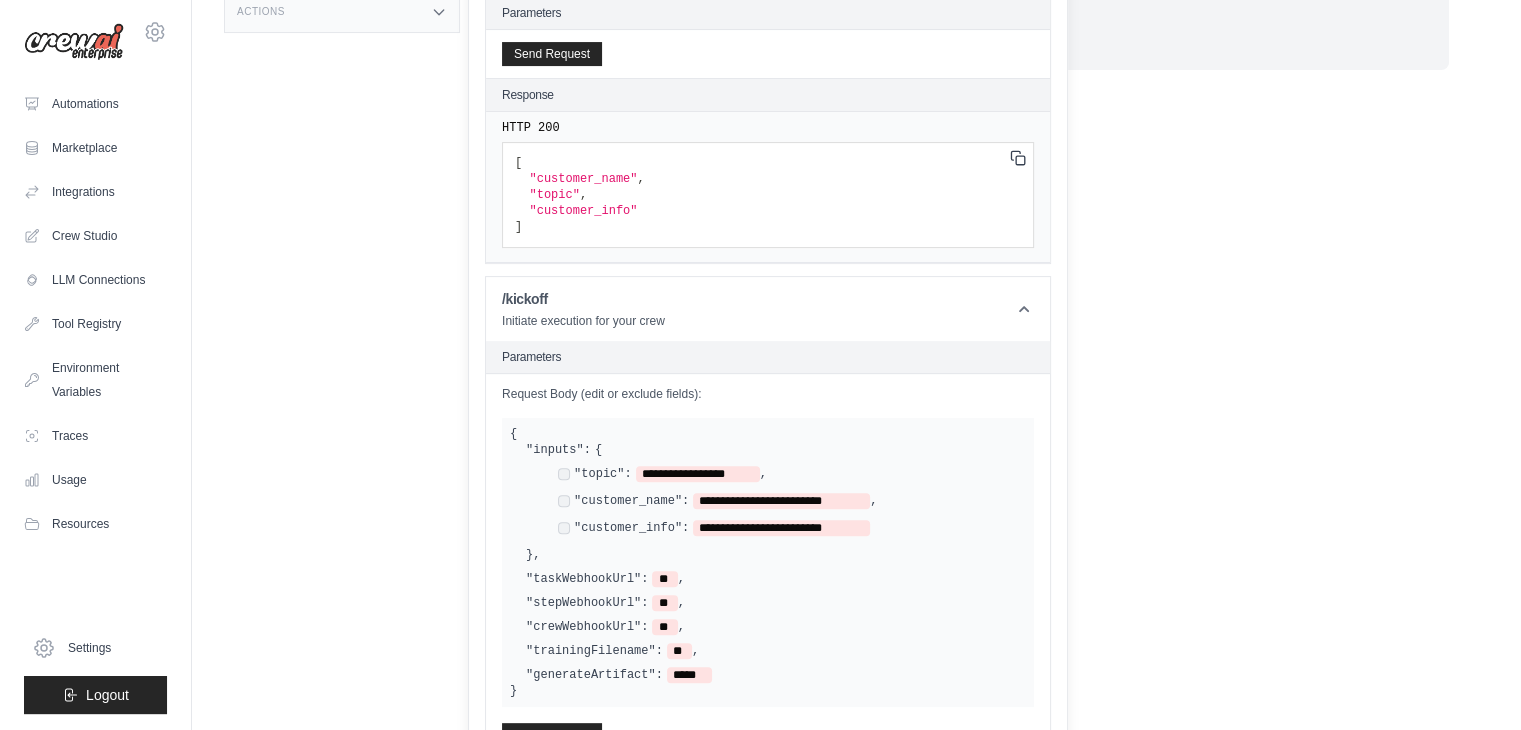 click on "info@example.com
Settings
Automations
Marketplace
Integrations
Blog" at bounding box center [760, -93] 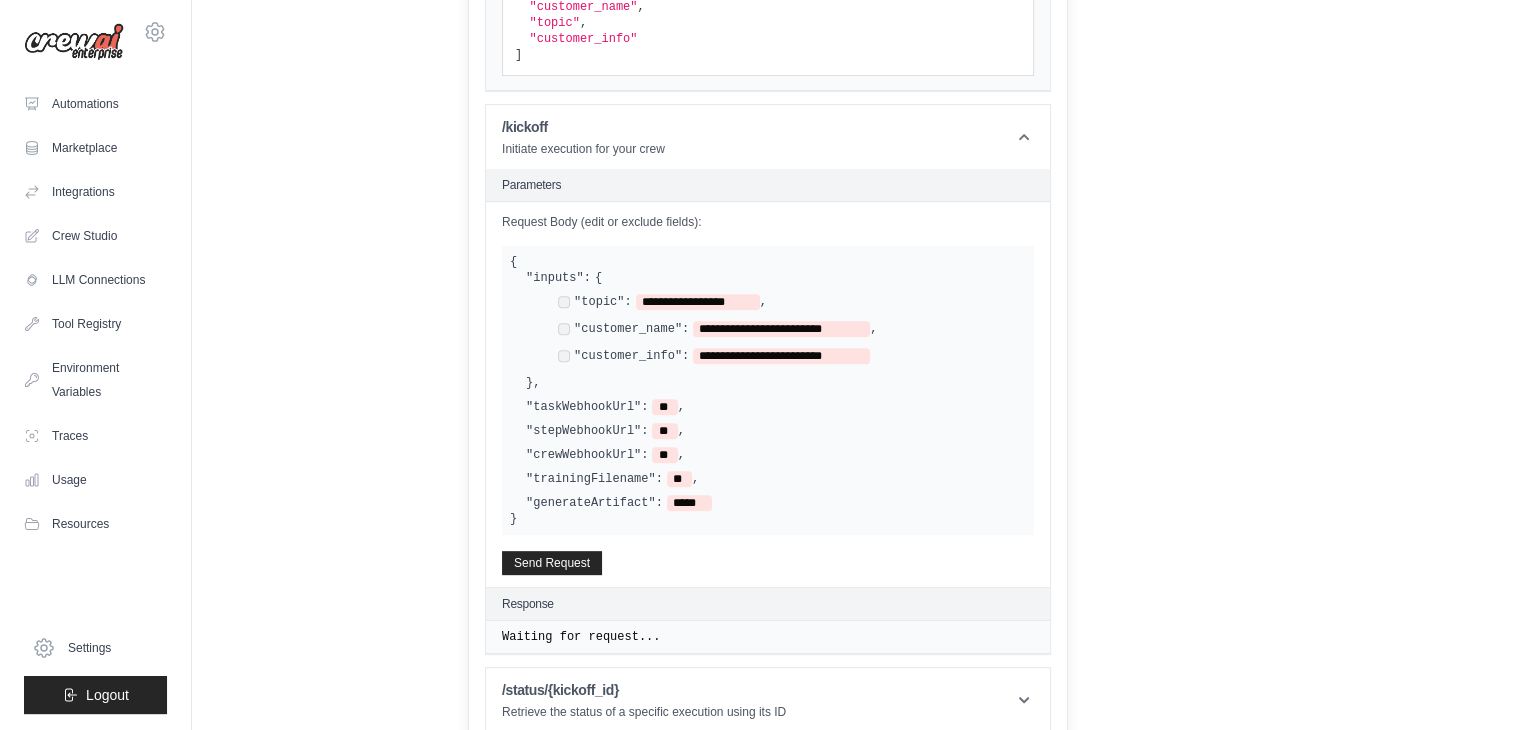 scroll, scrollTop: 685, scrollLeft: 0, axis: vertical 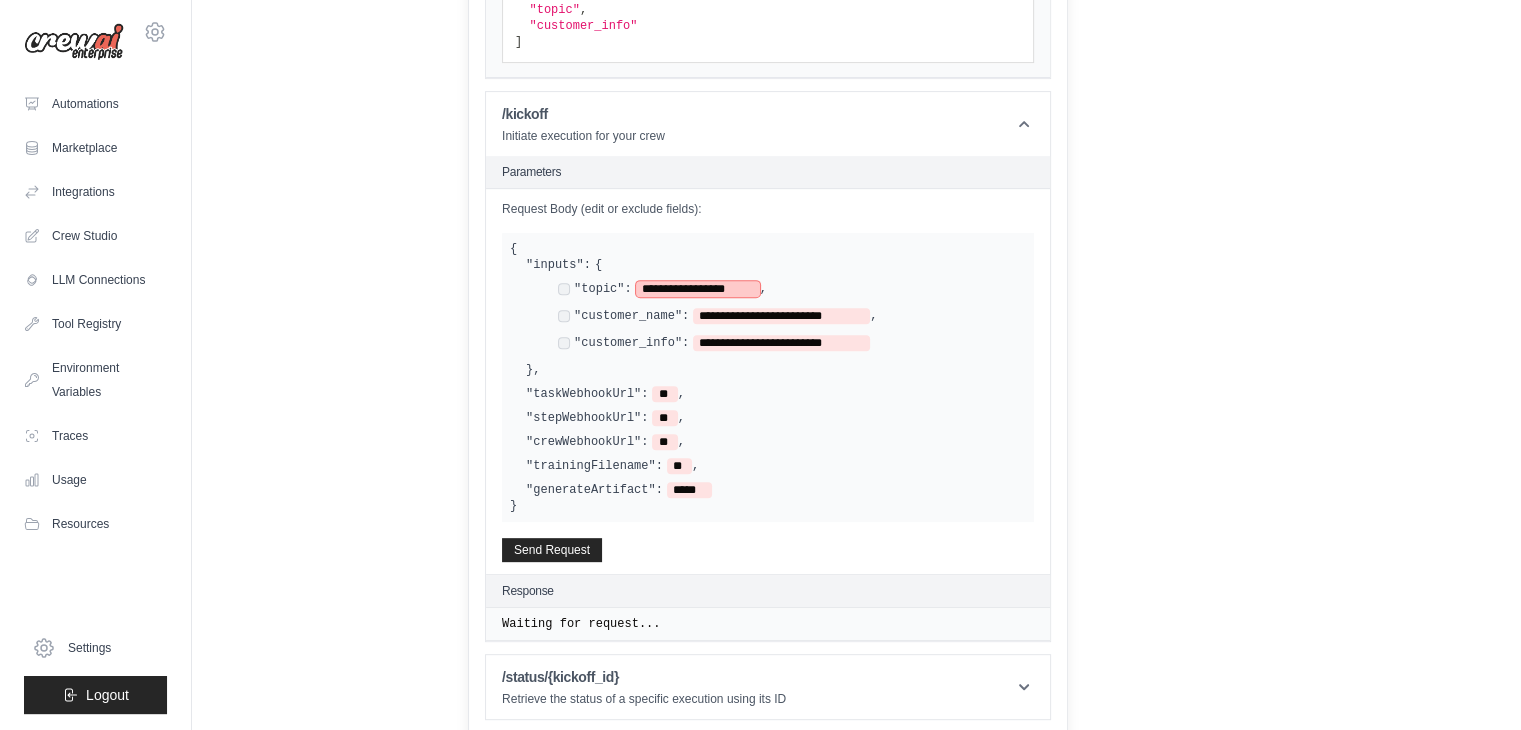 click on "**********" at bounding box center (698, 289) 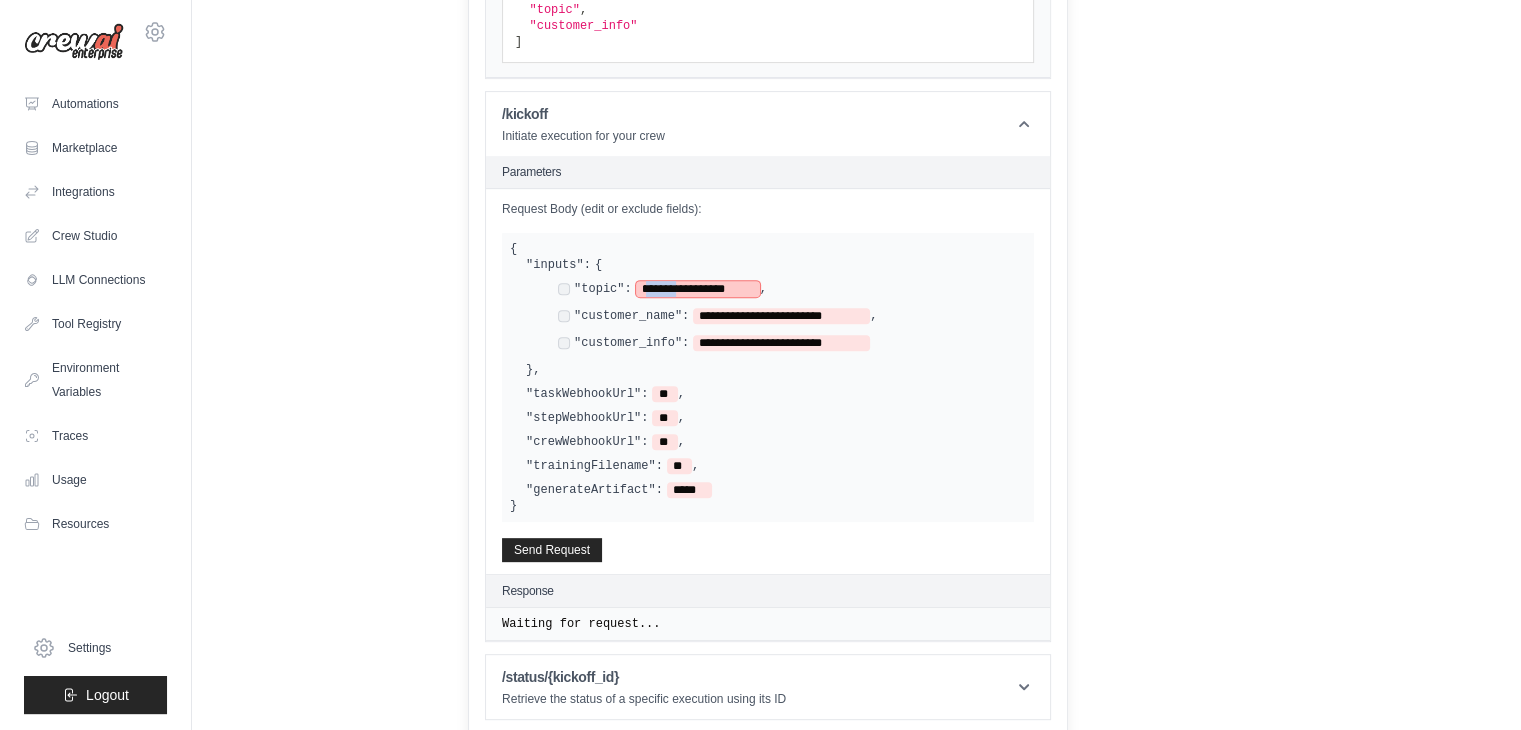 click on "**********" at bounding box center (698, 289) 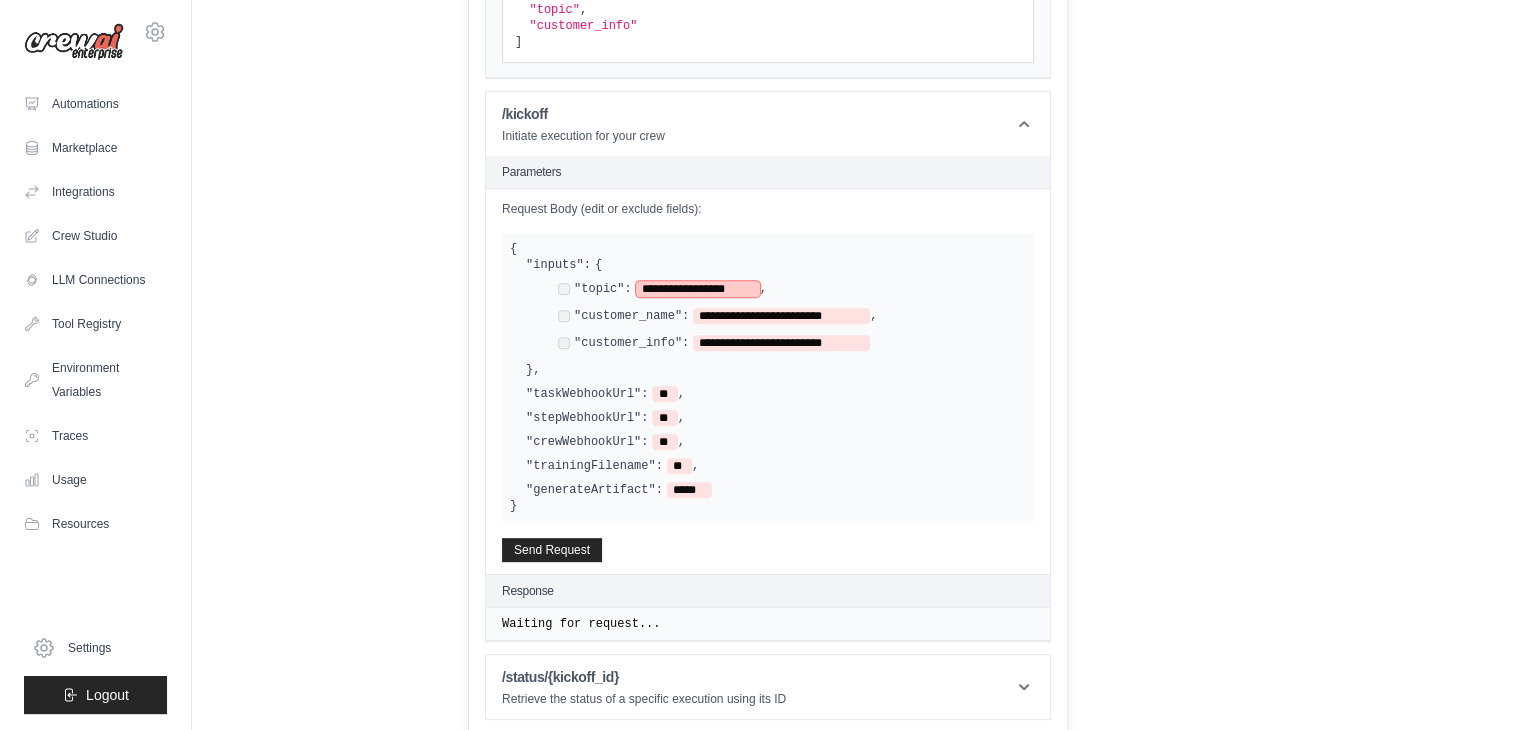 click on "**********" at bounding box center (698, 289) 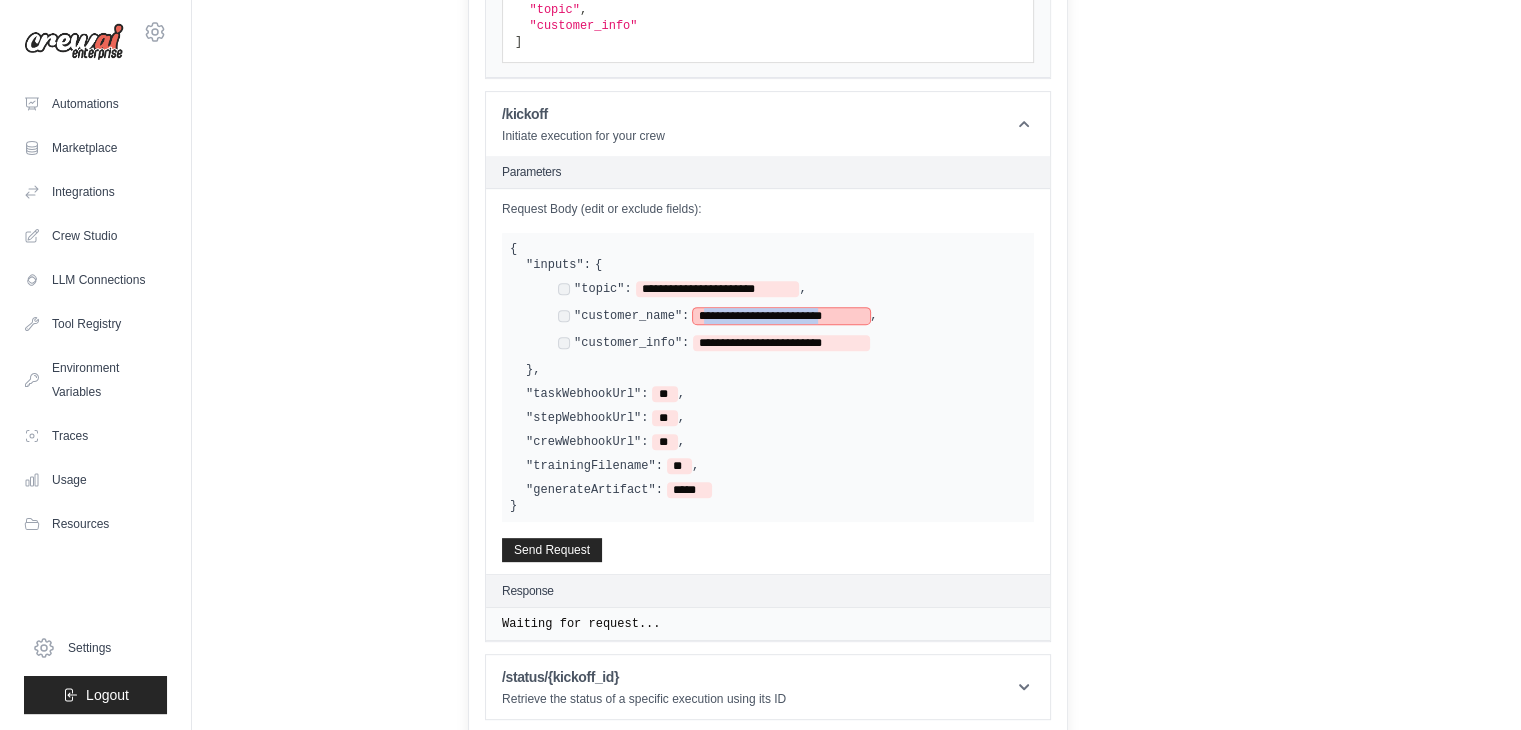 drag, startPoint x: 697, startPoint y: 309, endPoint x: 842, endPoint y: 310, distance: 145.00345 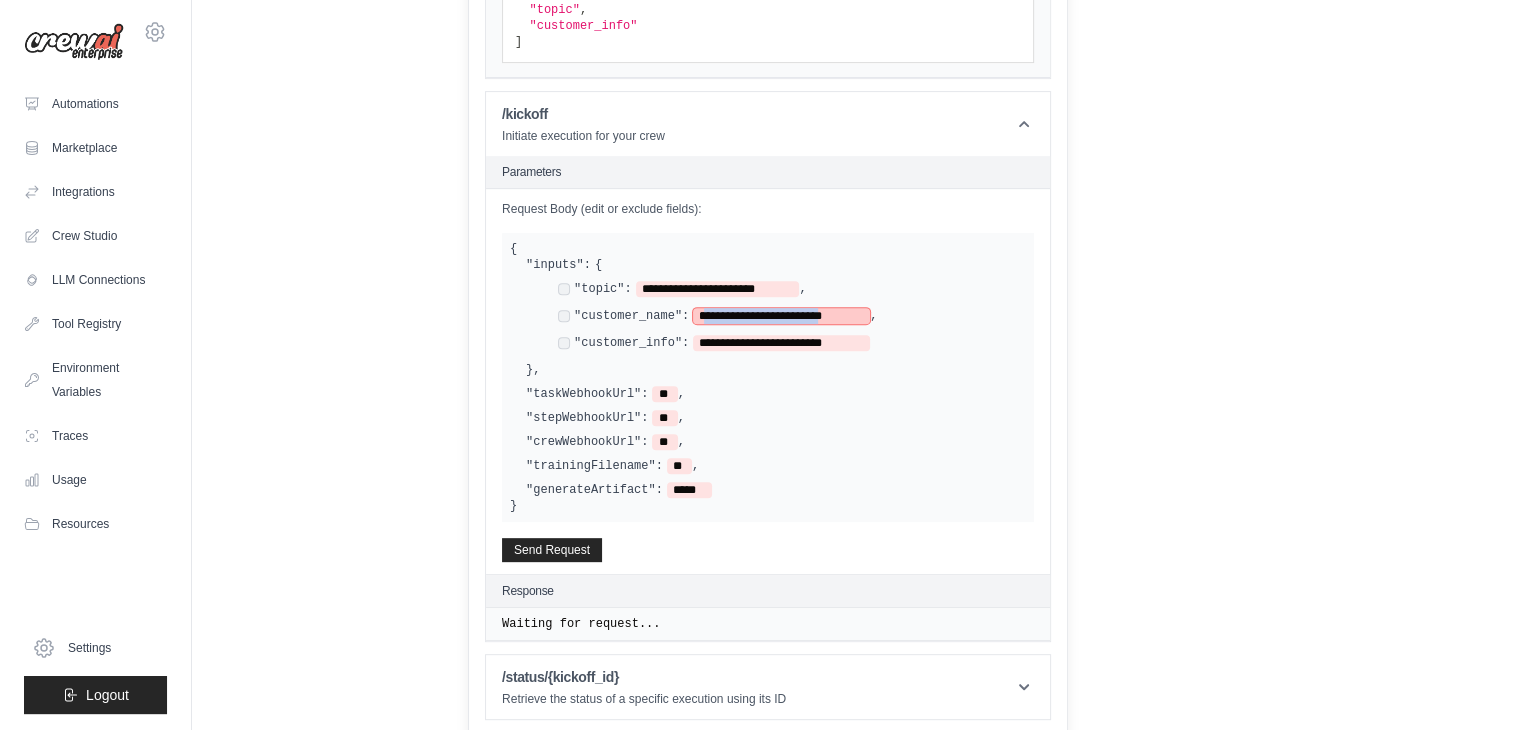 click on "**********" at bounding box center [781, 316] 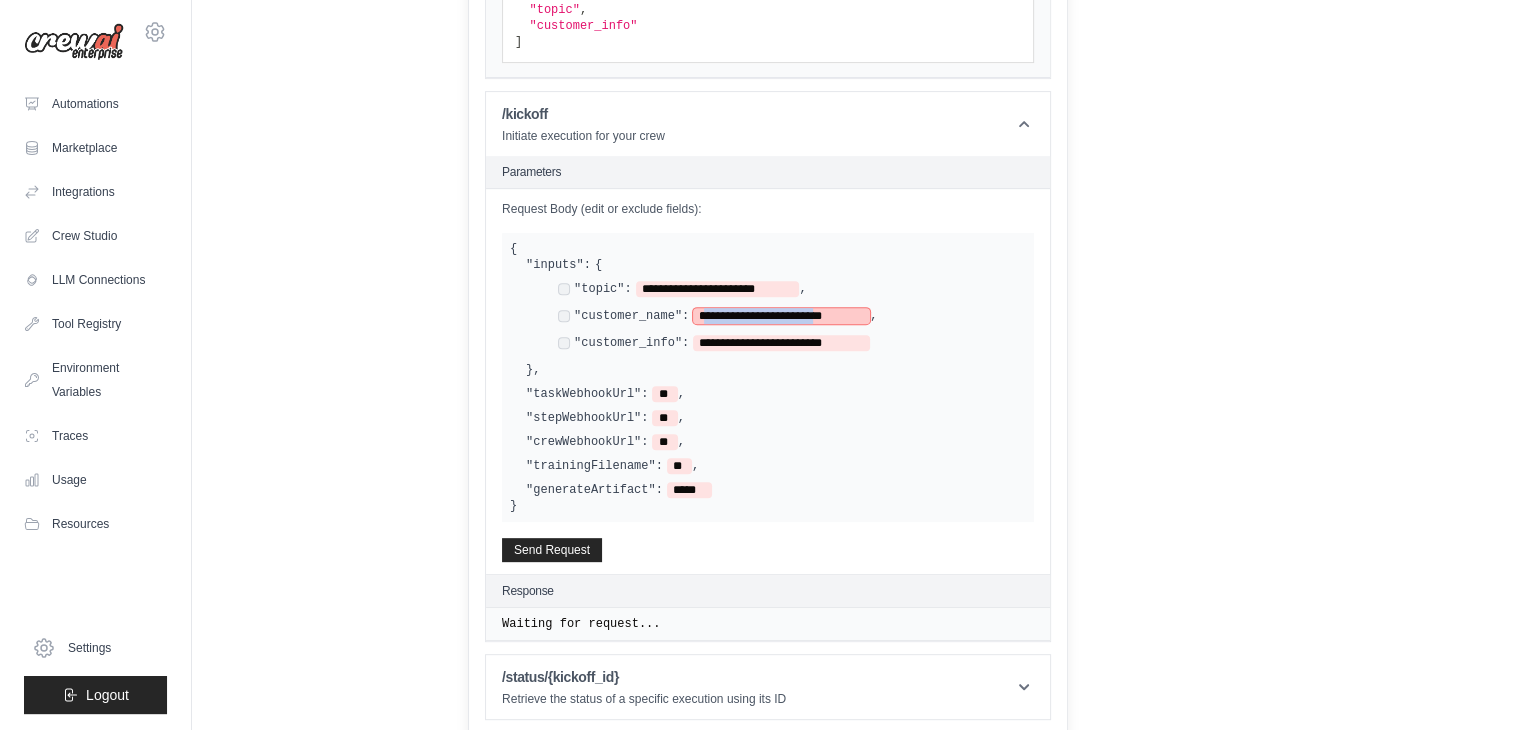 paste 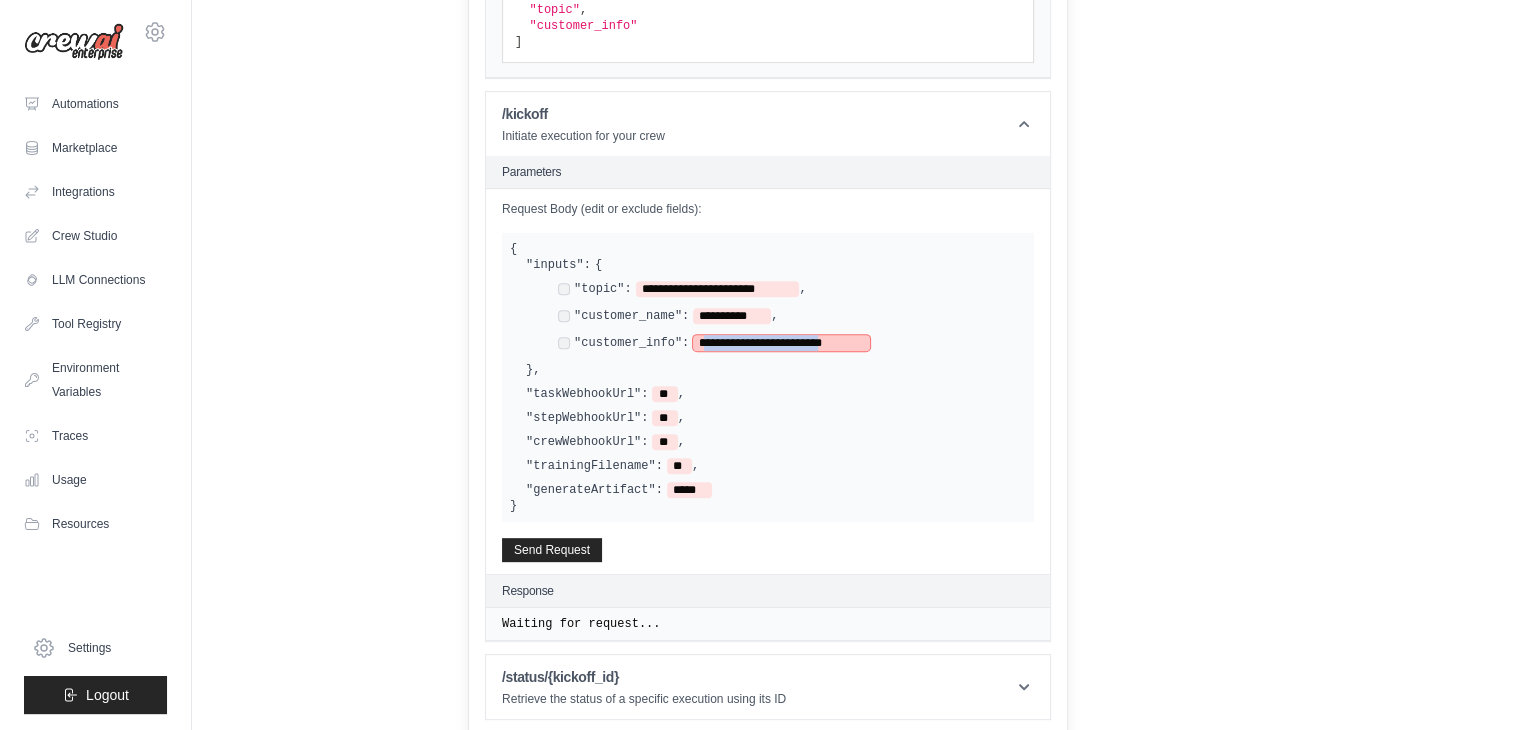 drag, startPoint x: 696, startPoint y: 340, endPoint x: 849, endPoint y: 334, distance: 153.1176 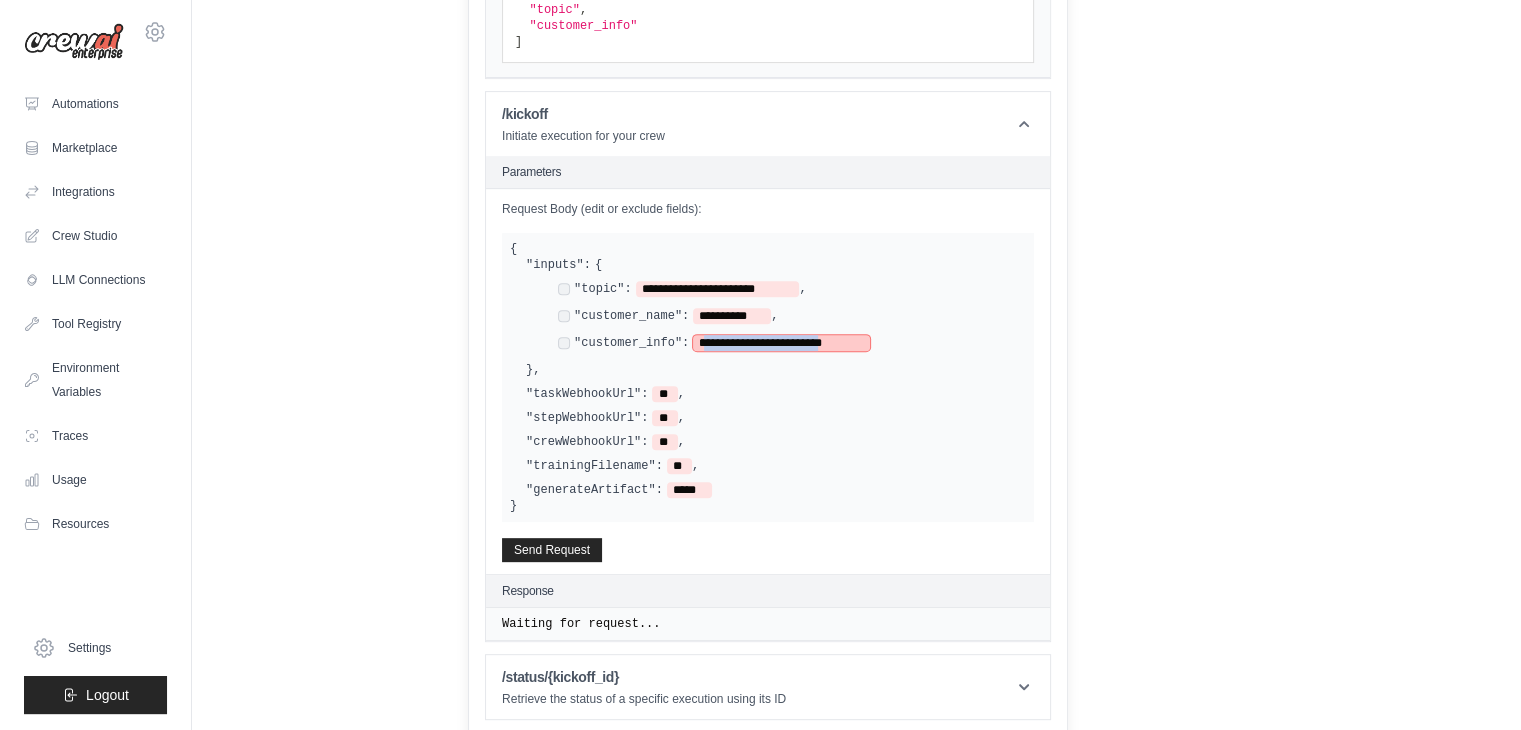 click on "**********" at bounding box center (781, 343) 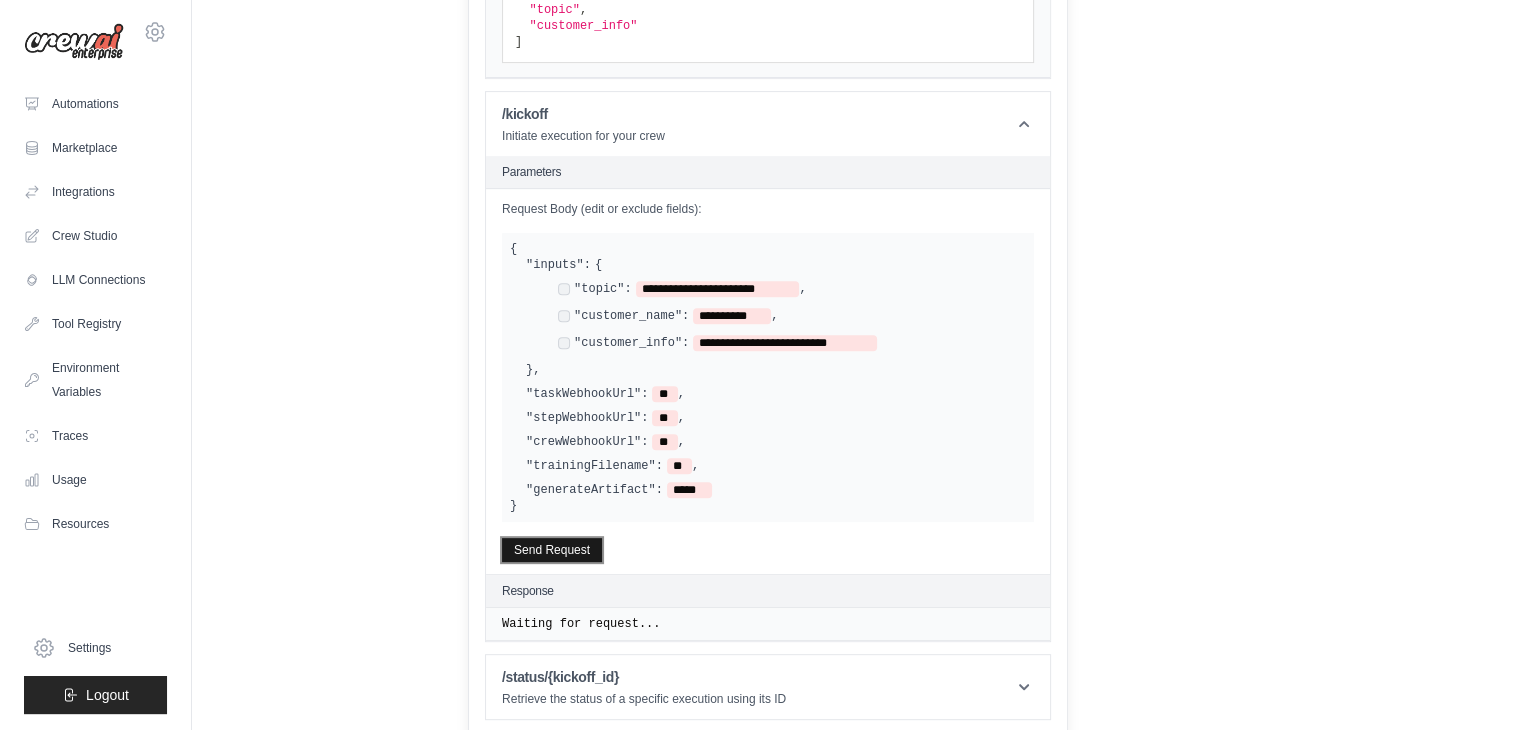 click on "Send Request" at bounding box center [552, 550] 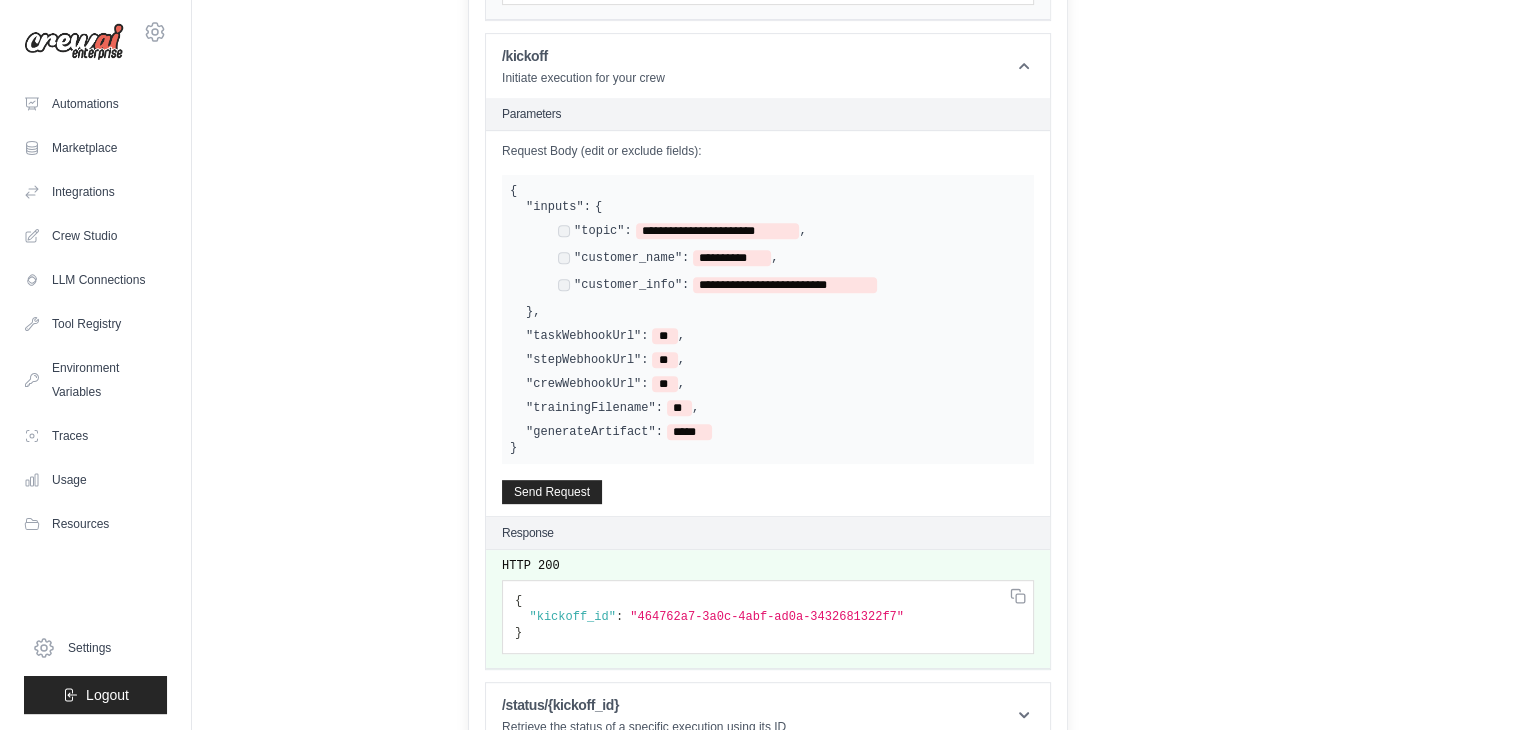 scroll, scrollTop: 771, scrollLeft: 0, axis: vertical 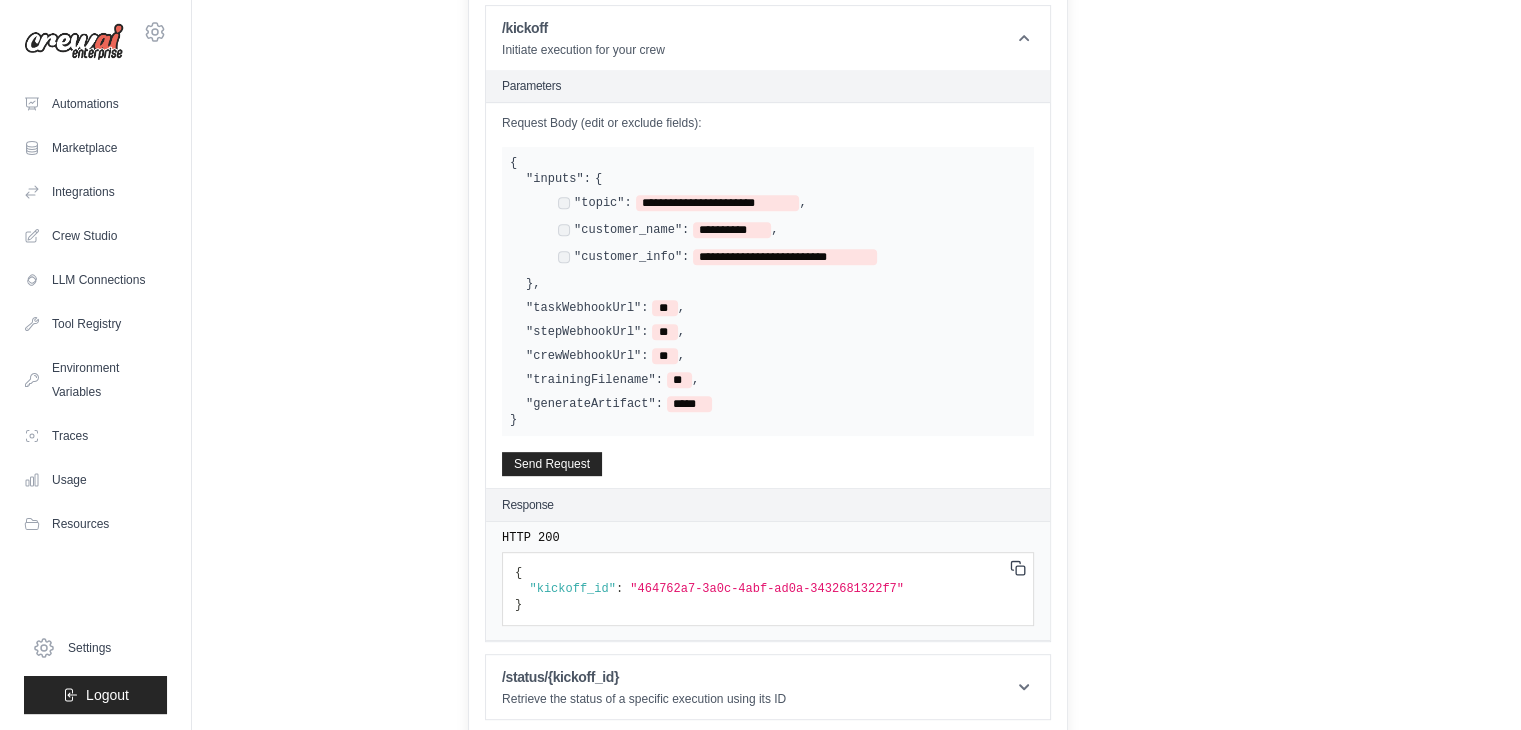 click 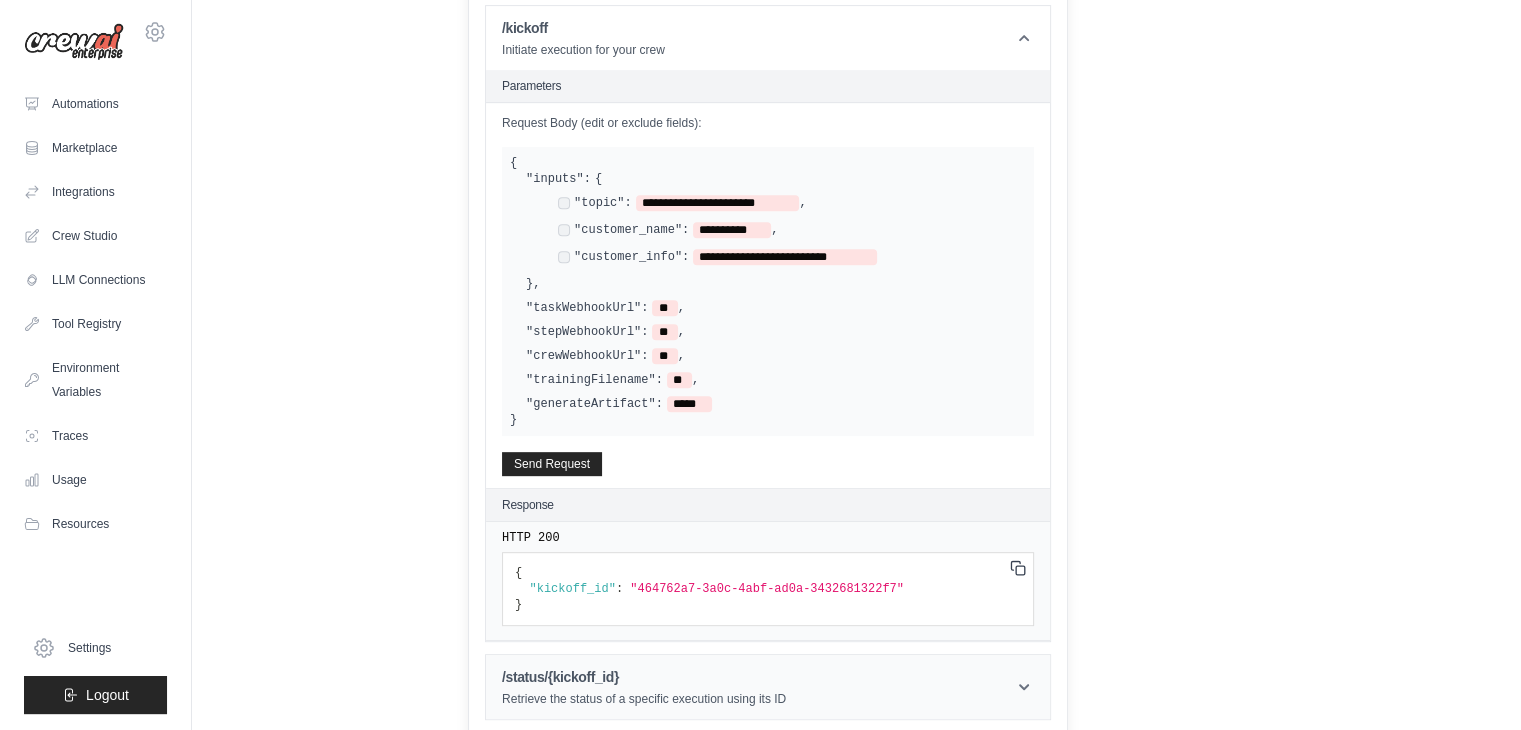 click on "/status/{kickoff_id}
Retrieve the status of a specific execution using its ID" at bounding box center (768, 687) 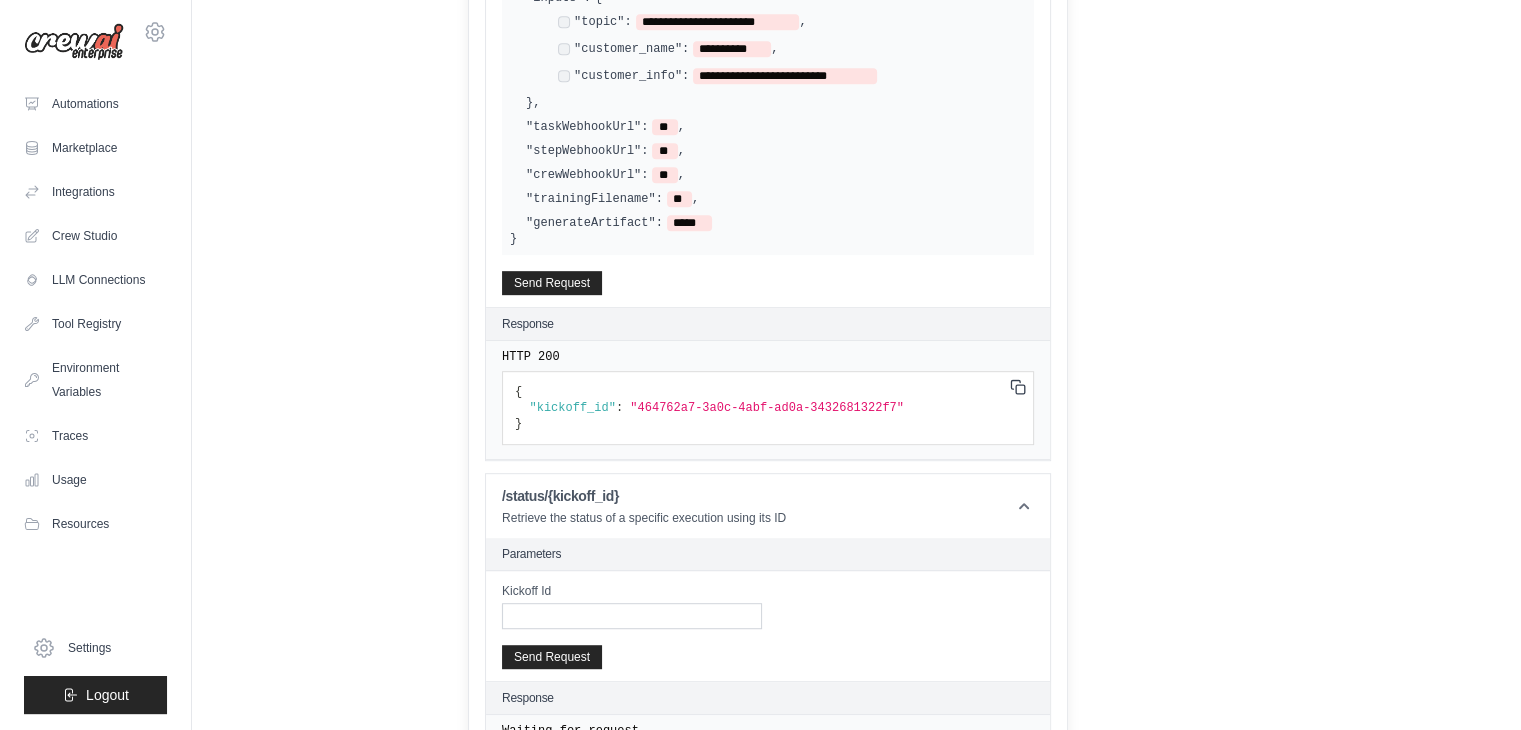 scroll, scrollTop: 980, scrollLeft: 0, axis: vertical 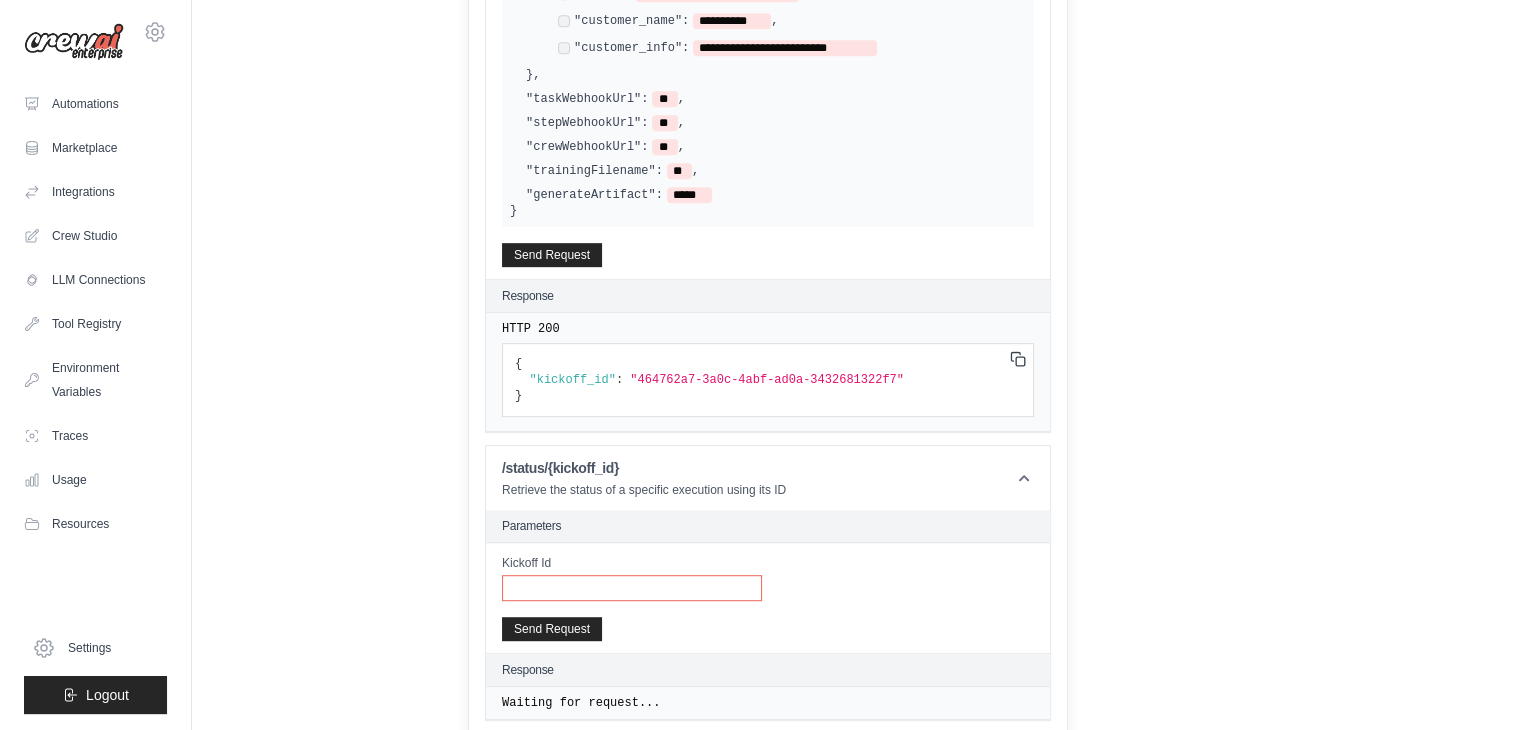 click on "Kickoff Id" at bounding box center [632, 588] 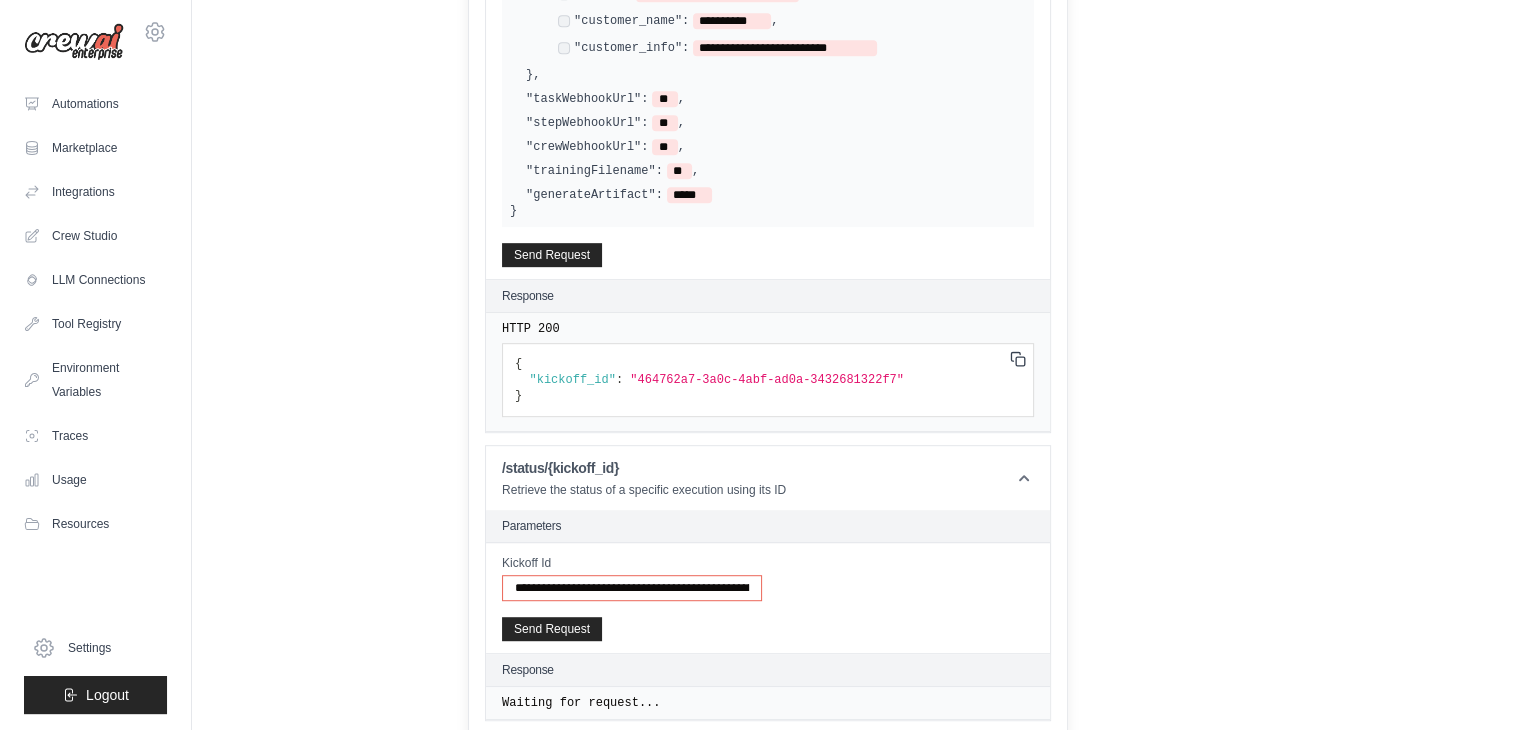 scroll, scrollTop: 0, scrollLeft: 81, axis: horizontal 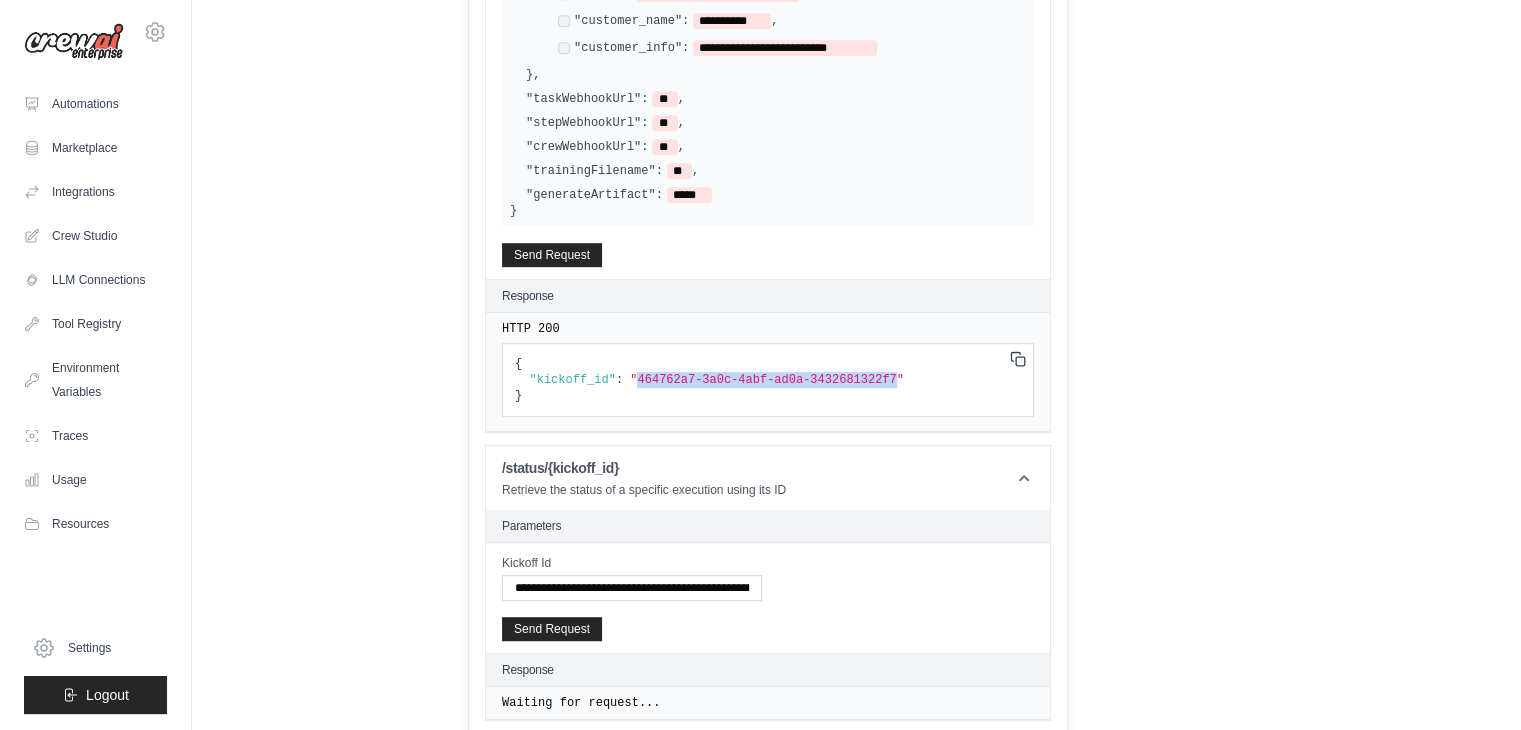 drag, startPoint x: 628, startPoint y: 373, endPoint x: 861, endPoint y: 372, distance: 233.00215 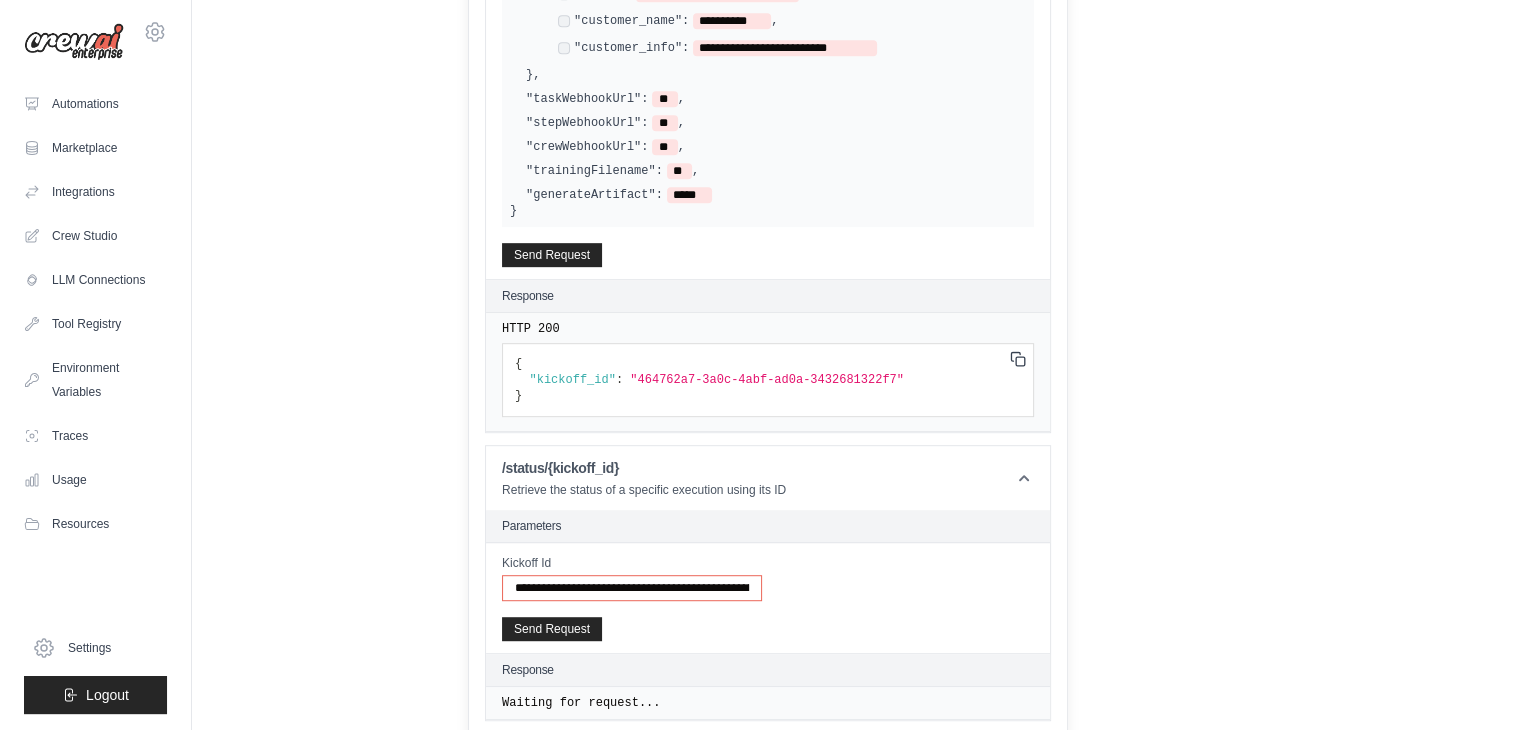 click on "**********" at bounding box center (632, 588) 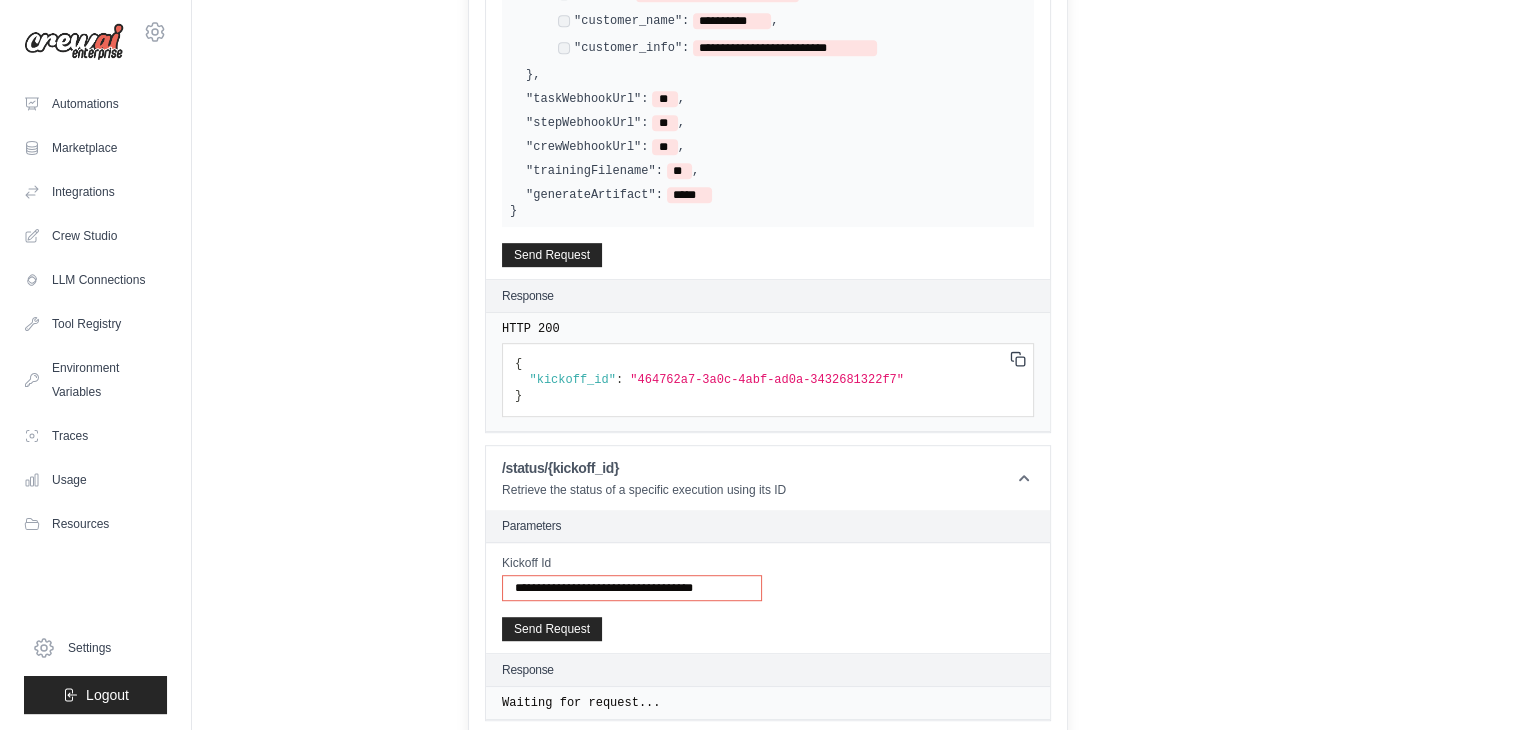 type on "**********" 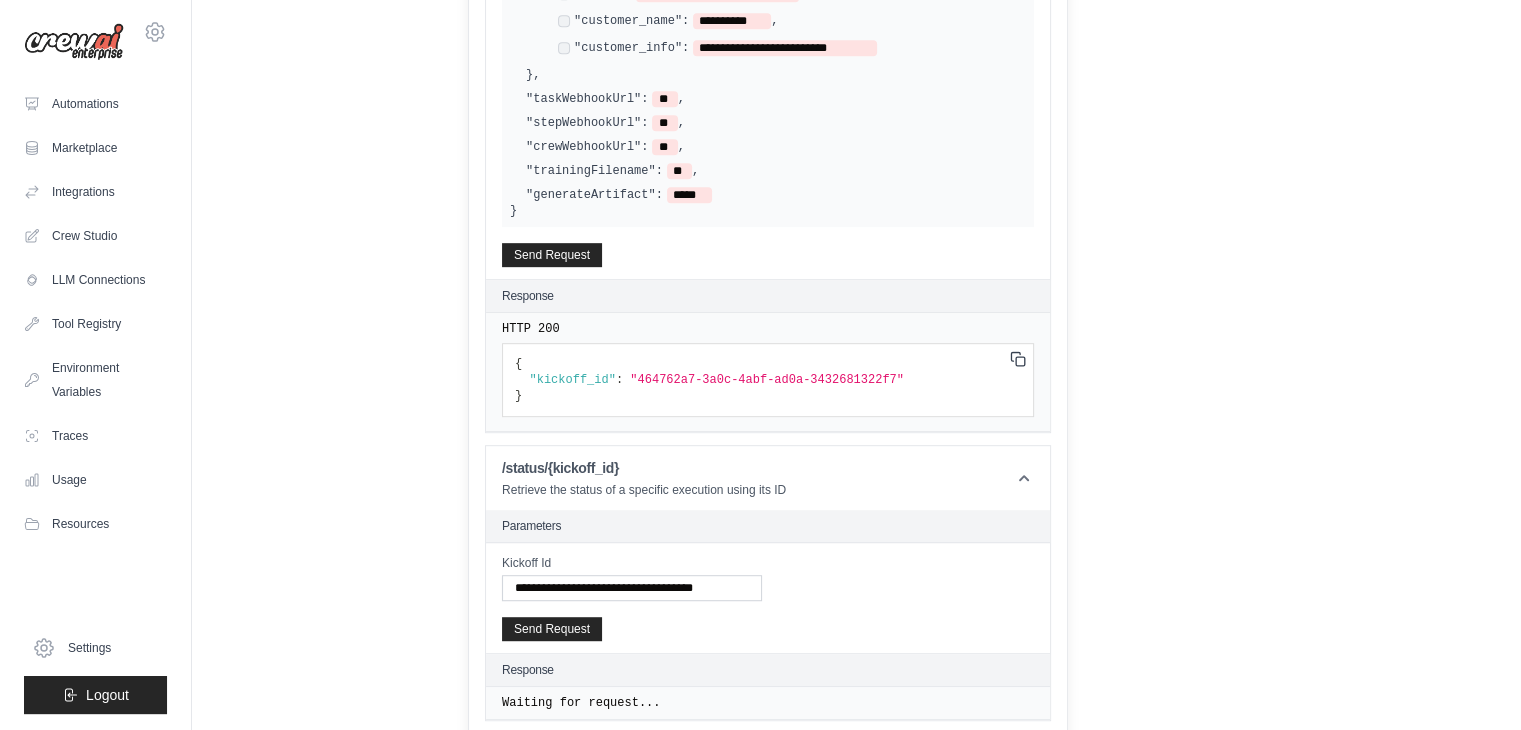 click on "info@example.com
Settings
Automations
Marketplace
Integrations
Blog" at bounding box center (760, -573) 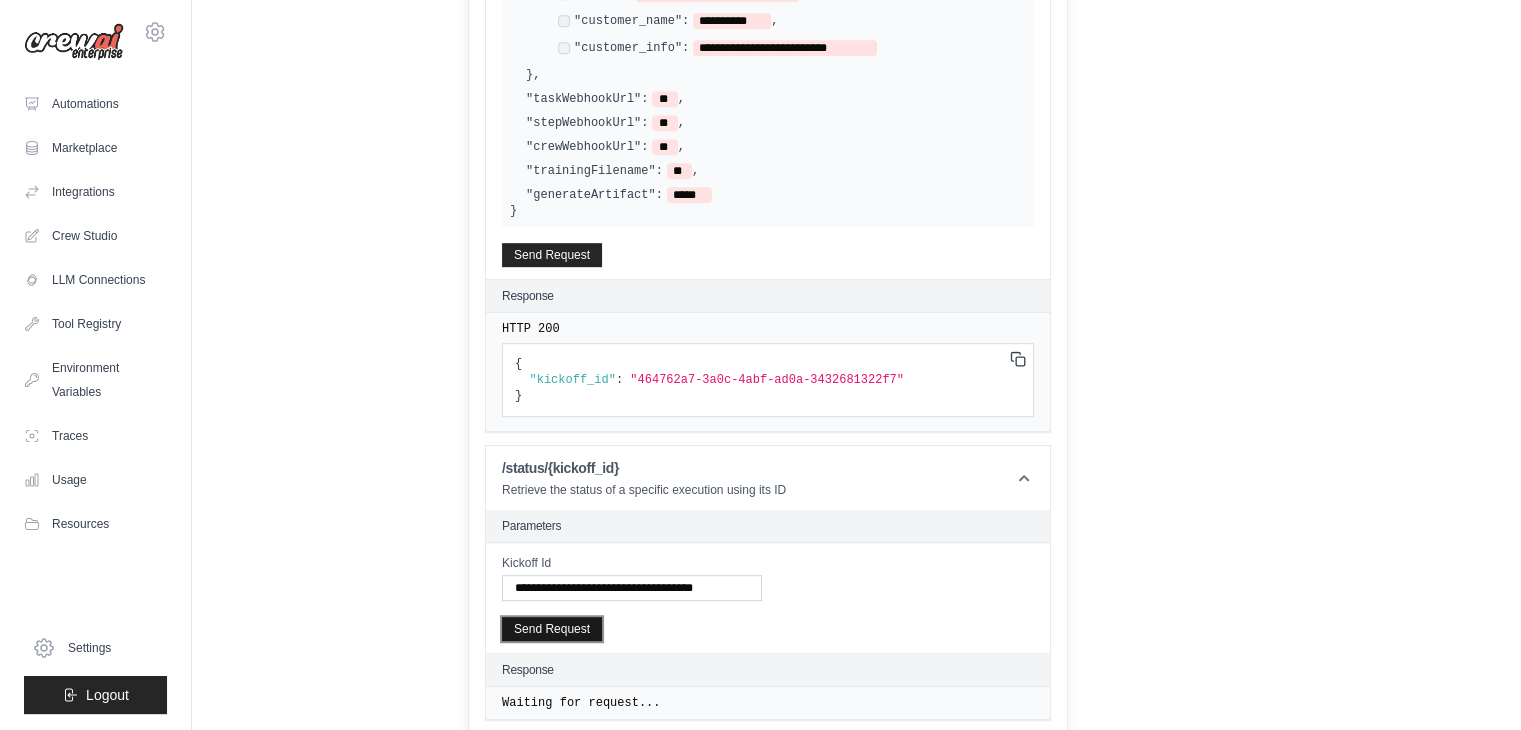 click on "Send Request" at bounding box center [552, 629] 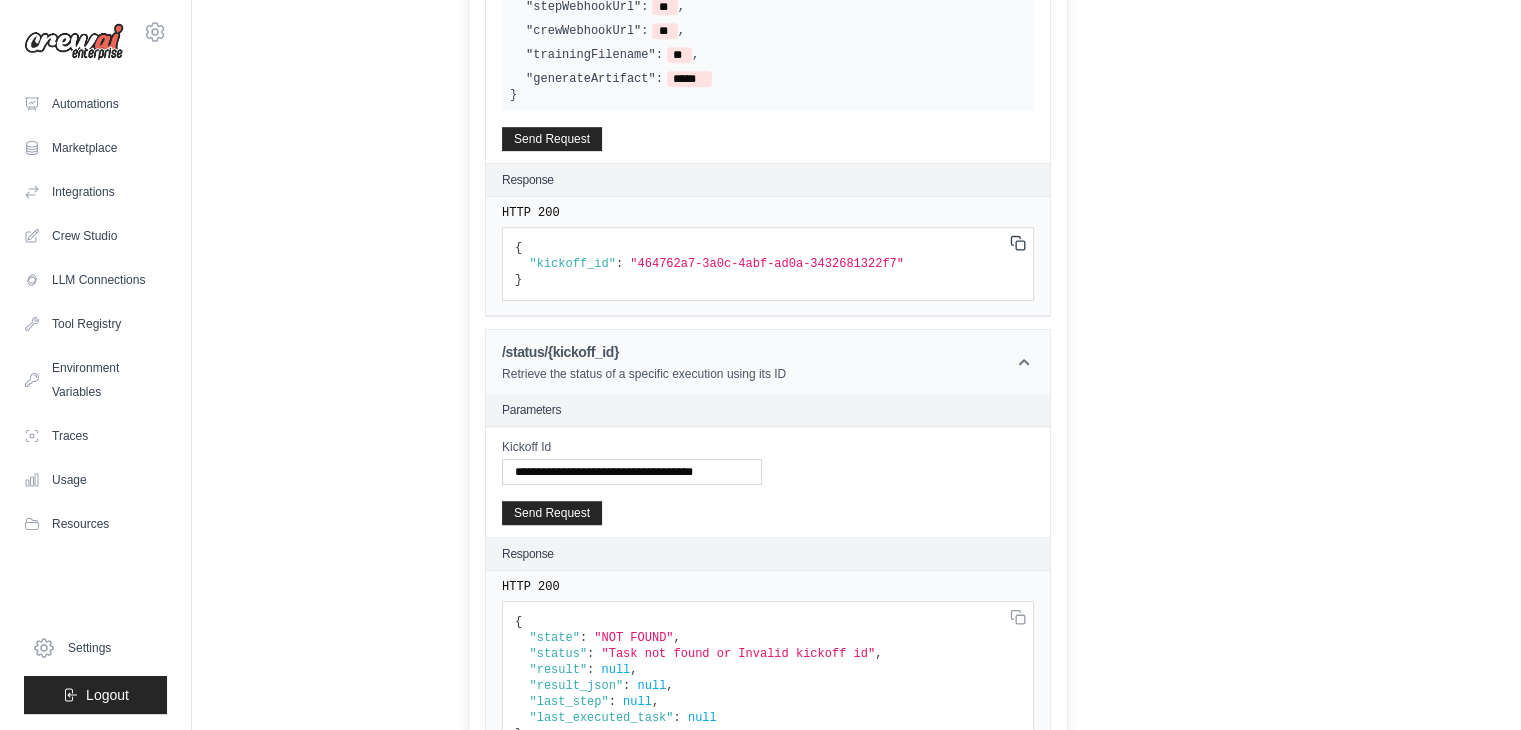 scroll, scrollTop: 1145, scrollLeft: 0, axis: vertical 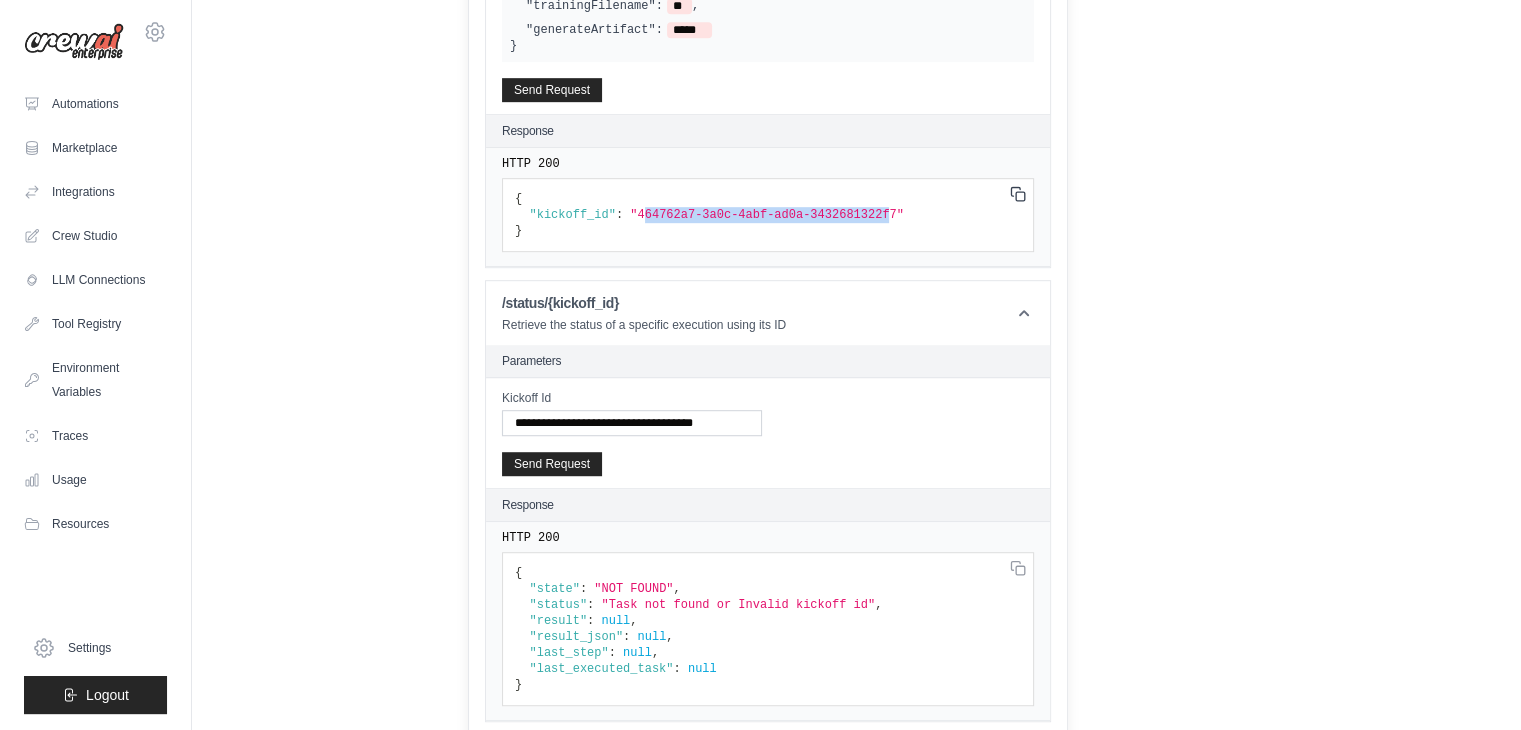 drag, startPoint x: 675, startPoint y: 210, endPoint x: 856, endPoint y: 209, distance: 181.00276 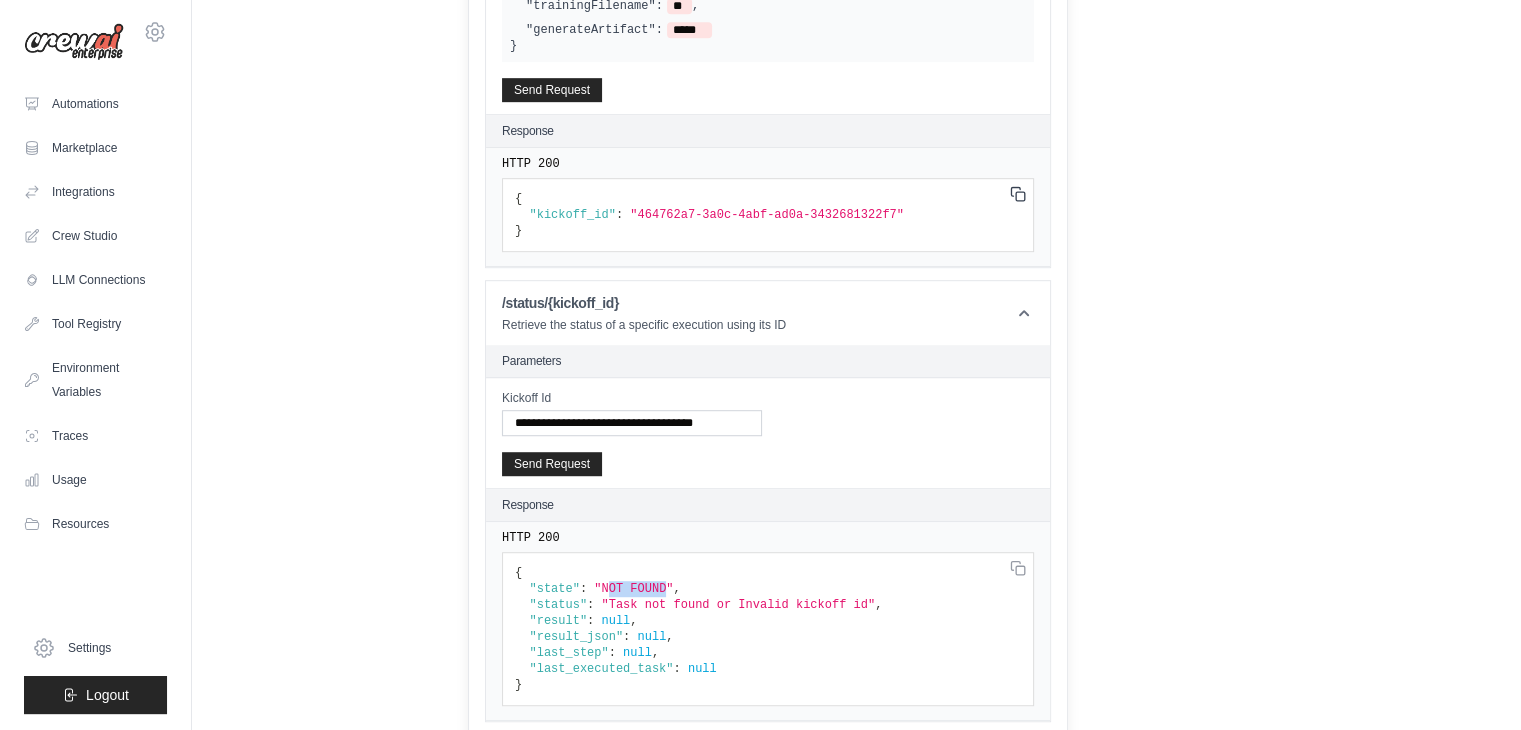 drag, startPoint x: 597, startPoint y: 582, endPoint x: 652, endPoint y: 578, distance: 55.145264 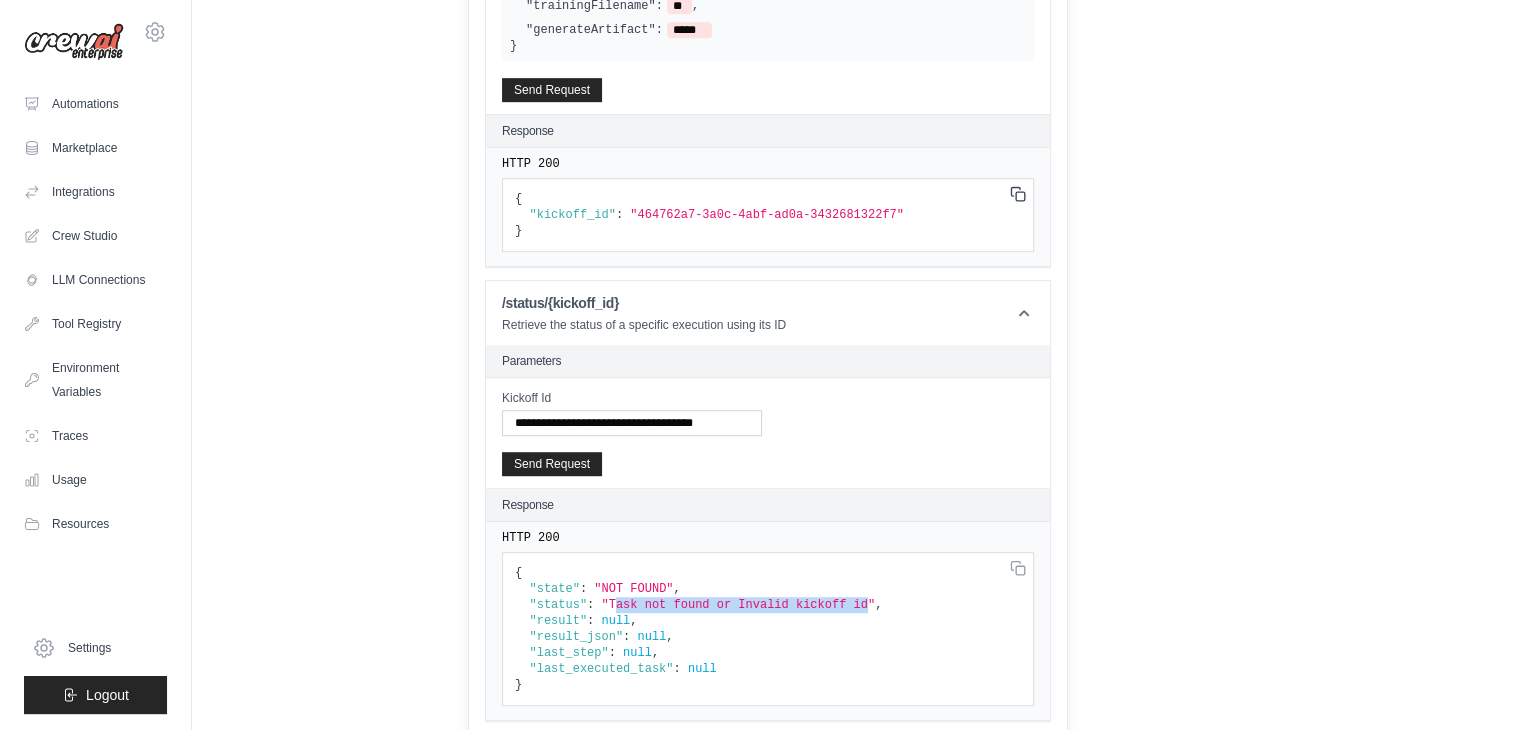 drag, startPoint x: 605, startPoint y: 595, endPoint x: 760, endPoint y: 516, distance: 173.97127 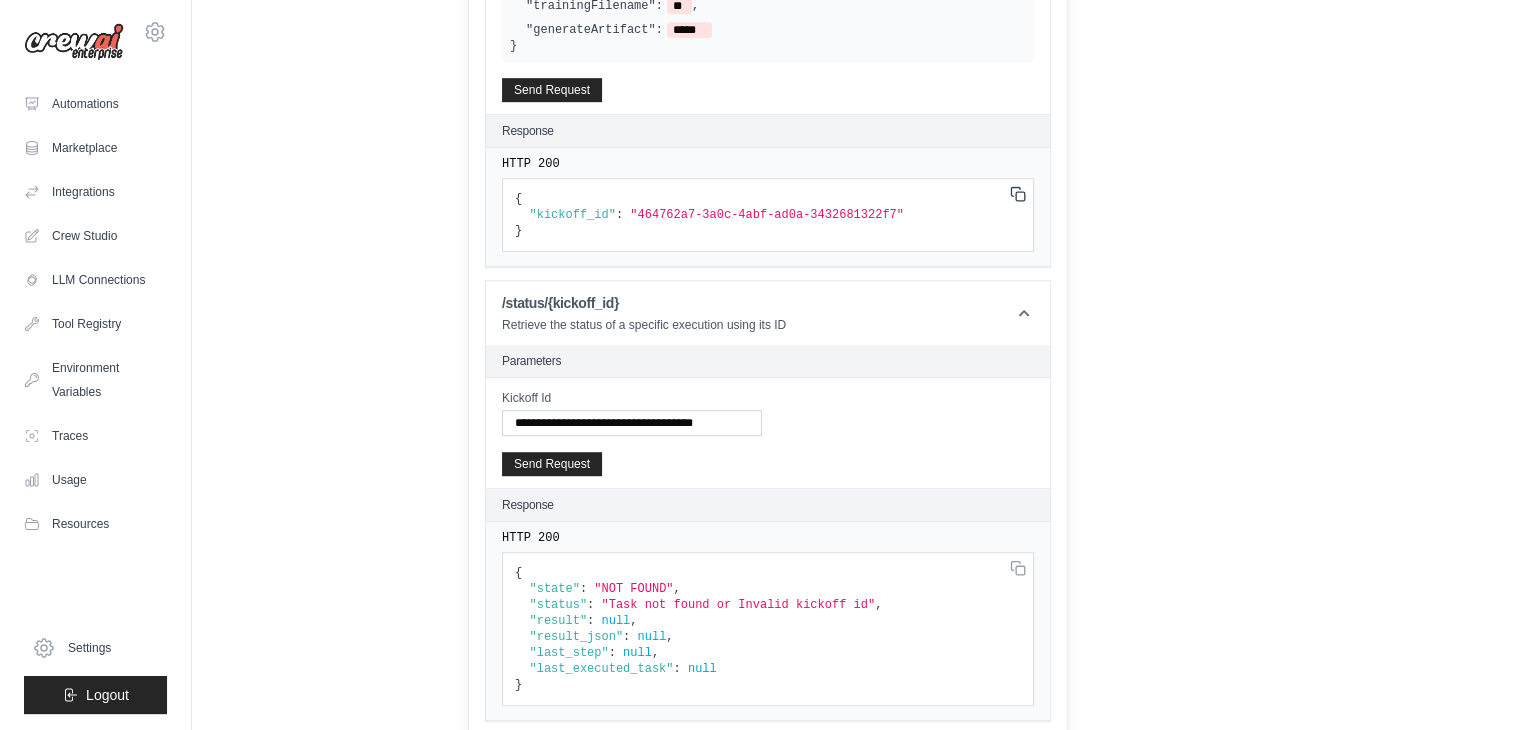 click on "info@example.com
Settings
Automations
Marketplace
Integrations
Blog" at bounding box center [760, -738] 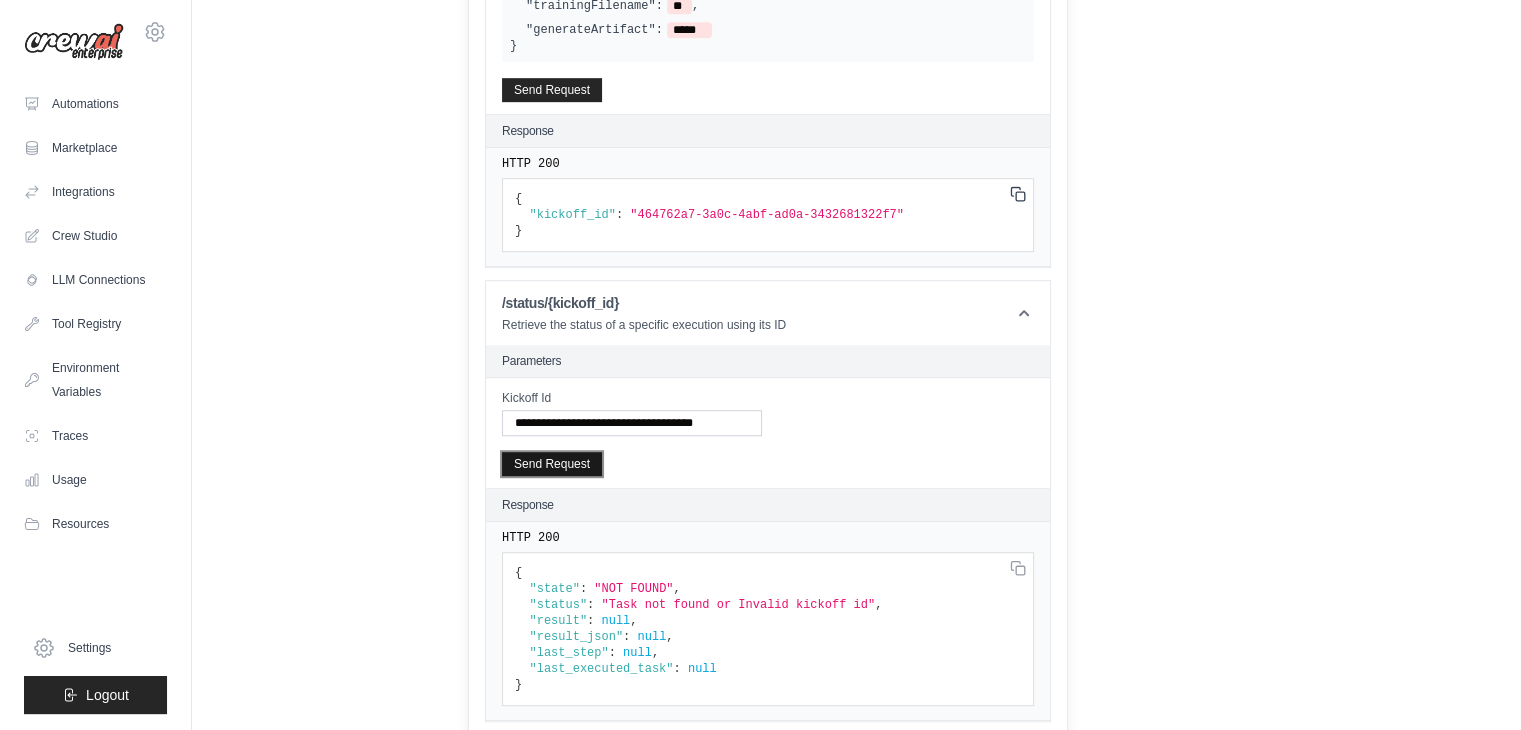 click on "Send Request" at bounding box center [552, 464] 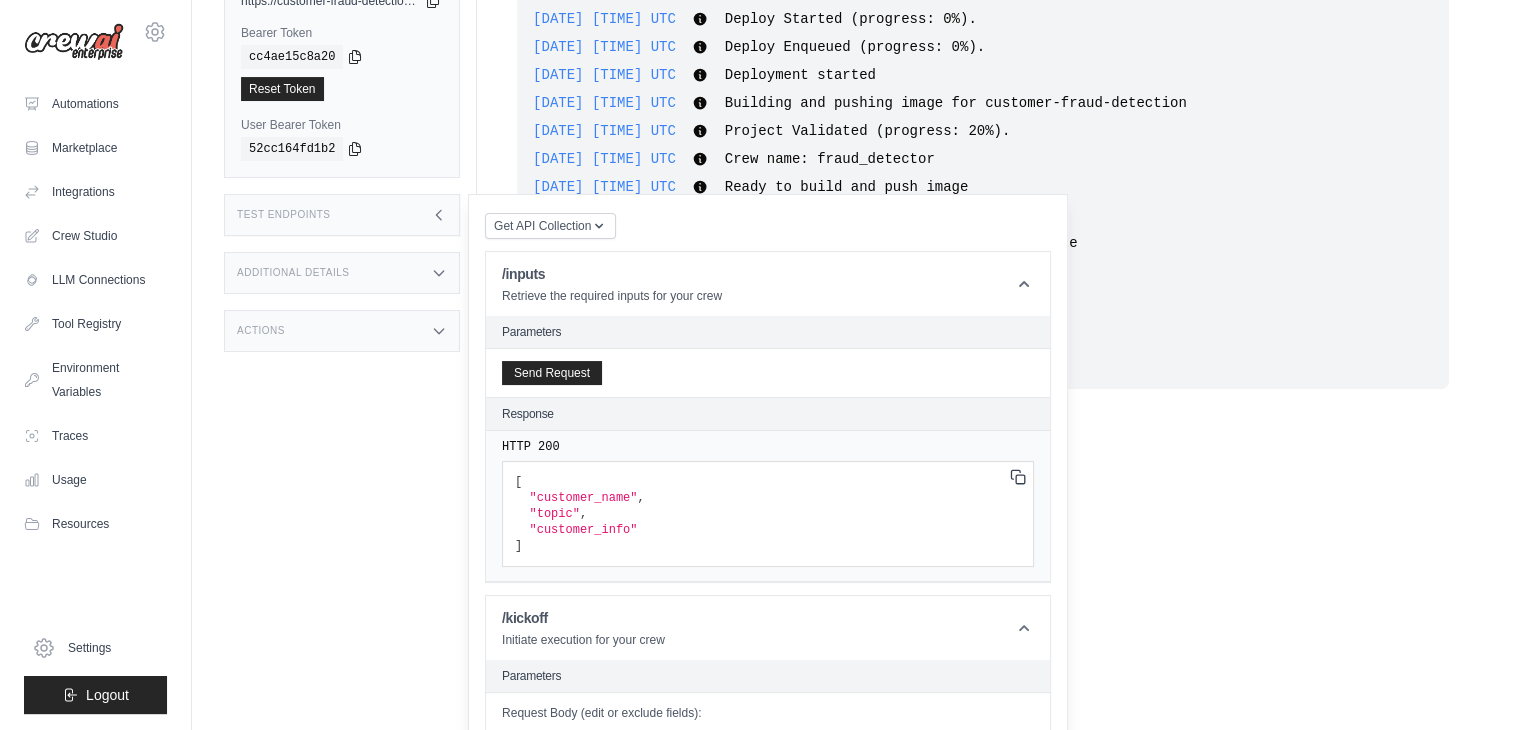 scroll, scrollTop: 0, scrollLeft: 0, axis: both 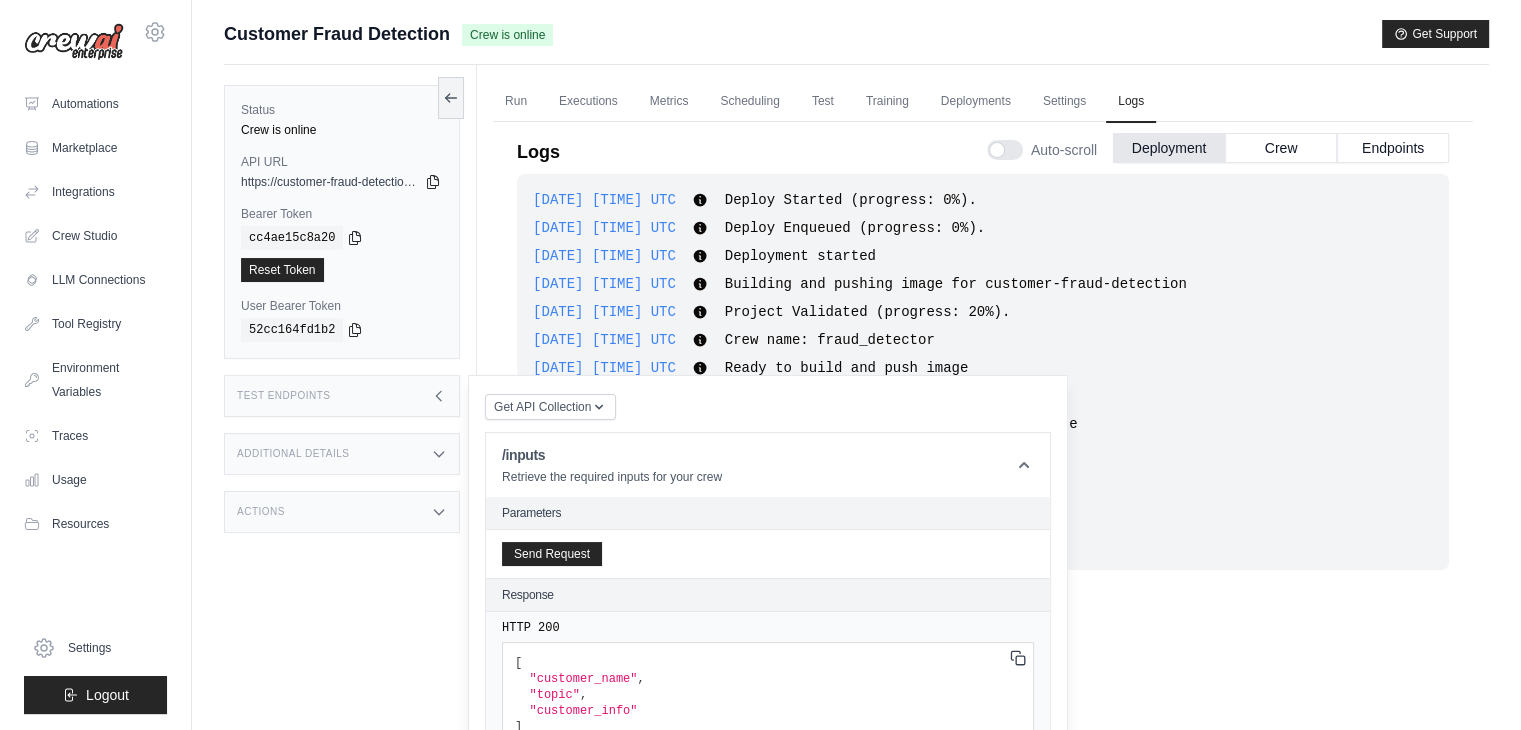 drag, startPoint x: 1167, startPoint y: 613, endPoint x: 1160, endPoint y: 605, distance: 10.630146 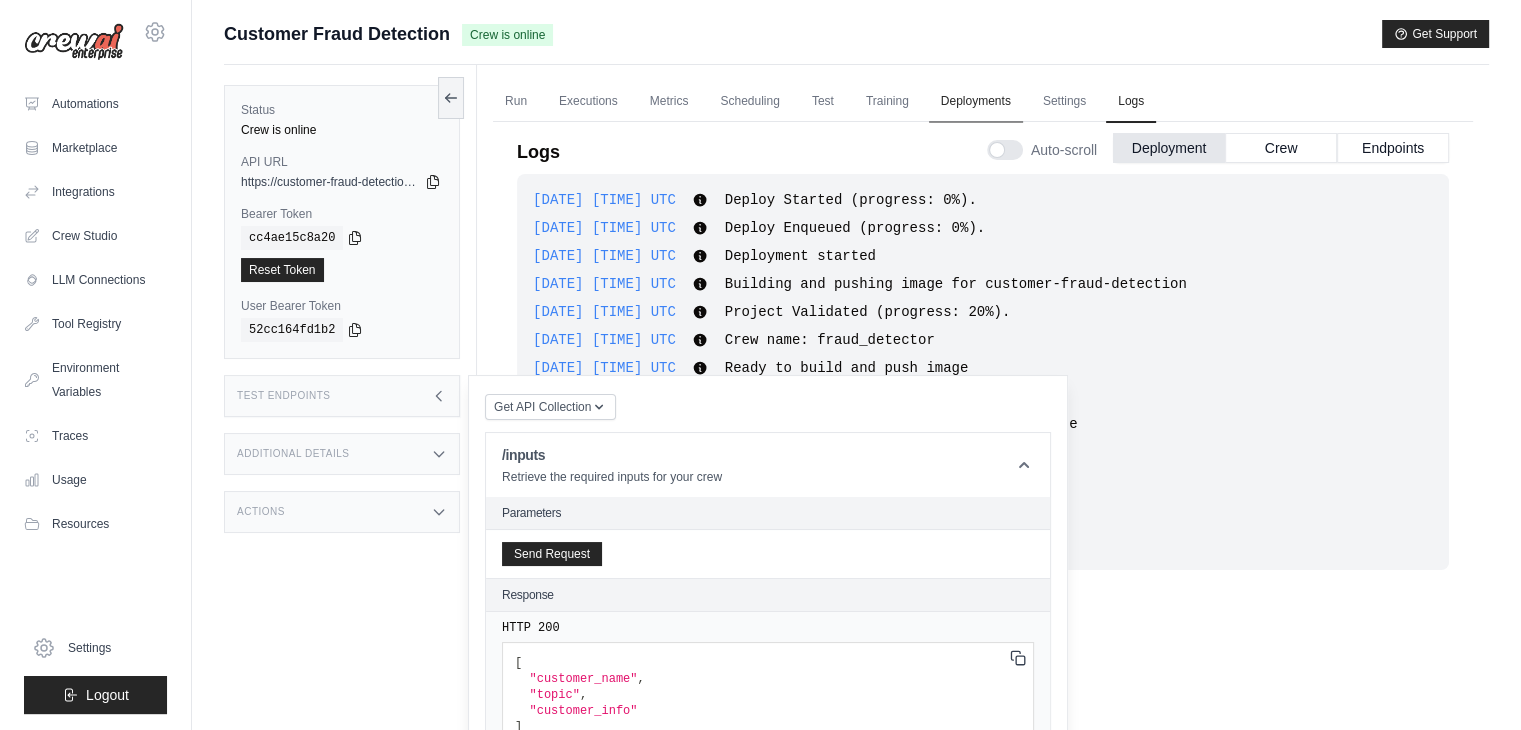 click on "Deployments" at bounding box center (976, 102) 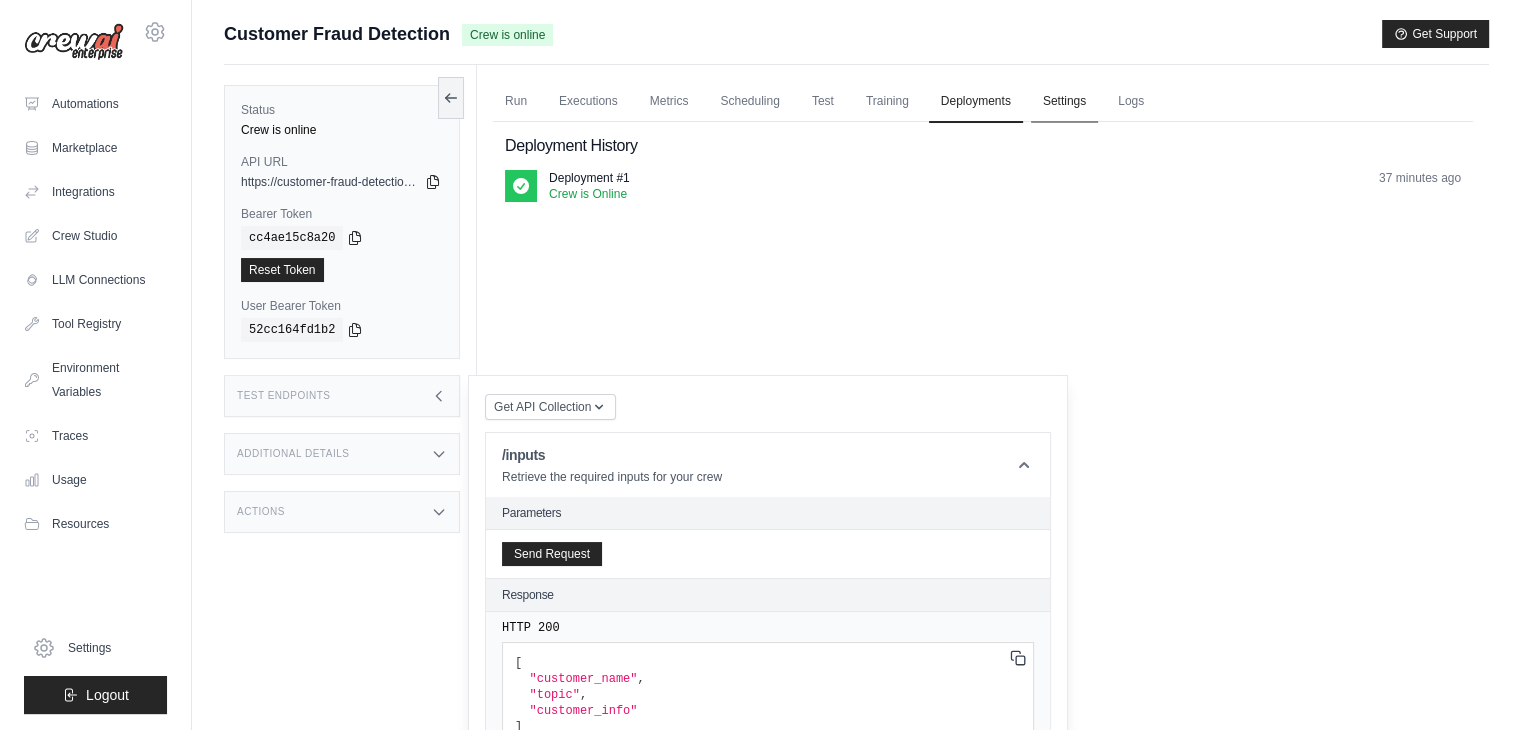 click on "Settings" at bounding box center [1064, 102] 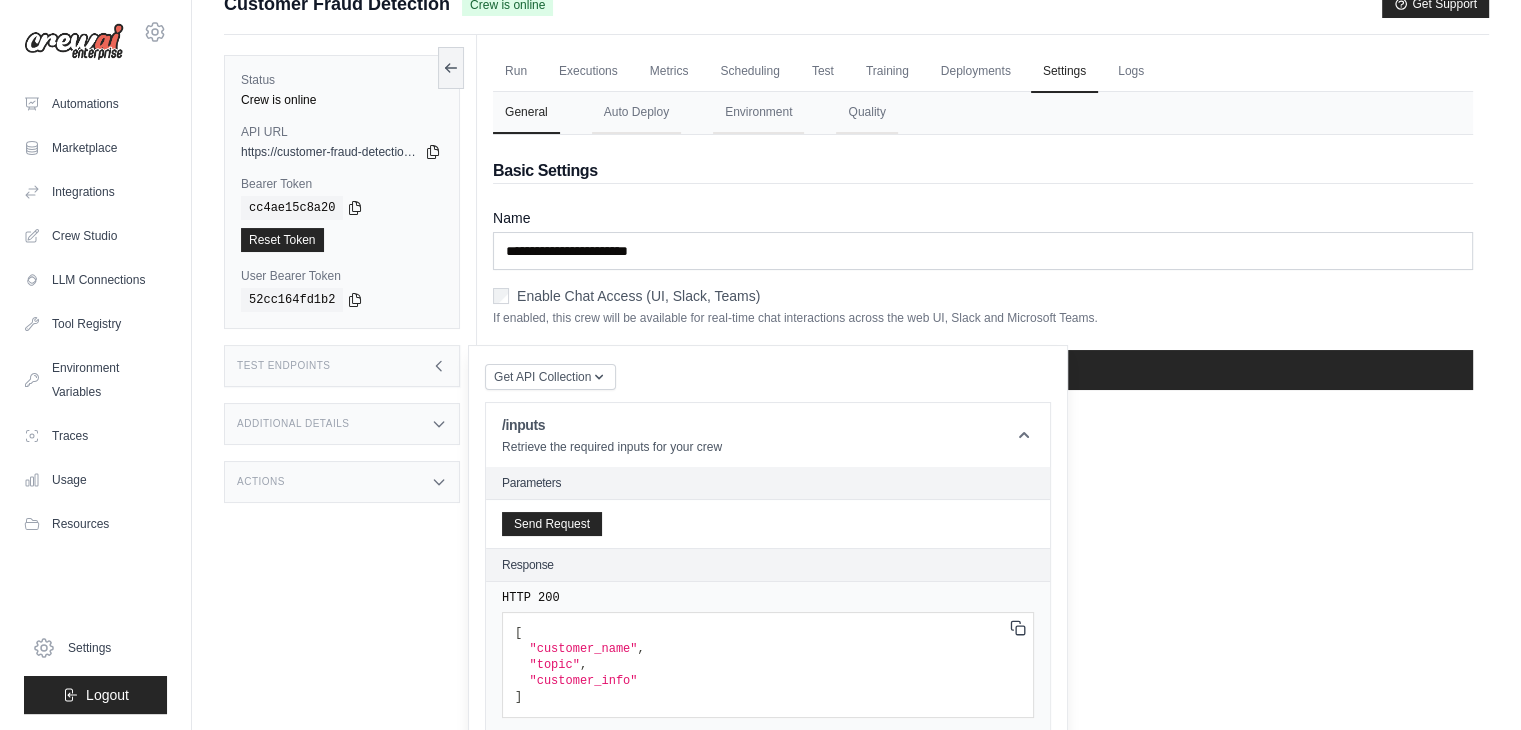 scroll, scrollTop: 0, scrollLeft: 0, axis: both 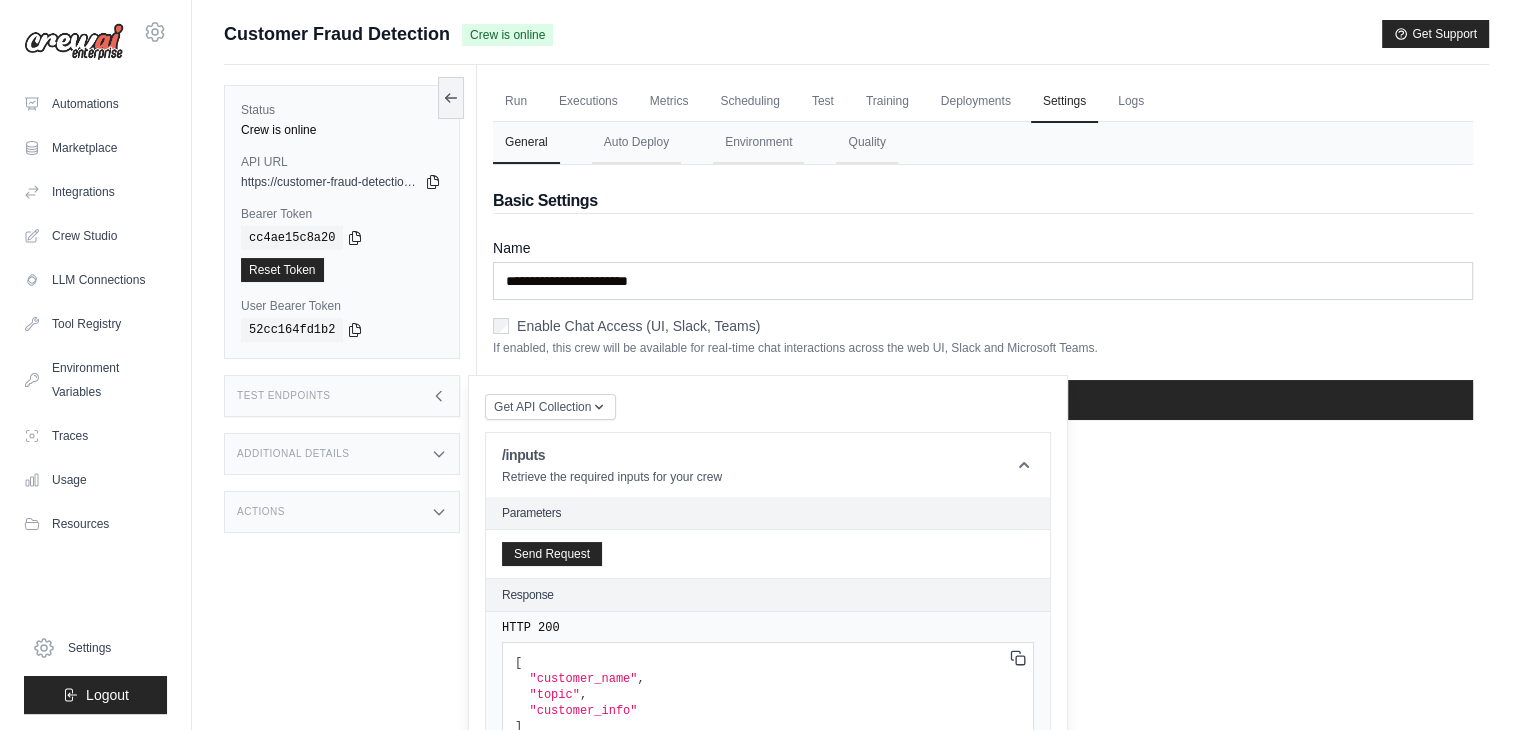 click 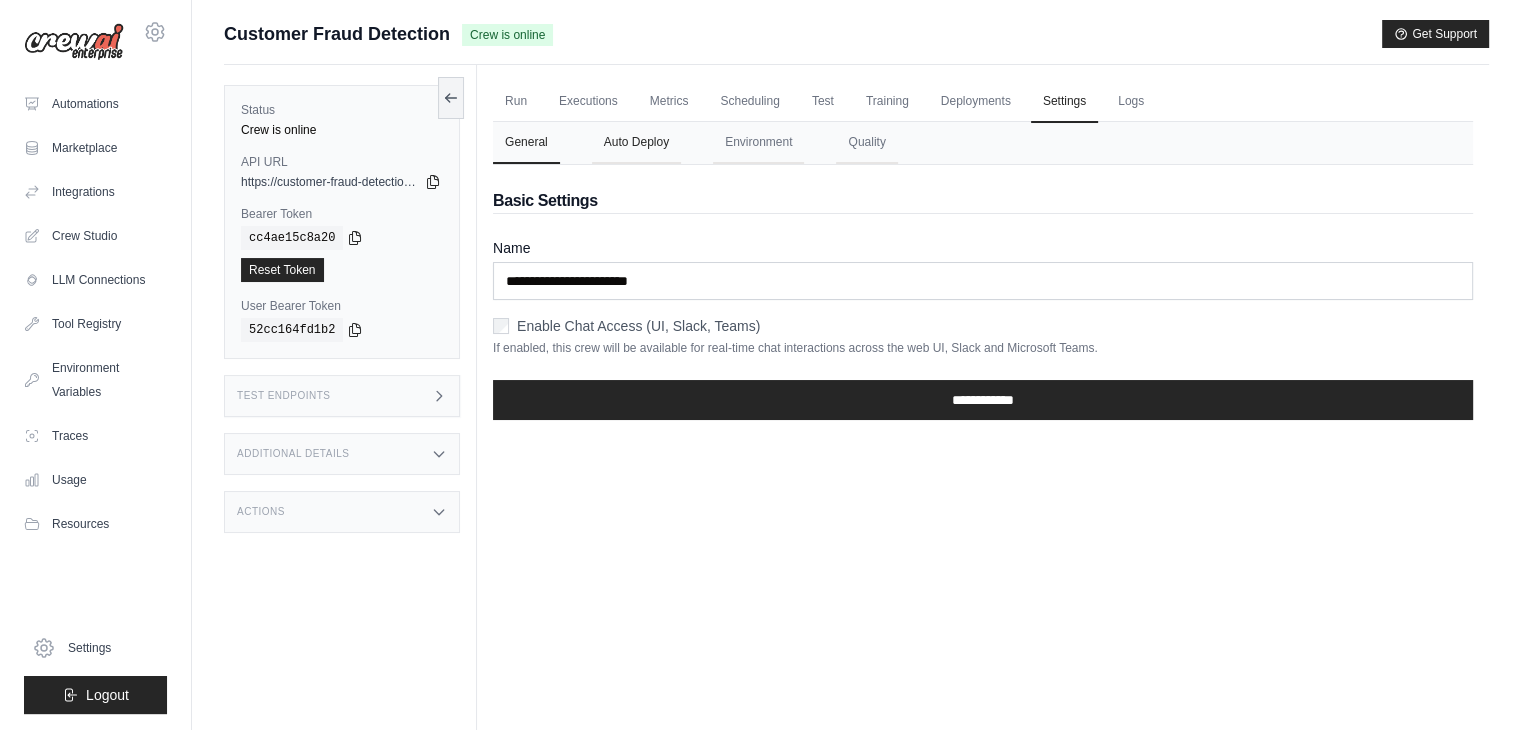 click on "Auto Deploy" at bounding box center (636, 143) 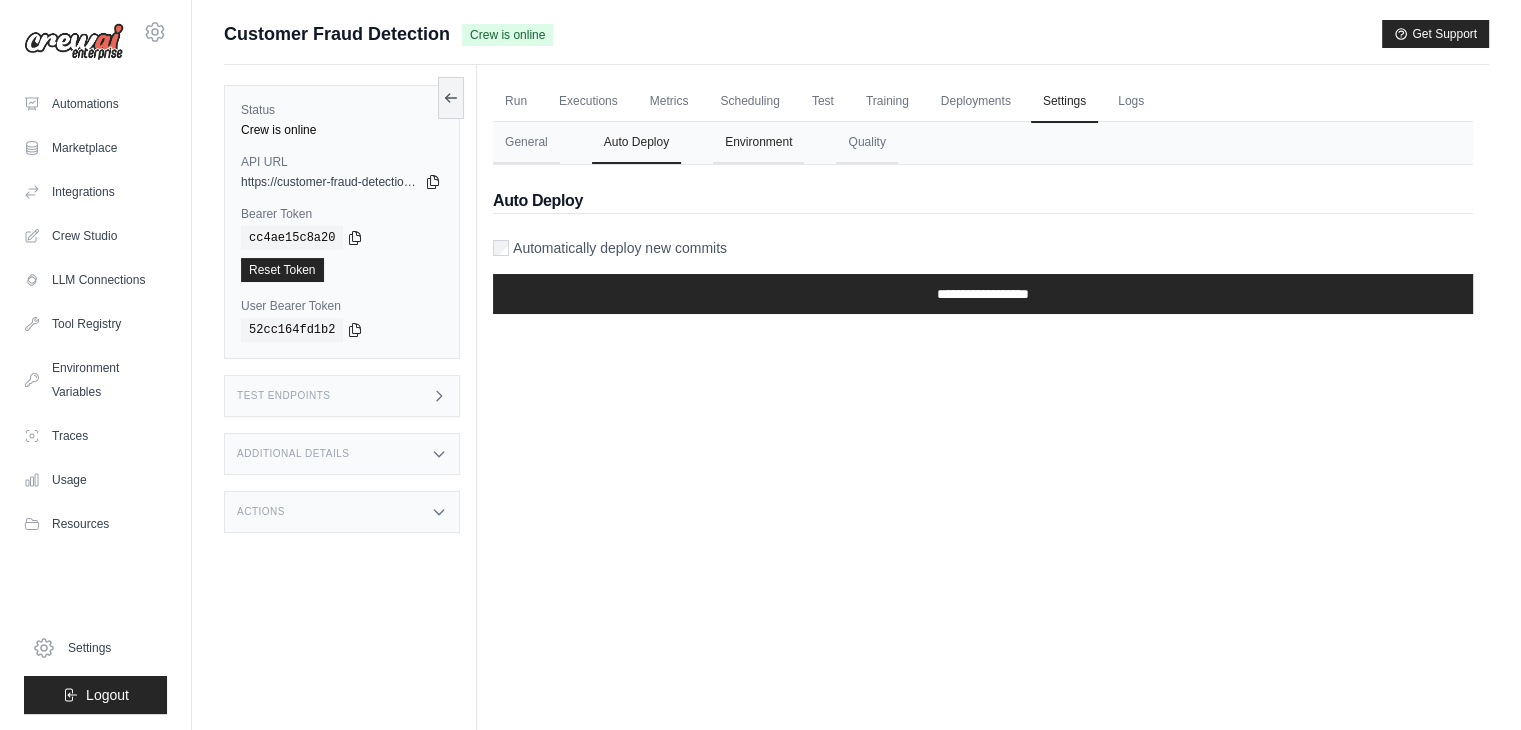 click on "Environment" at bounding box center [758, 143] 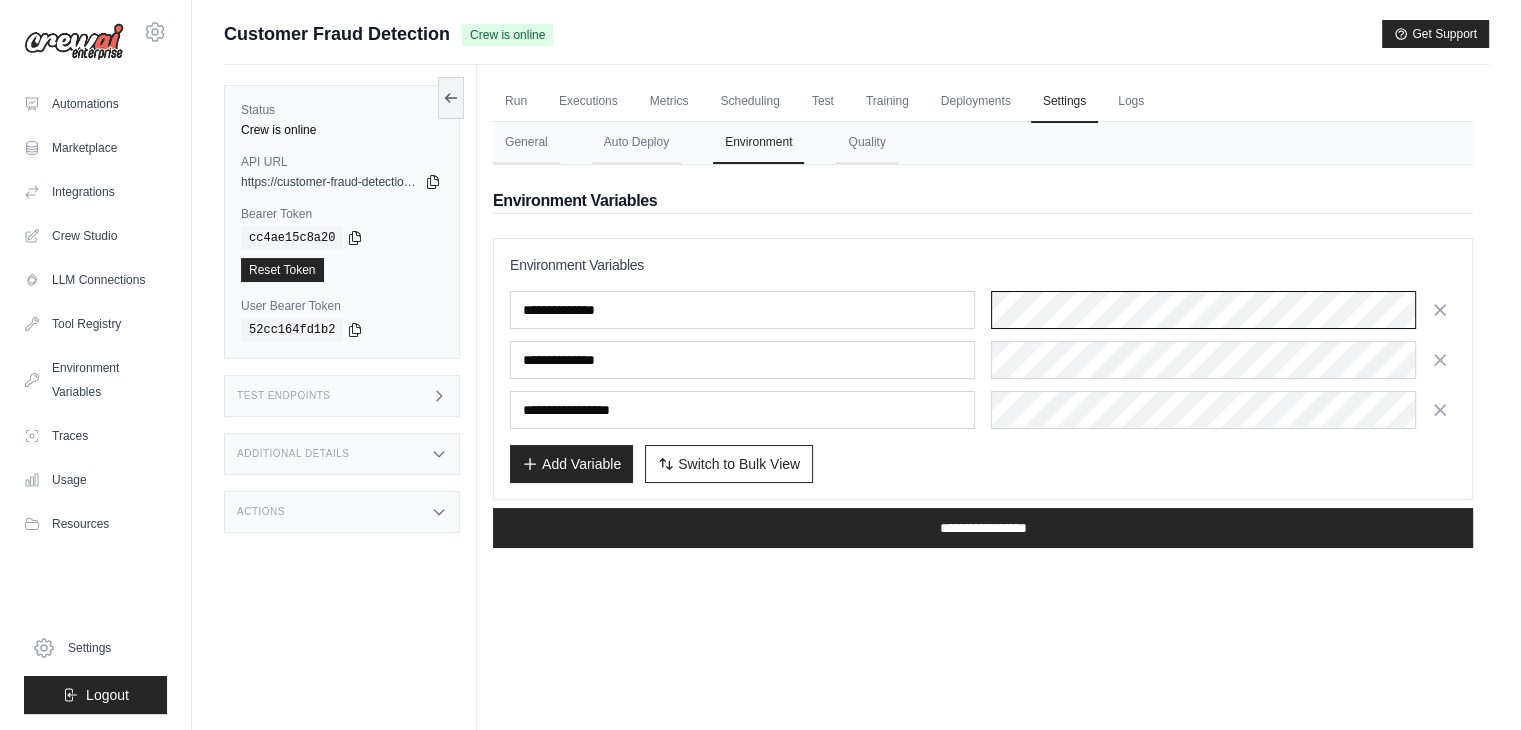 click on "**********" at bounding box center [983, 360] 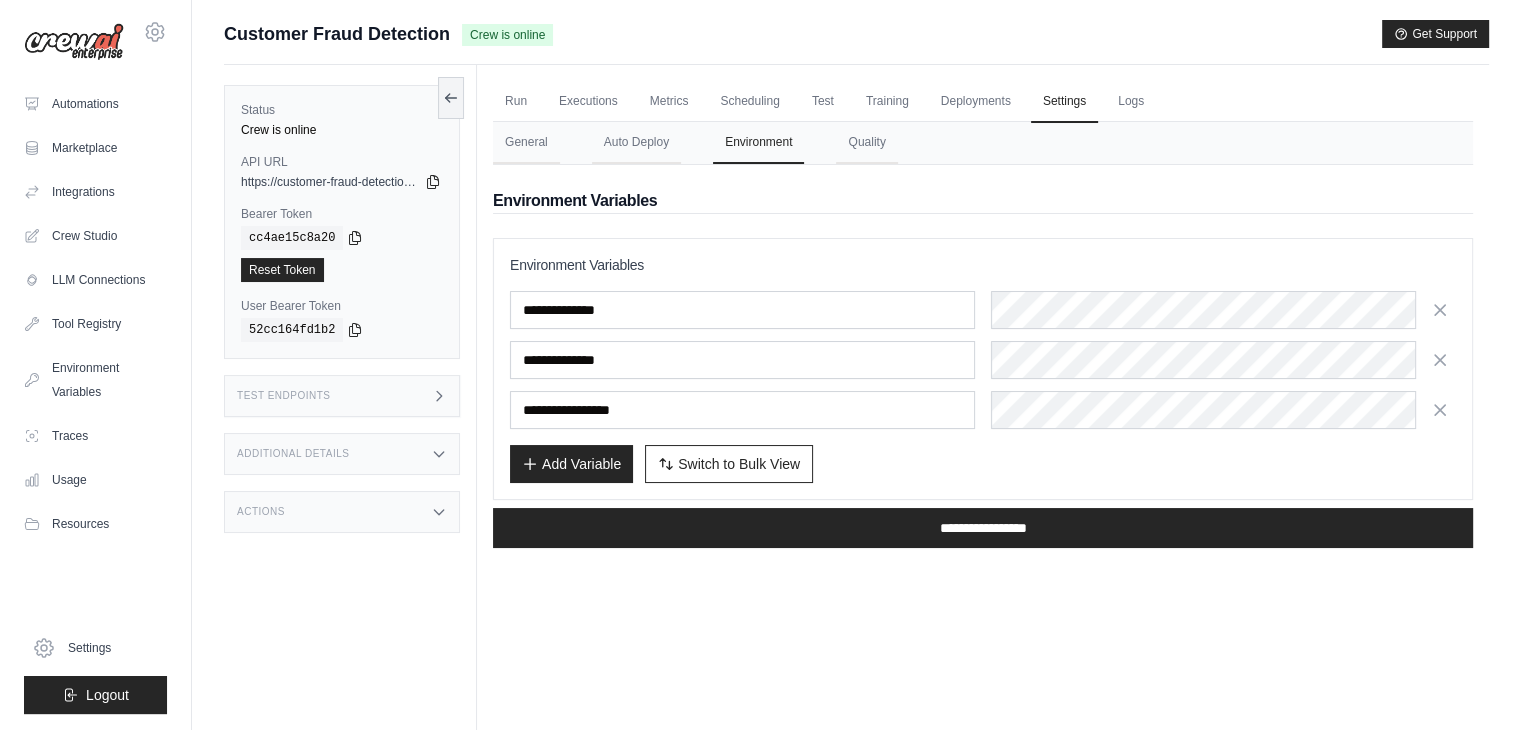 click on "Add Variable
Switch to Bulk View
Switch to Table View" at bounding box center [983, 464] 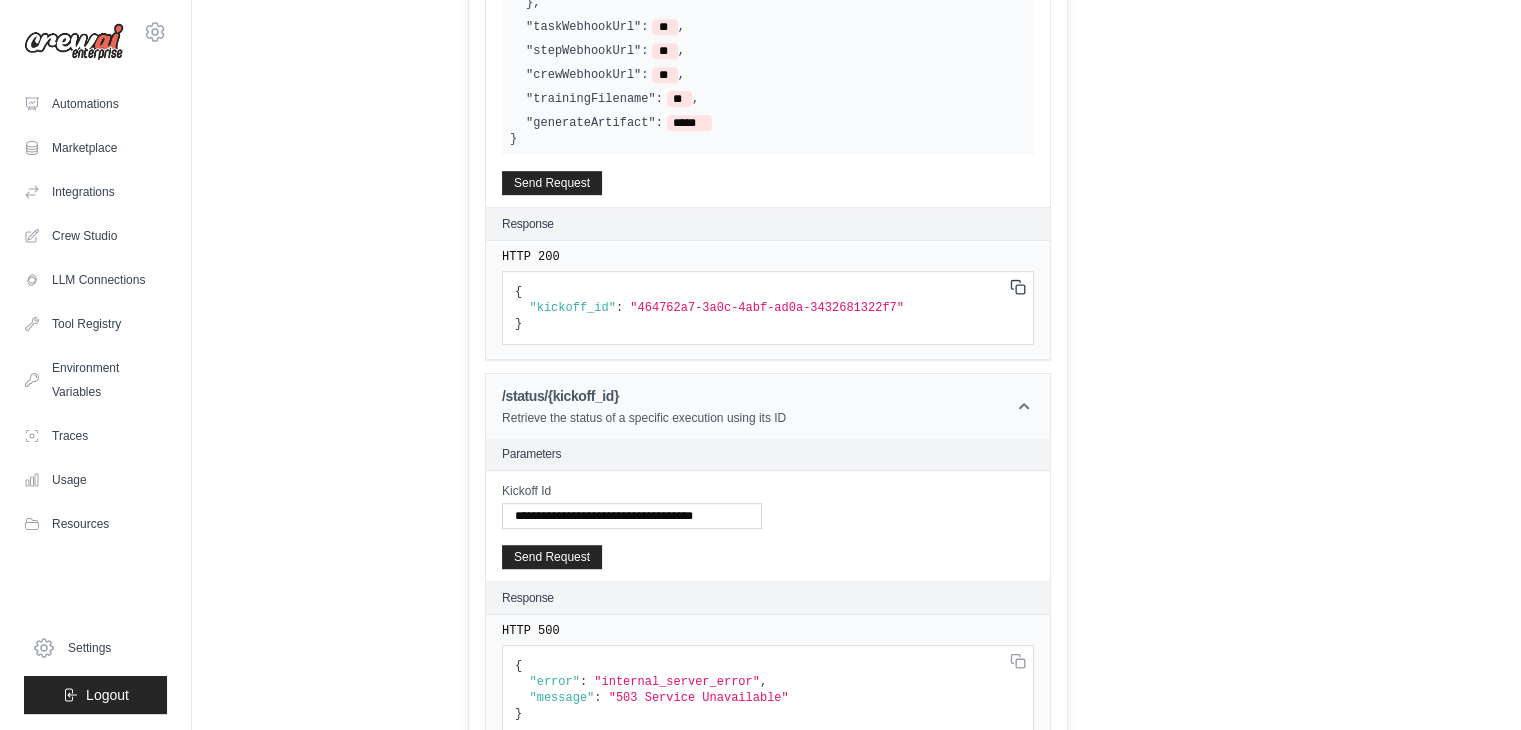 scroll, scrollTop: 1081, scrollLeft: 0, axis: vertical 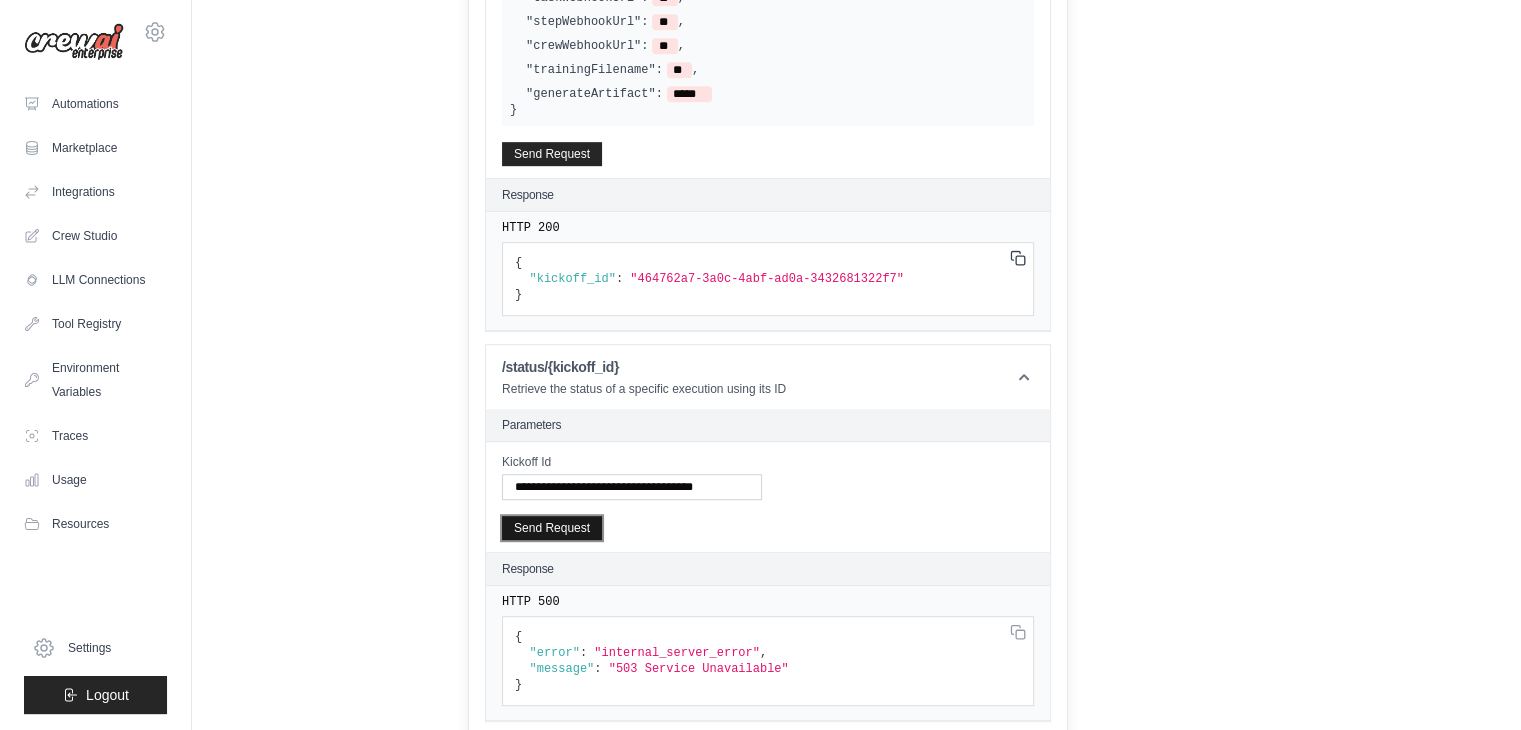 click on "Send Request" at bounding box center (552, 528) 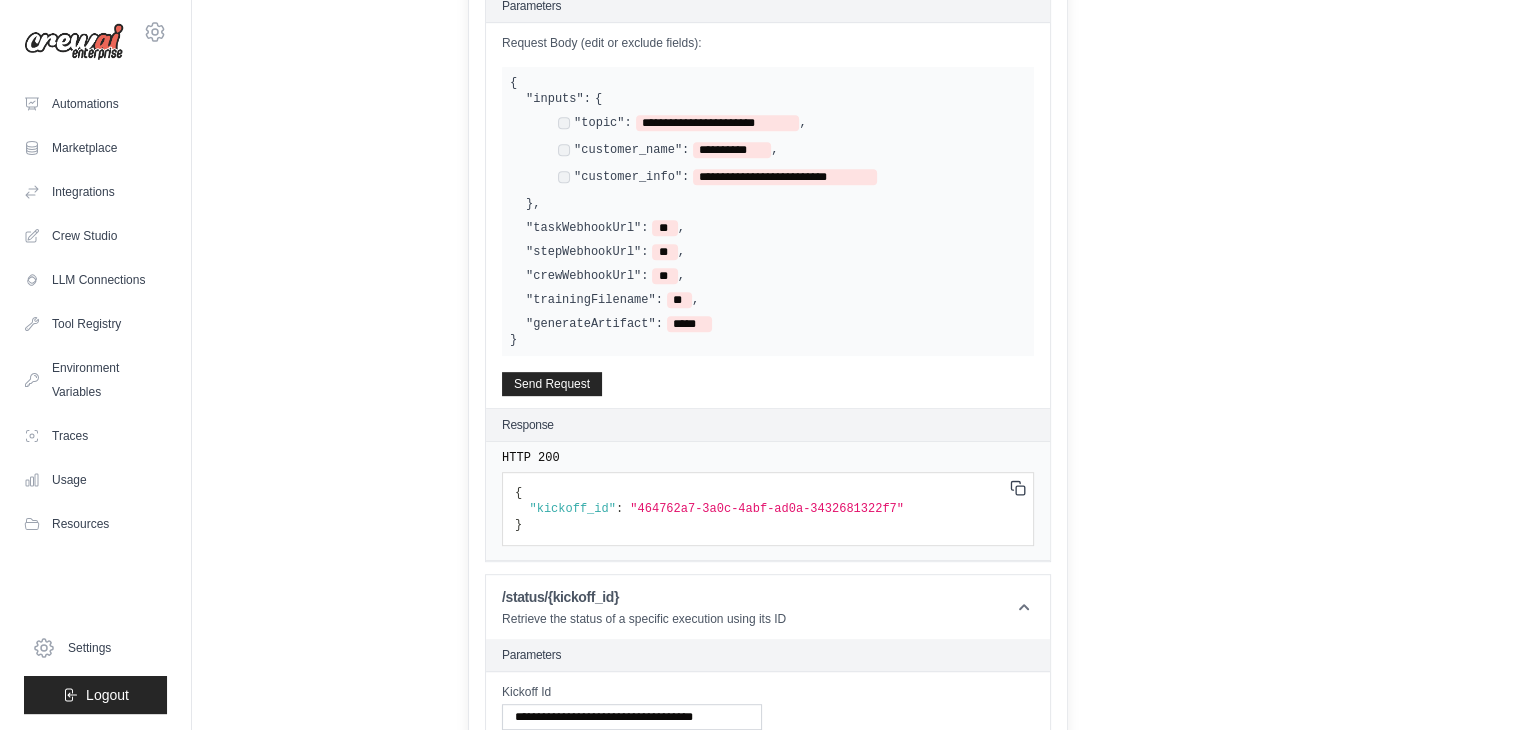 scroll, scrollTop: 881, scrollLeft: 0, axis: vertical 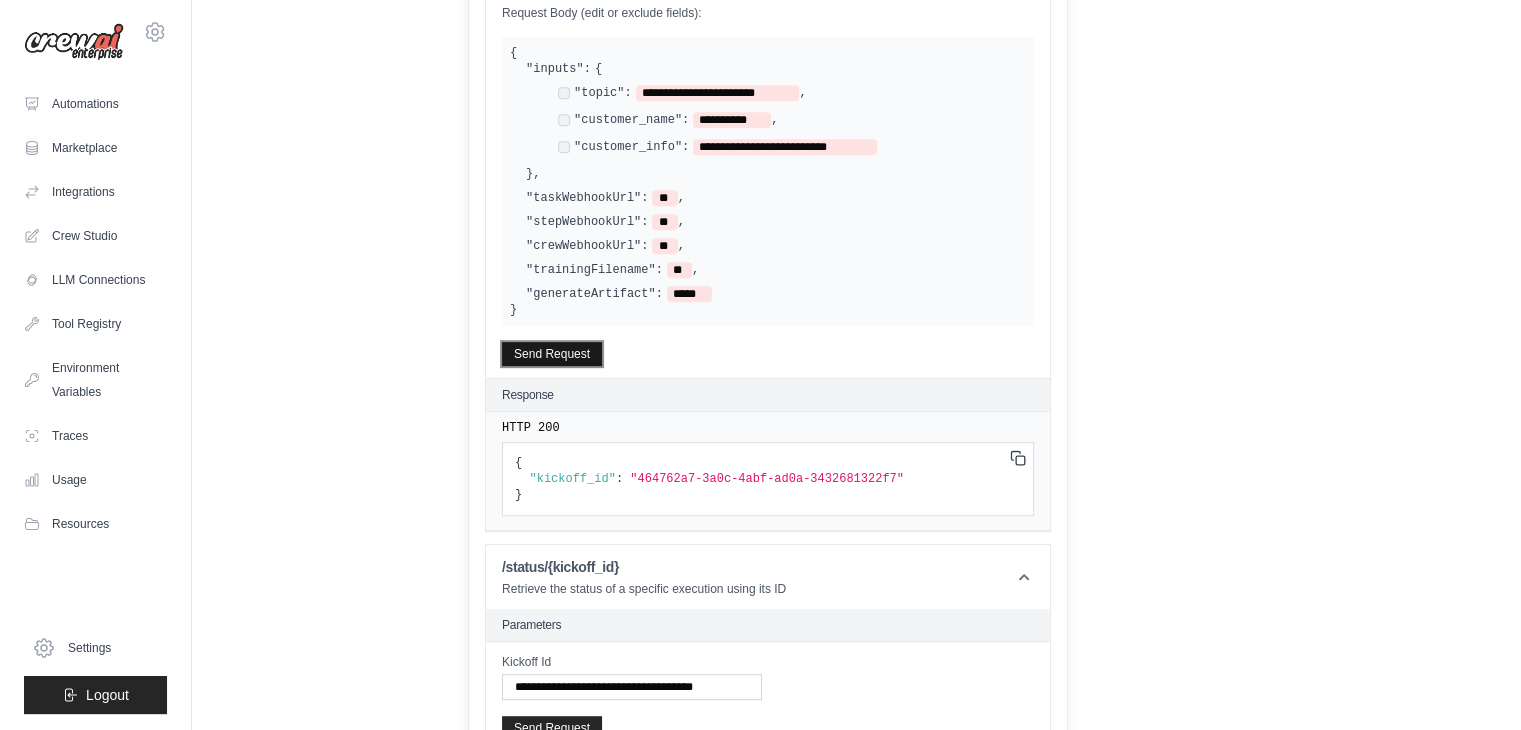 click on "Send Request" at bounding box center (552, 354) 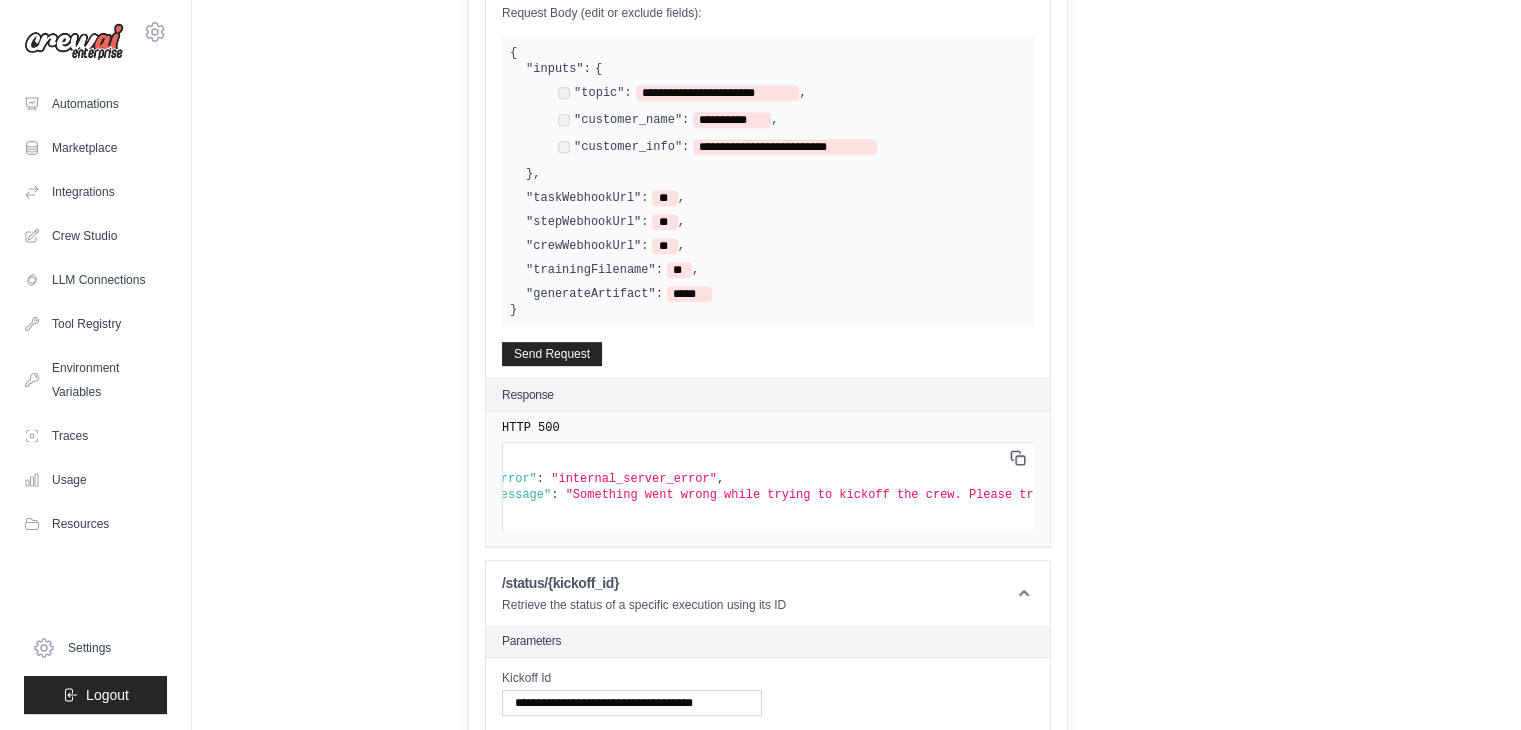 scroll, scrollTop: 0, scrollLeft: 0, axis: both 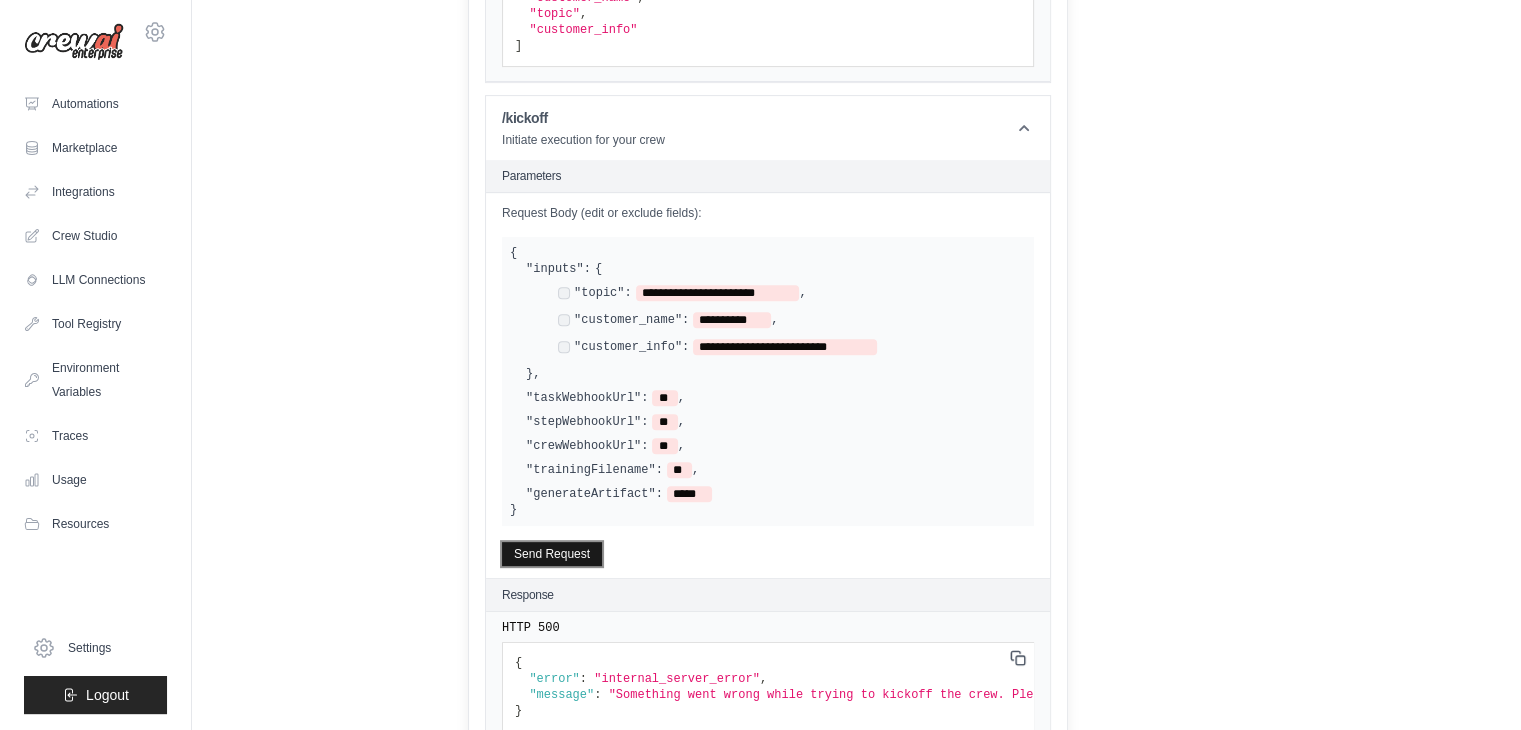 click on "Send Request" at bounding box center (552, 554) 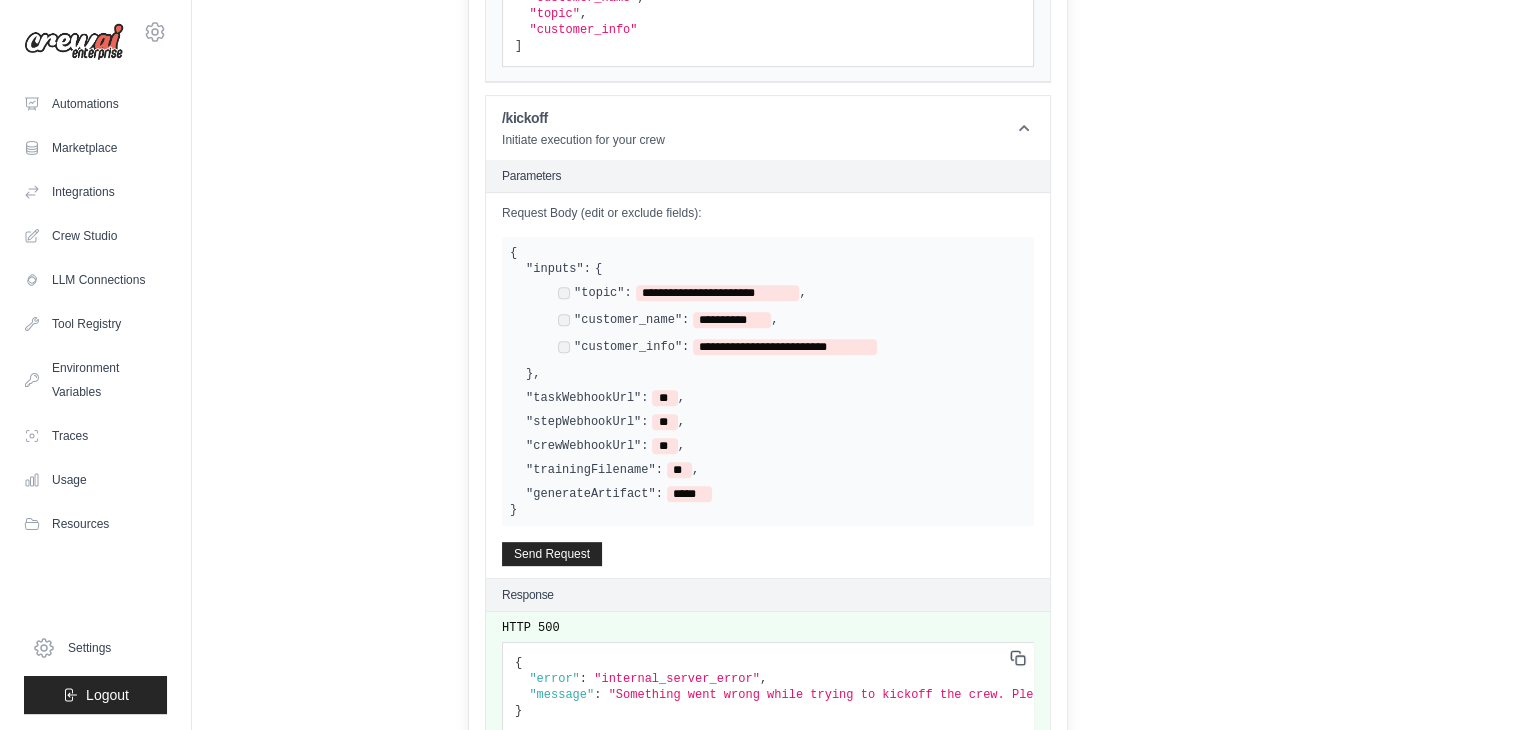scroll, scrollTop: 981, scrollLeft: 0, axis: vertical 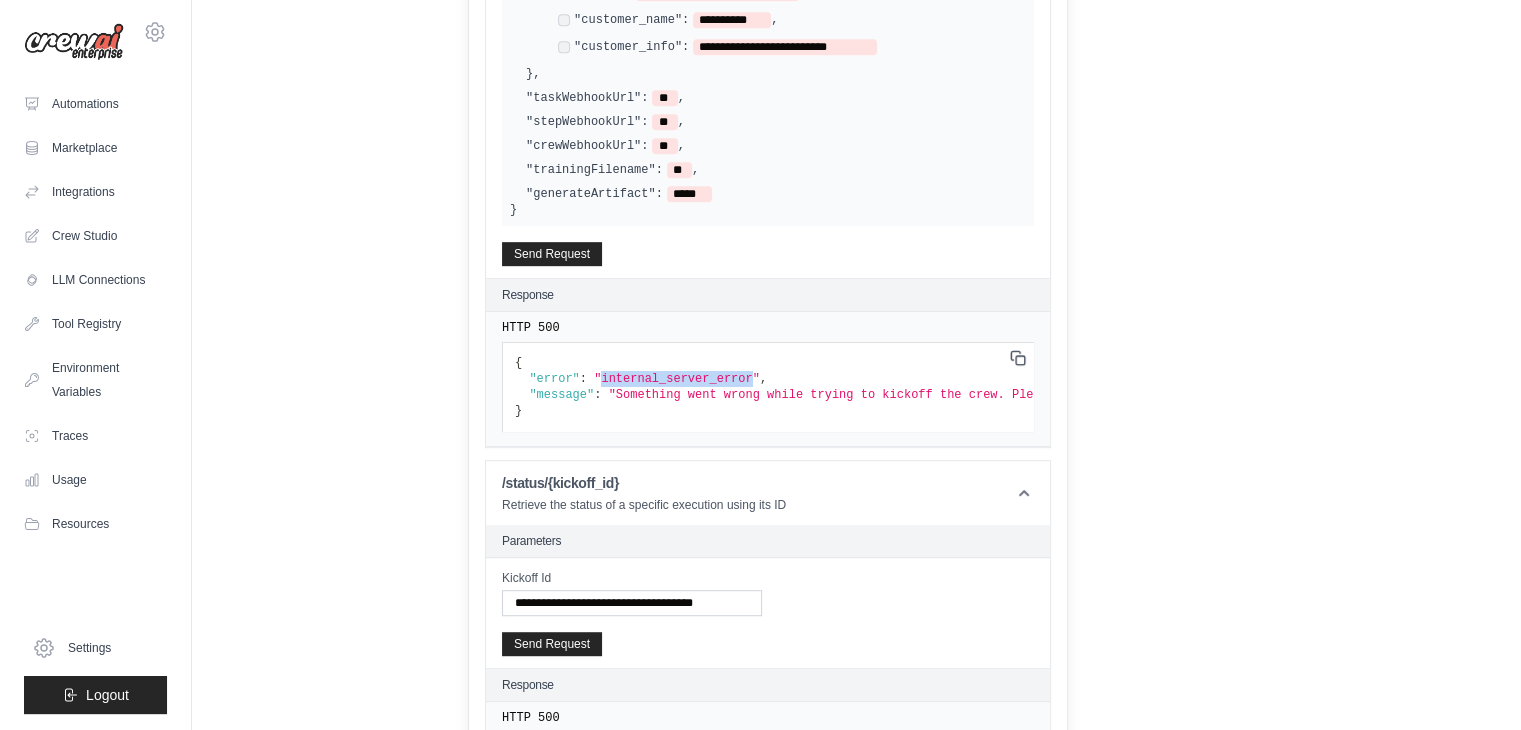 drag, startPoint x: 594, startPoint y: 373, endPoint x: 730, endPoint y: 377, distance: 136.0588 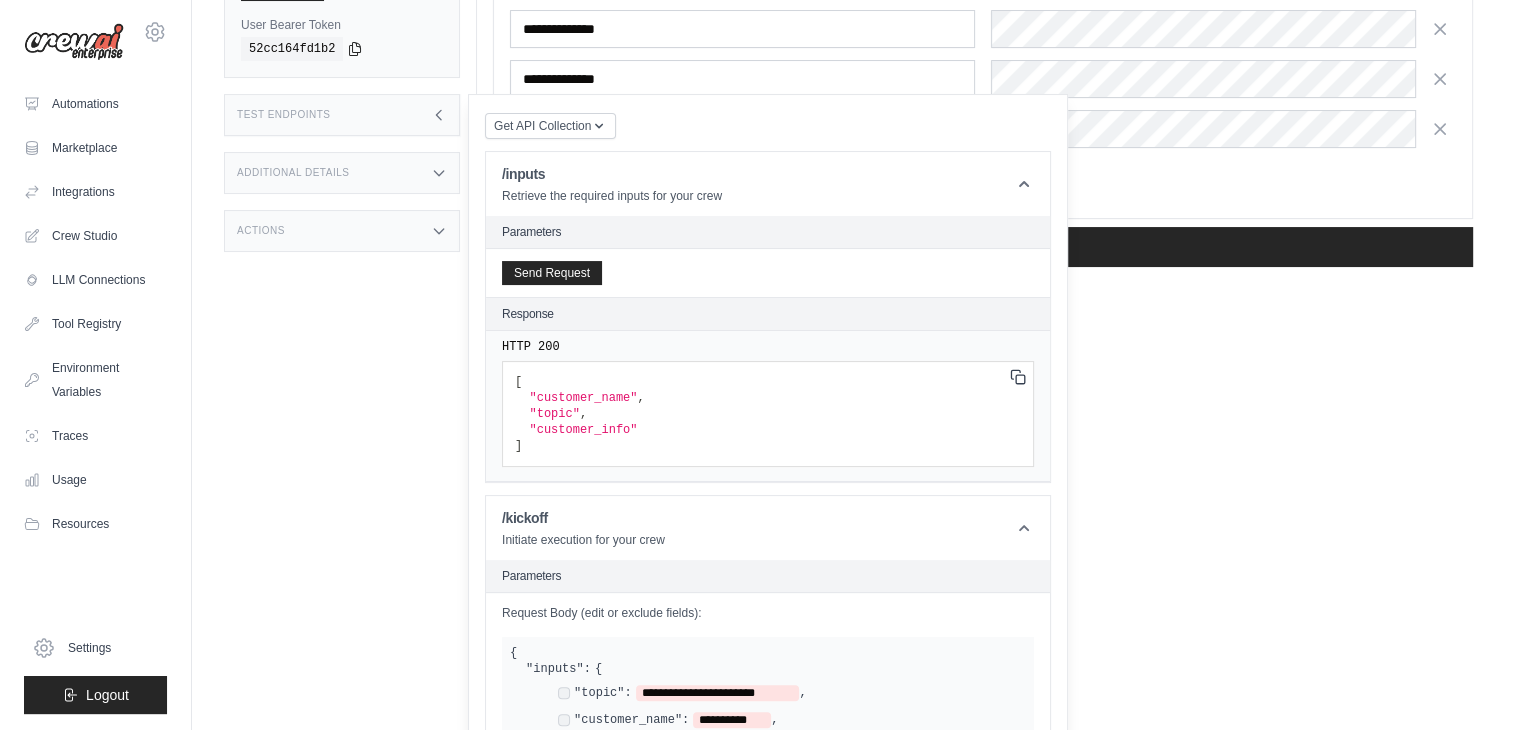 scroll, scrollTop: 81, scrollLeft: 0, axis: vertical 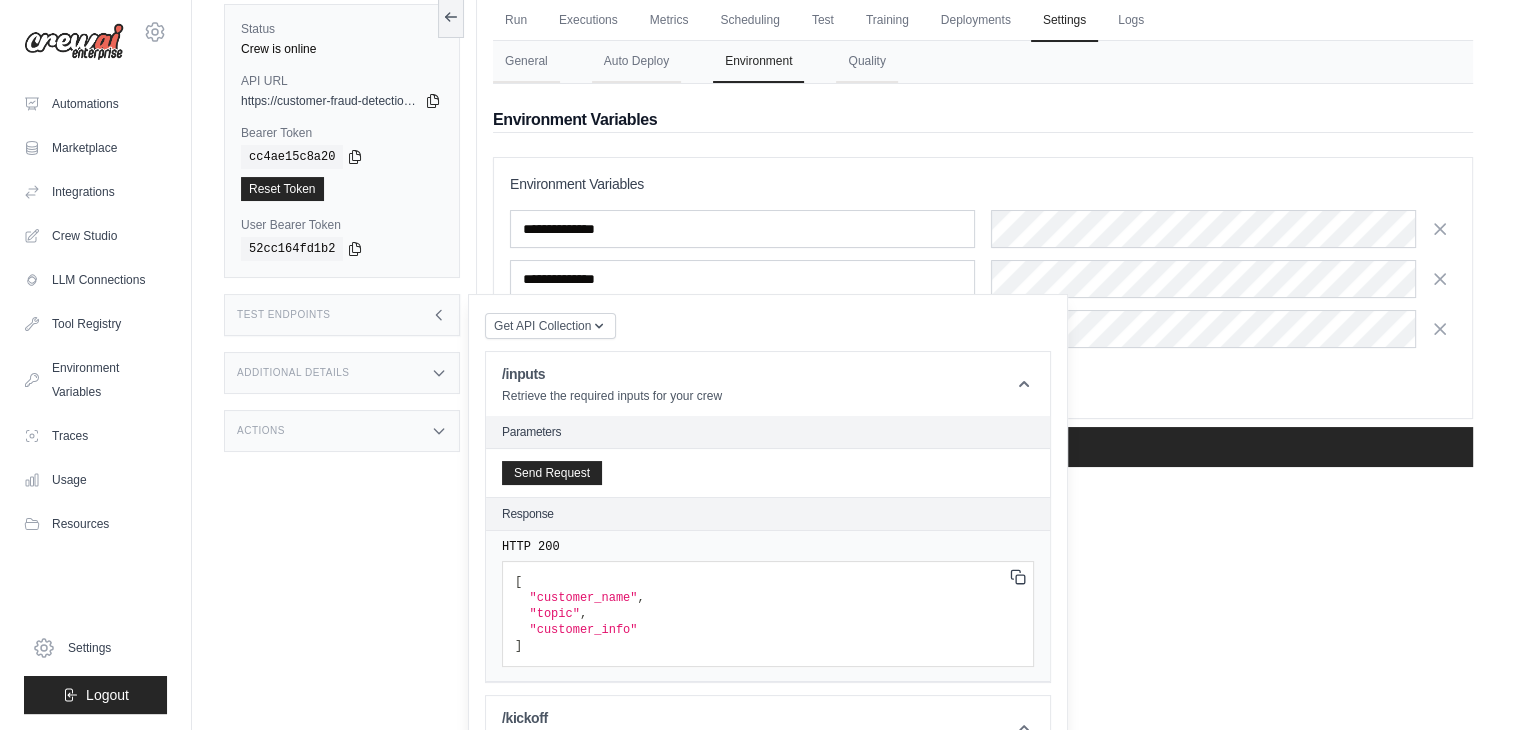 click on "Add Variable
Switch to Bulk View
Switch to Table View" at bounding box center [983, 383] 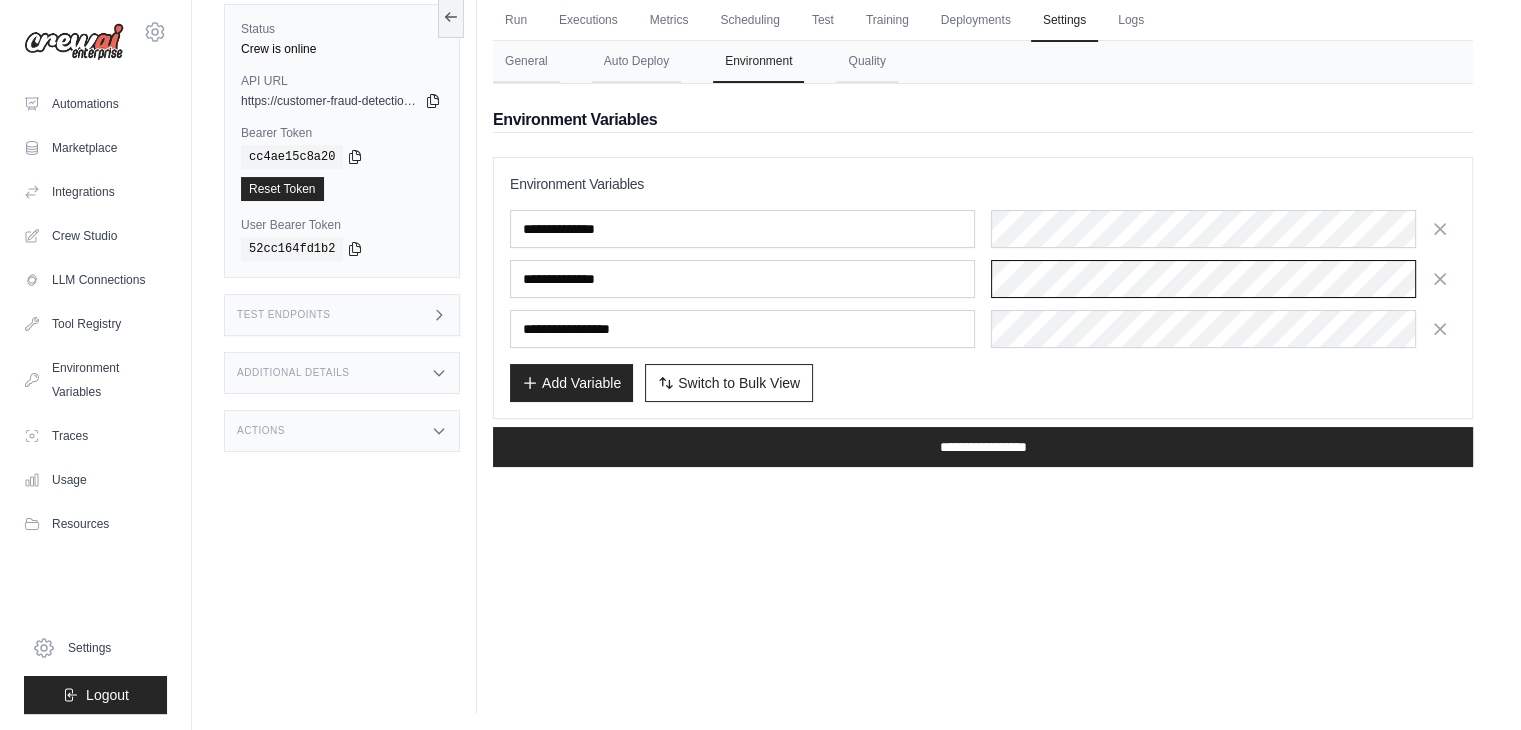 scroll, scrollTop: 0, scrollLeft: 0, axis: both 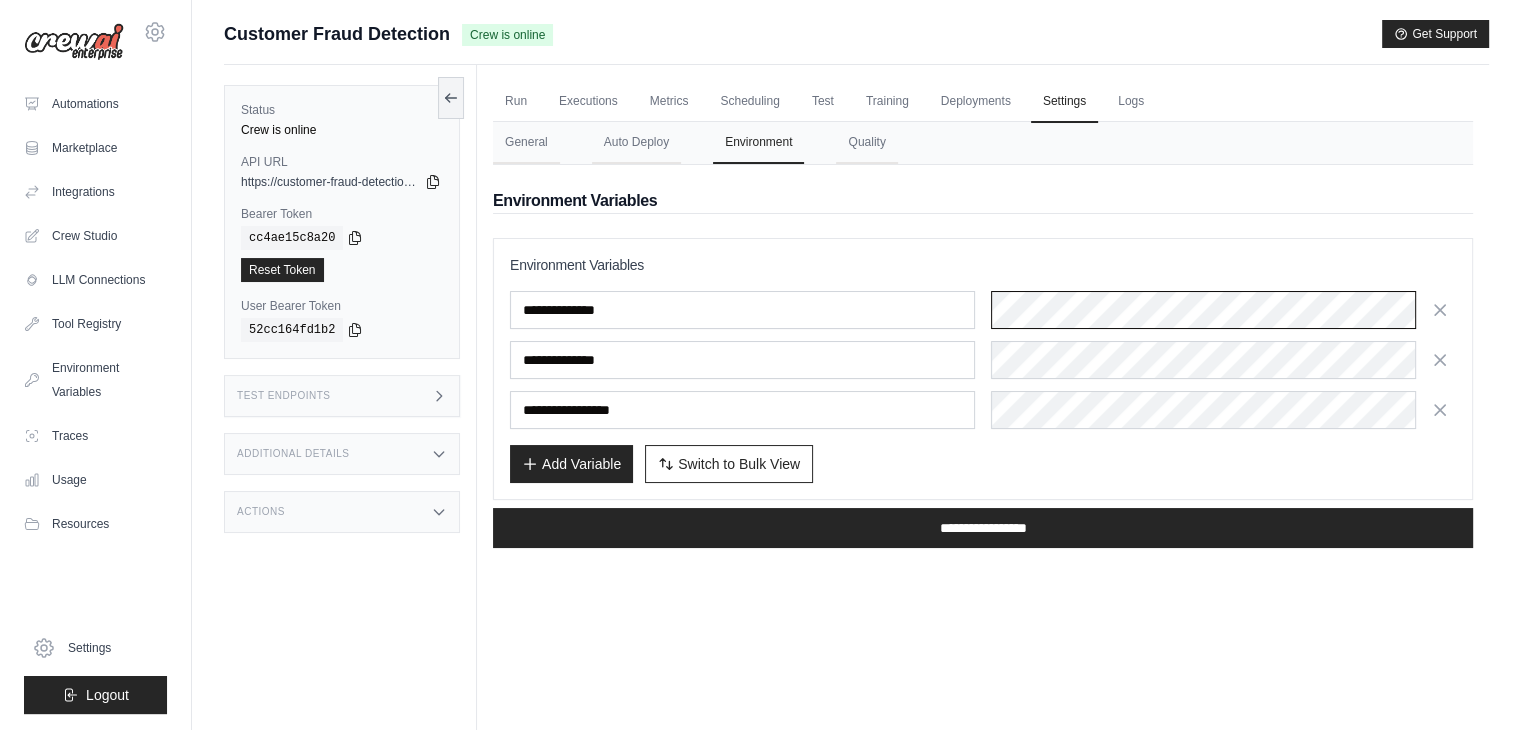 click on "**********" at bounding box center (983, 310) 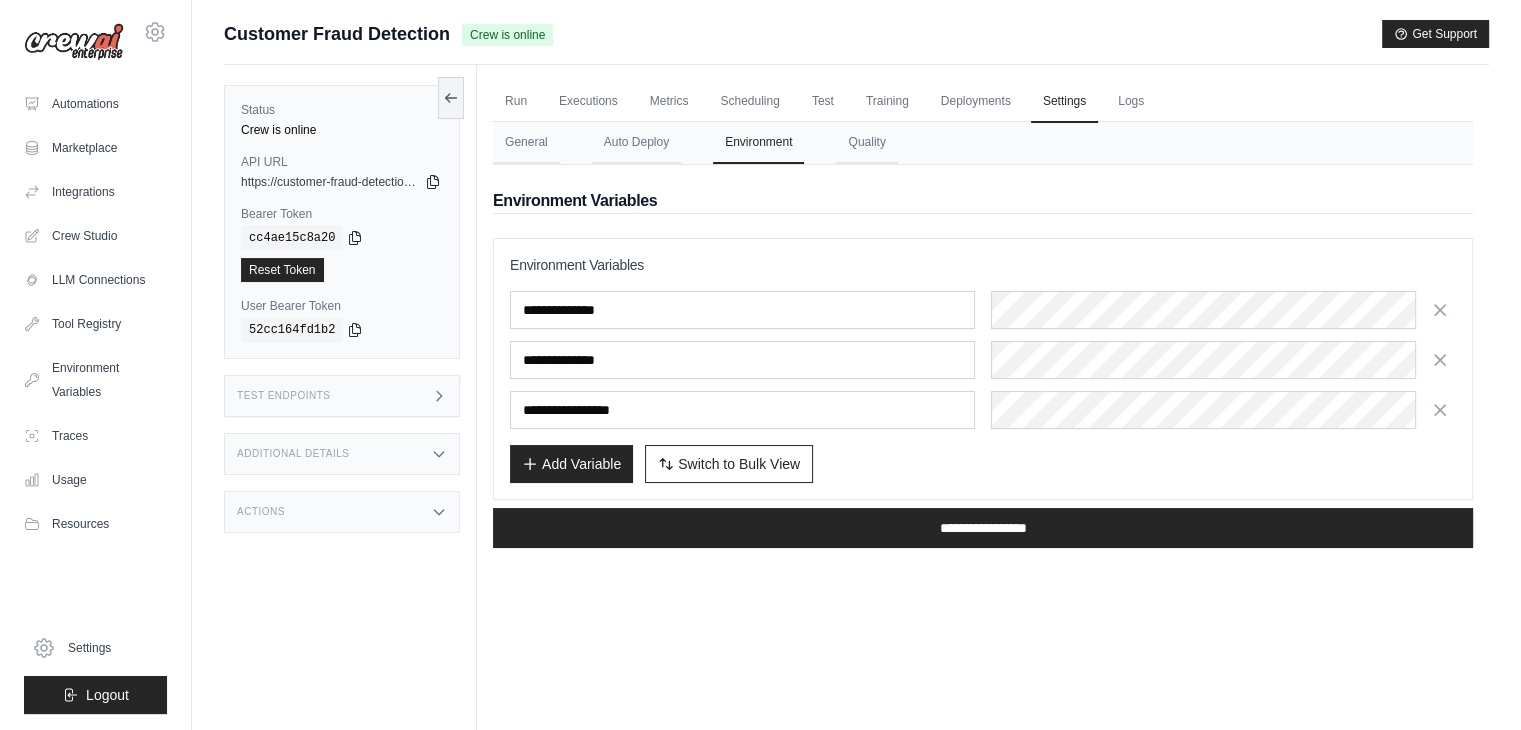 click 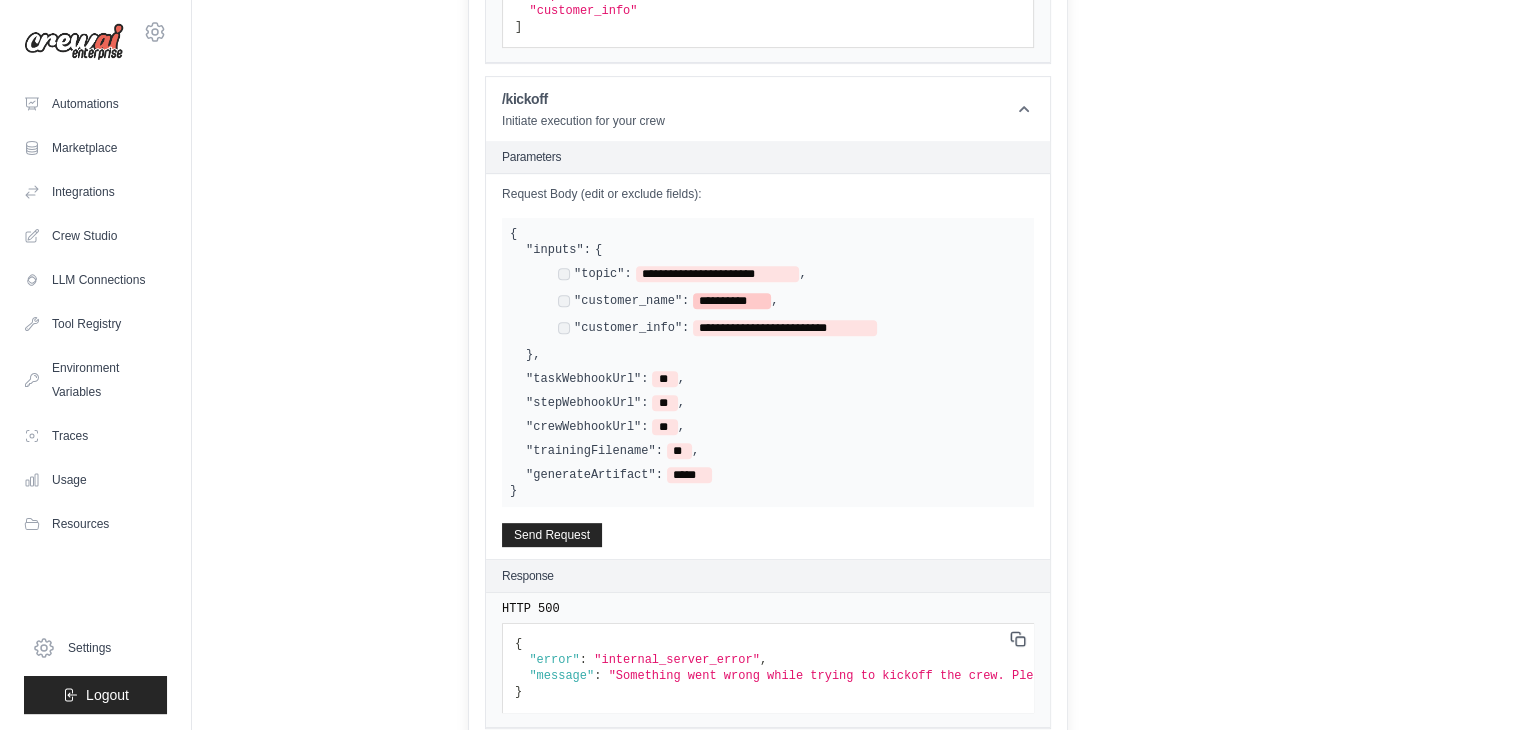 scroll, scrollTop: 1000, scrollLeft: 0, axis: vertical 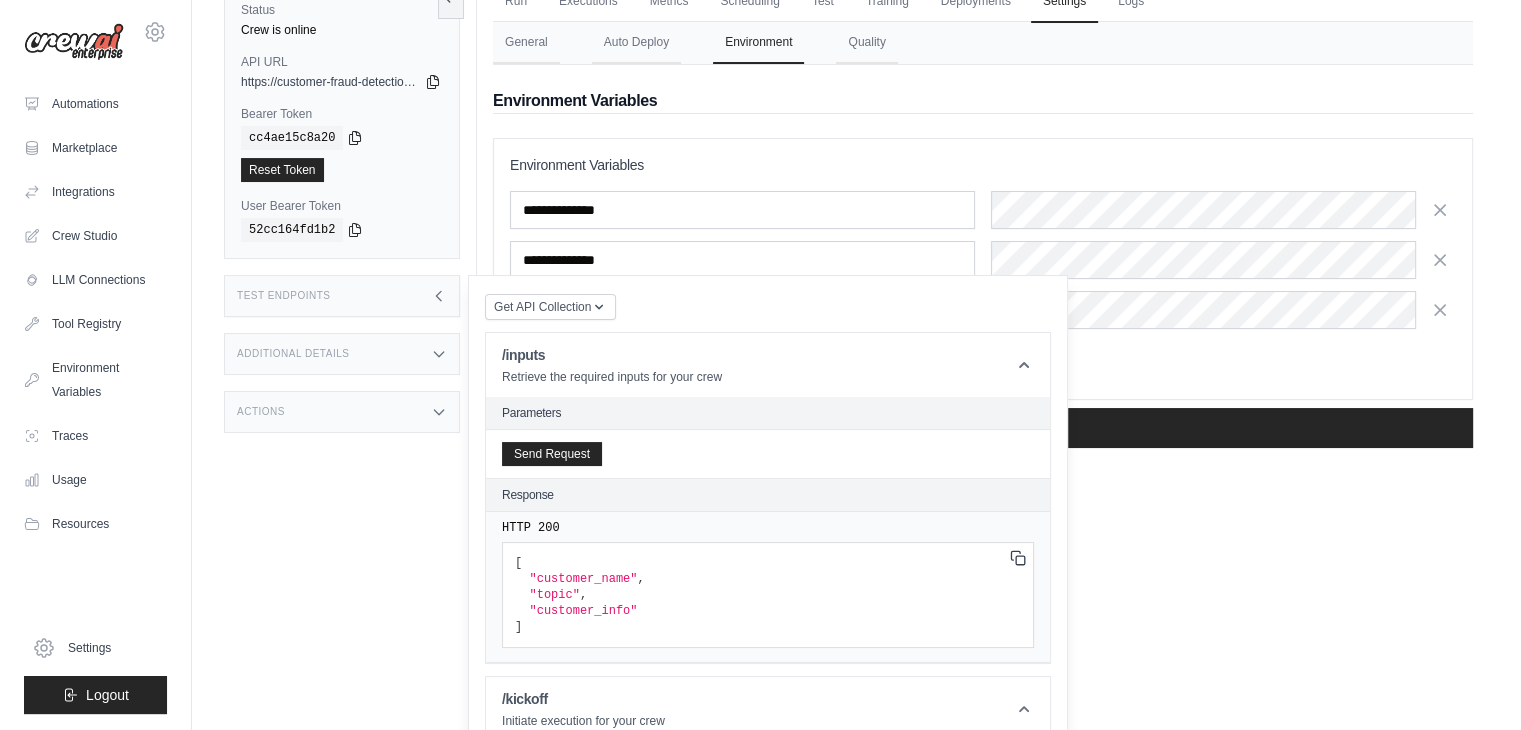 click on "Status
Crew is online
API URL
copied
https://customer-fraud-detection-3a4f13aa-a6a3-4b7c-5a7573fc.crewai.com
Bearer Token
copied
cc4ae15c8a20
Reset Token
User Bearer Token" at bounding box center [350, 330] 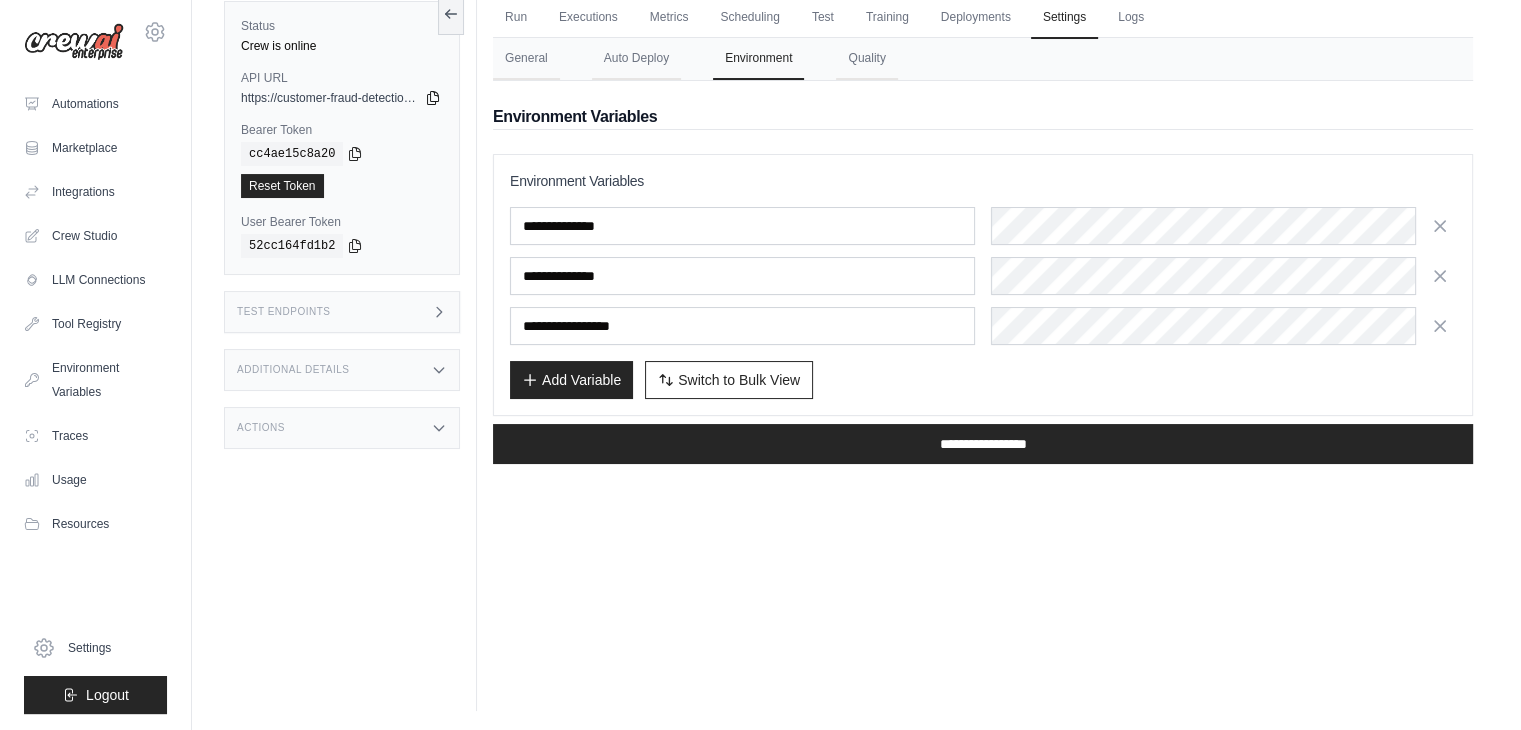 click 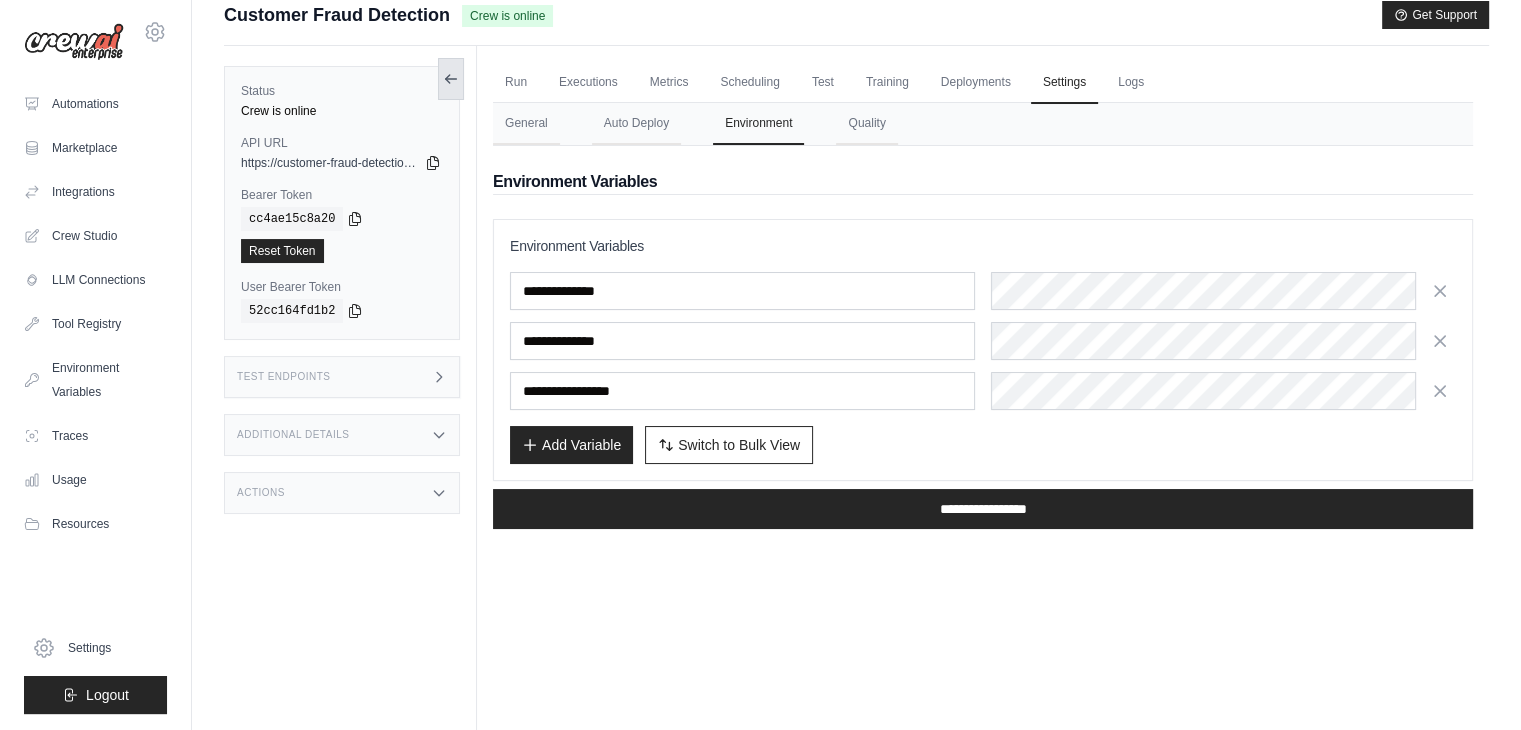 scroll, scrollTop: 0, scrollLeft: 0, axis: both 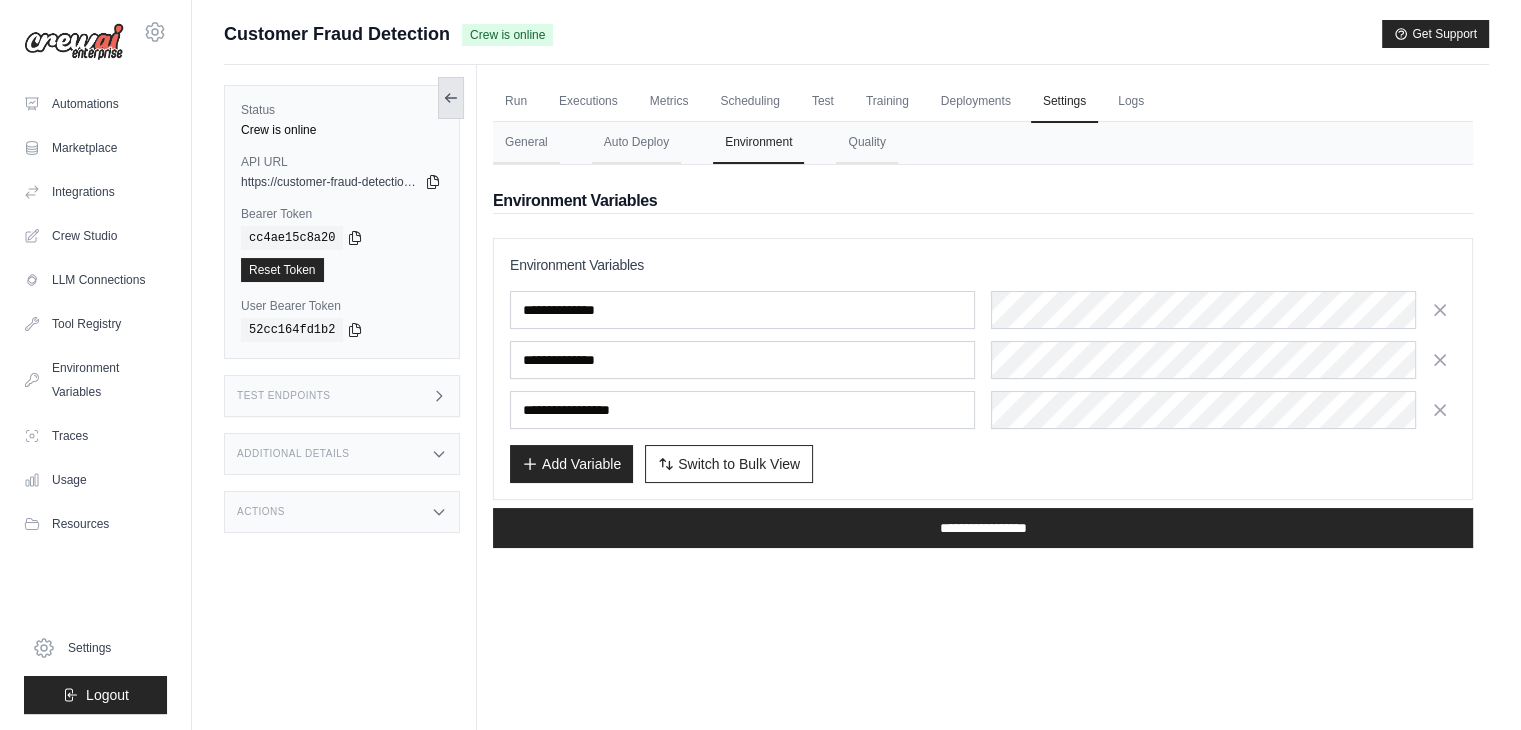 click at bounding box center [451, 98] 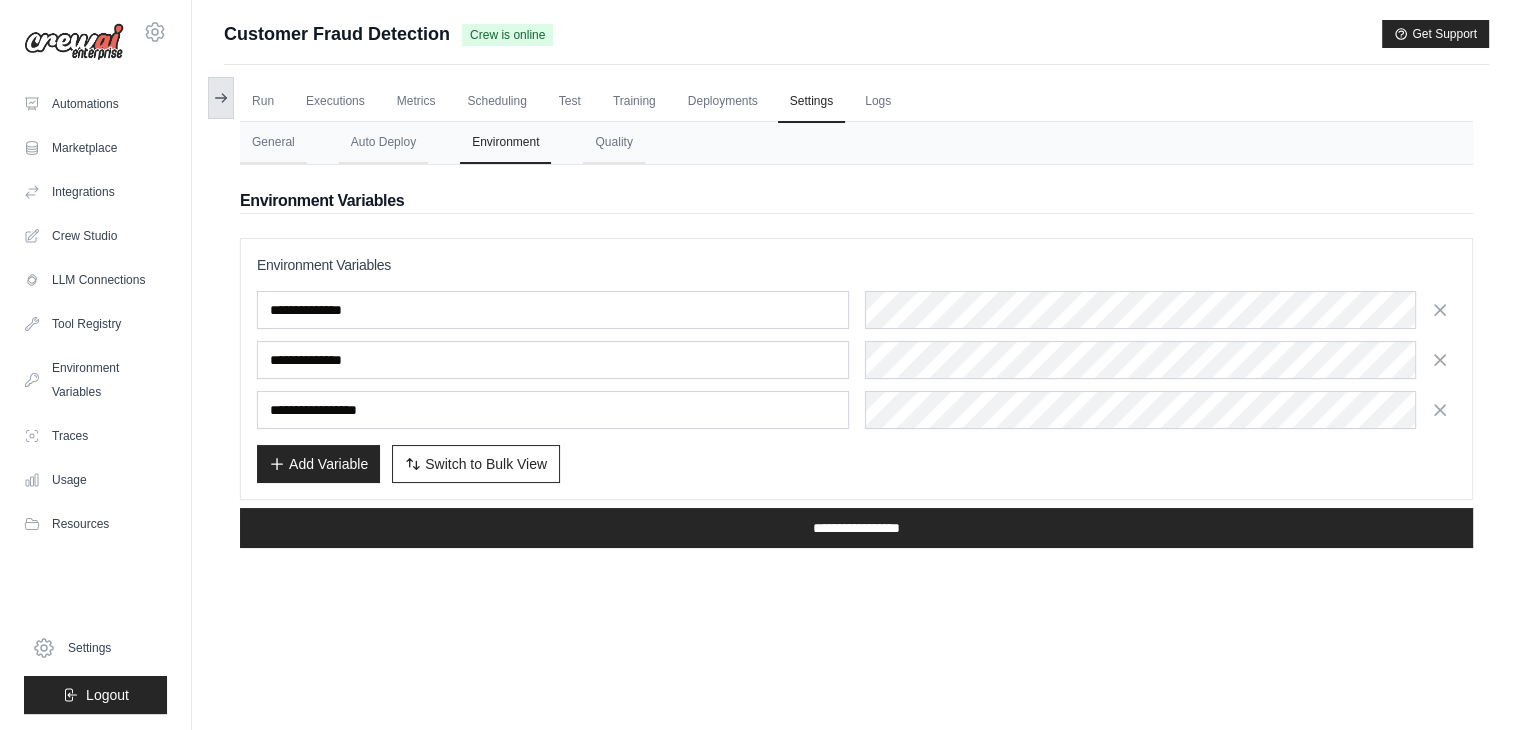 click 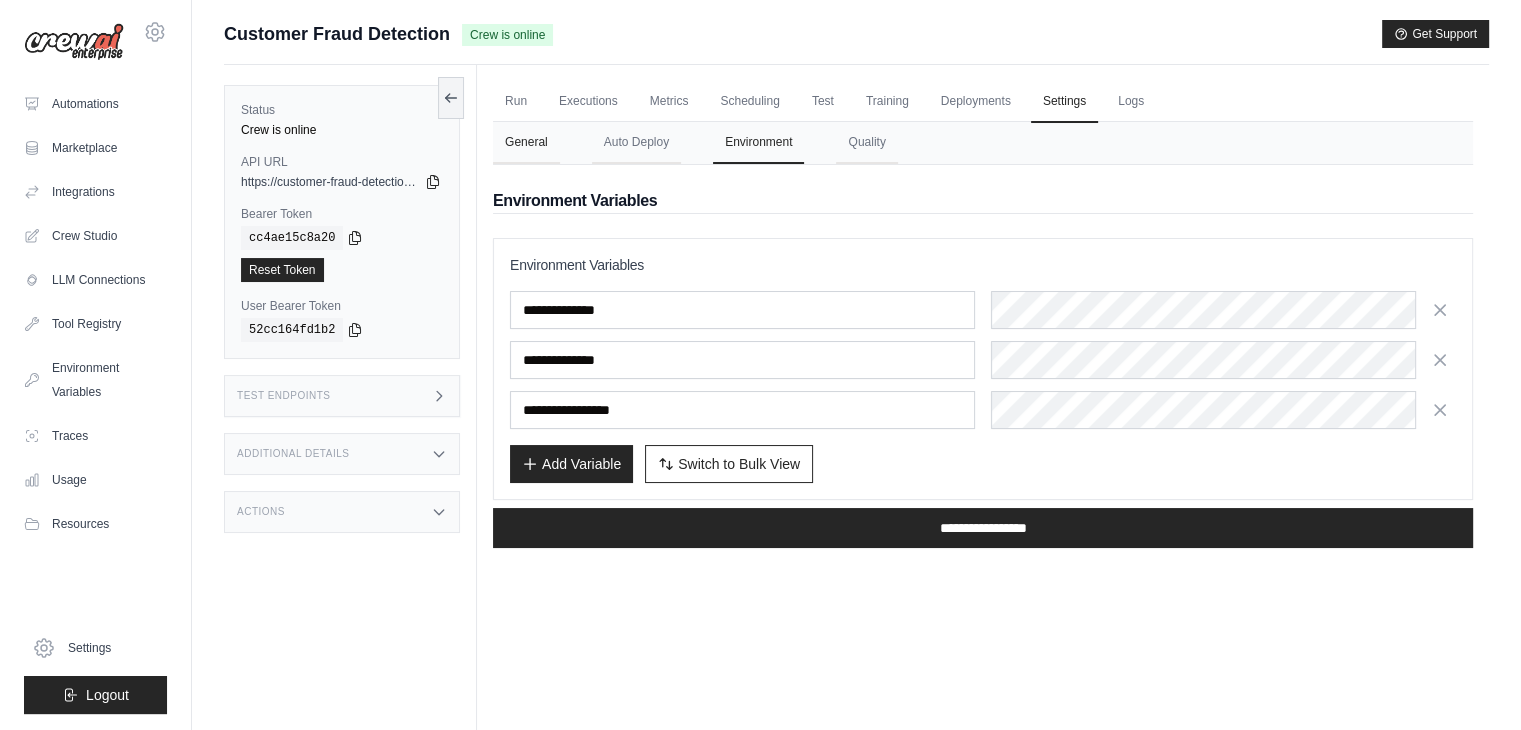 click on "General" at bounding box center [526, 143] 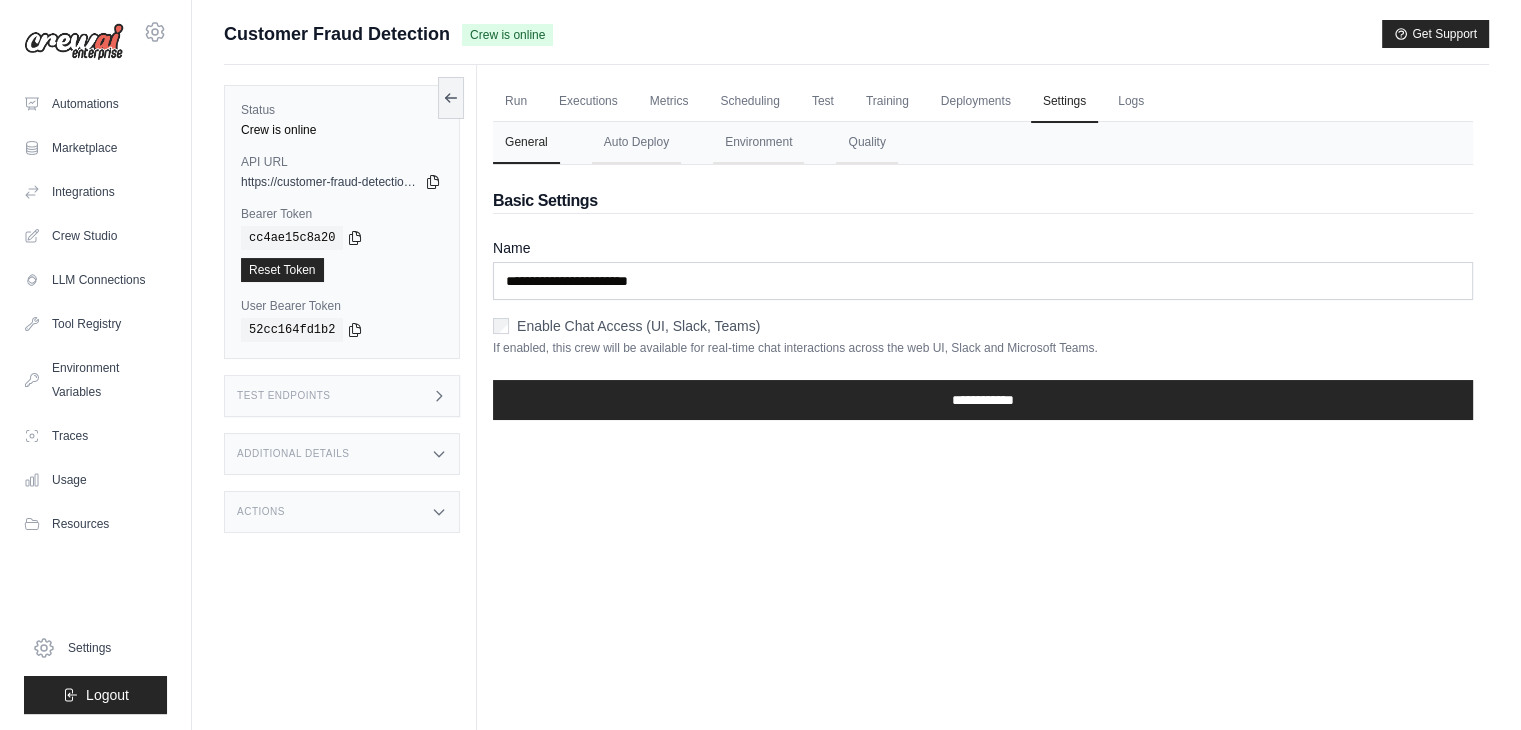 click on "**********" at bounding box center (983, 300) 